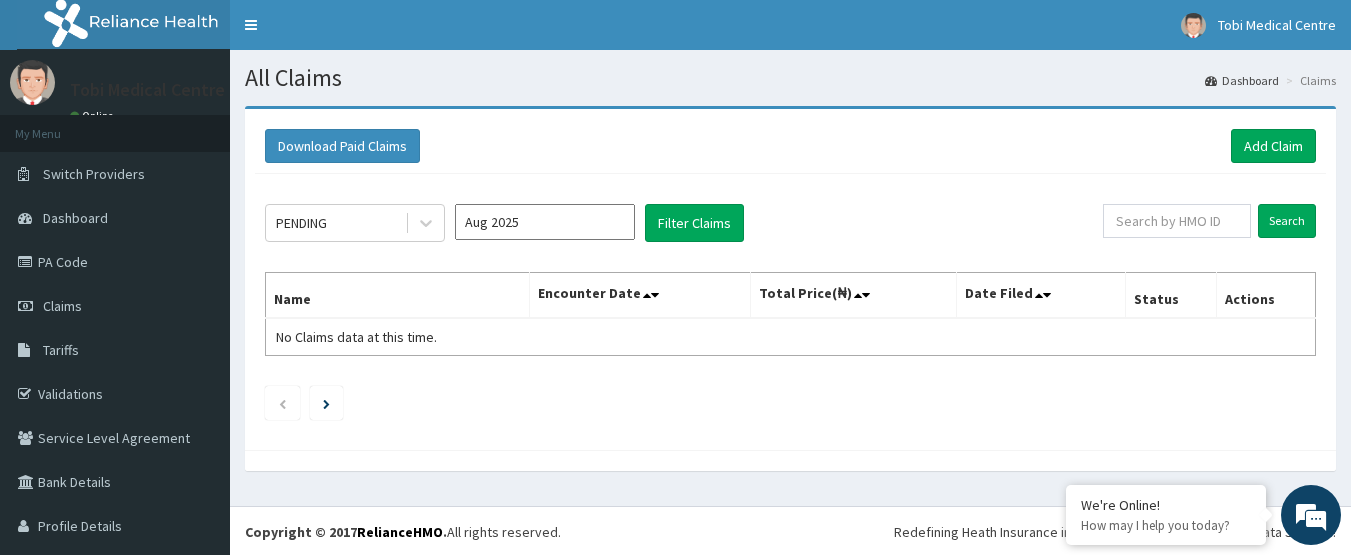 scroll, scrollTop: 0, scrollLeft: 0, axis: both 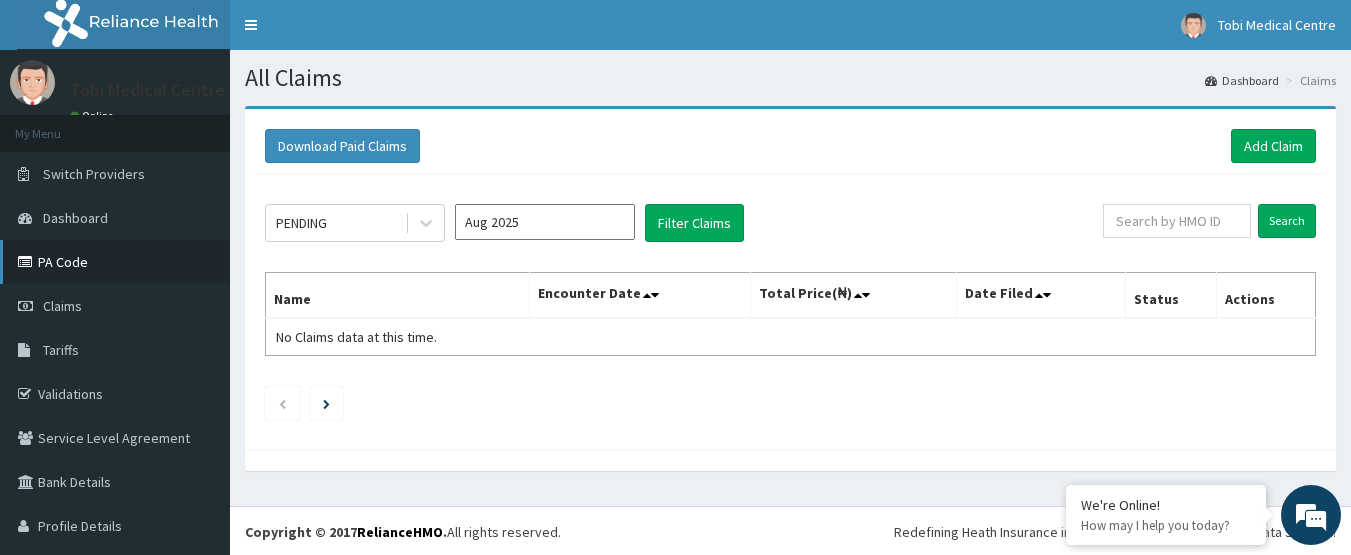 click on "PA Code" at bounding box center [115, 262] 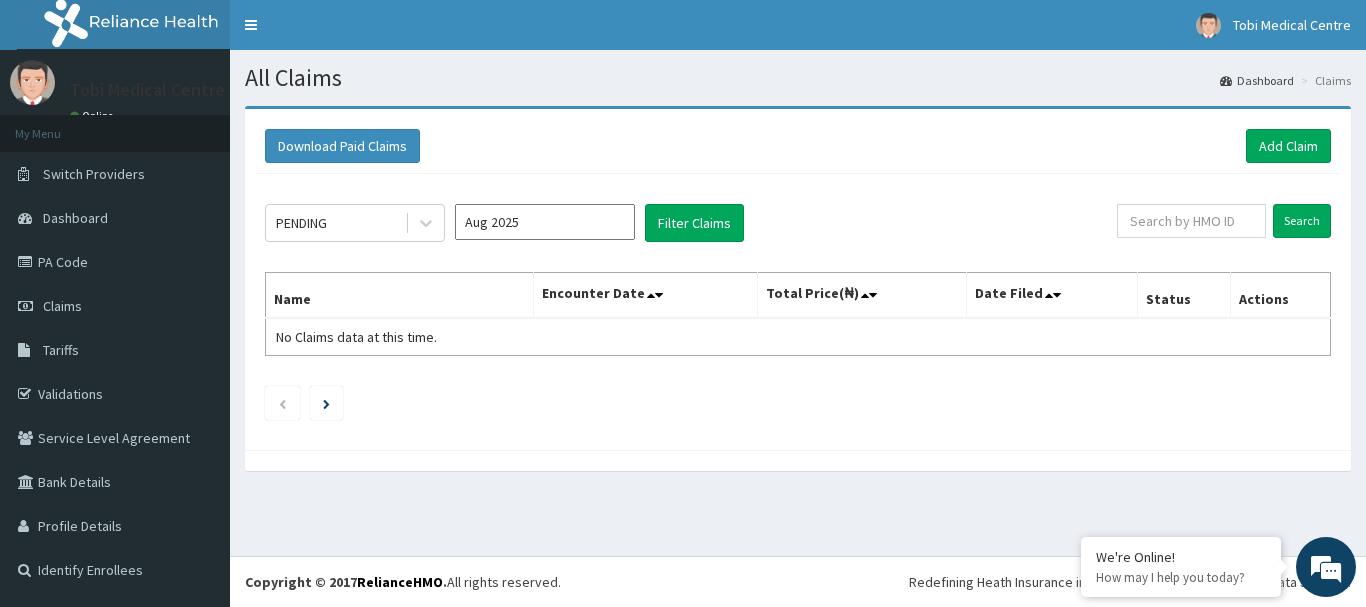 scroll, scrollTop: 0, scrollLeft: 0, axis: both 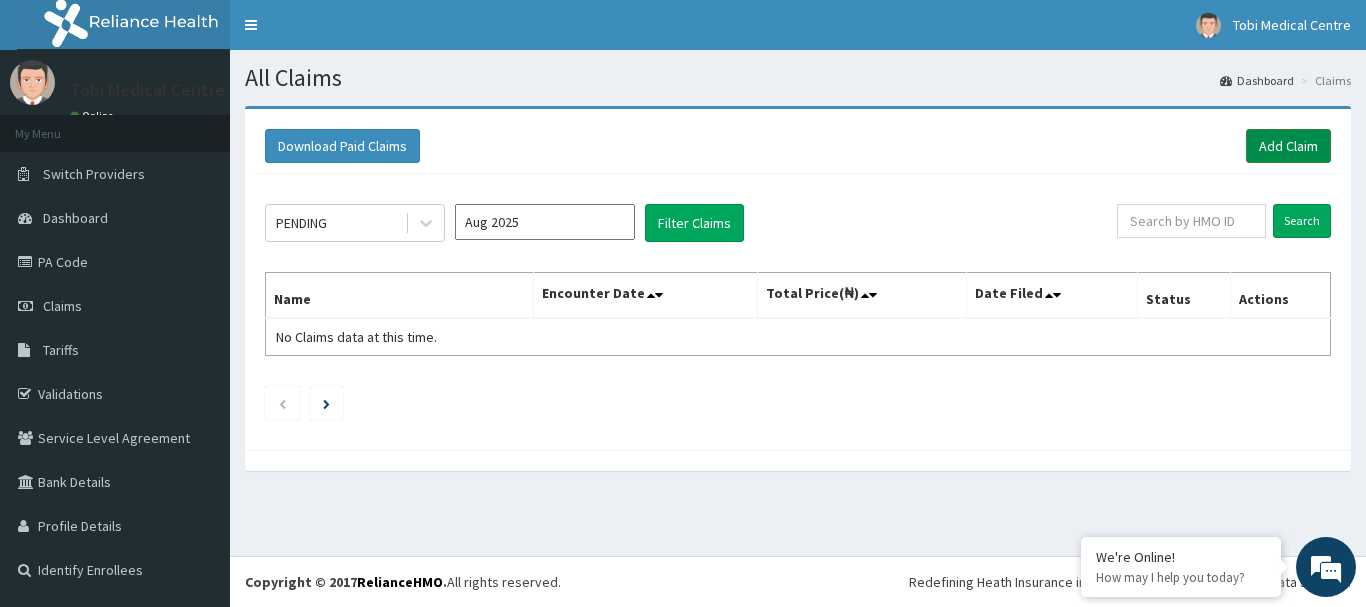 click on "Add Claim" at bounding box center [1288, 146] 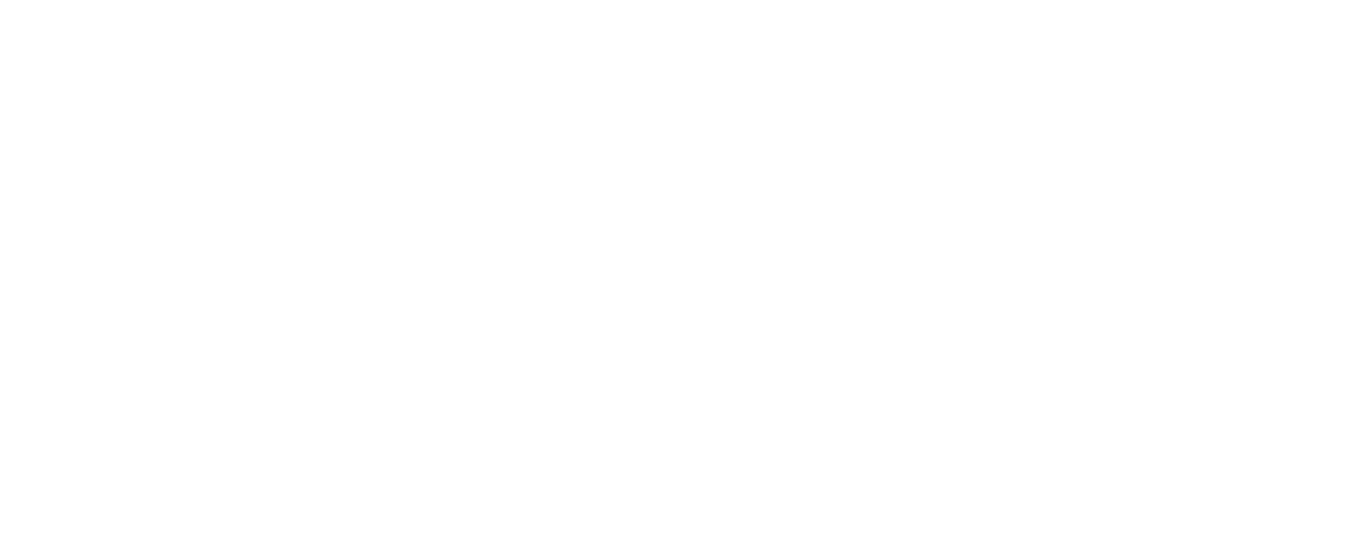 scroll, scrollTop: 0, scrollLeft: 0, axis: both 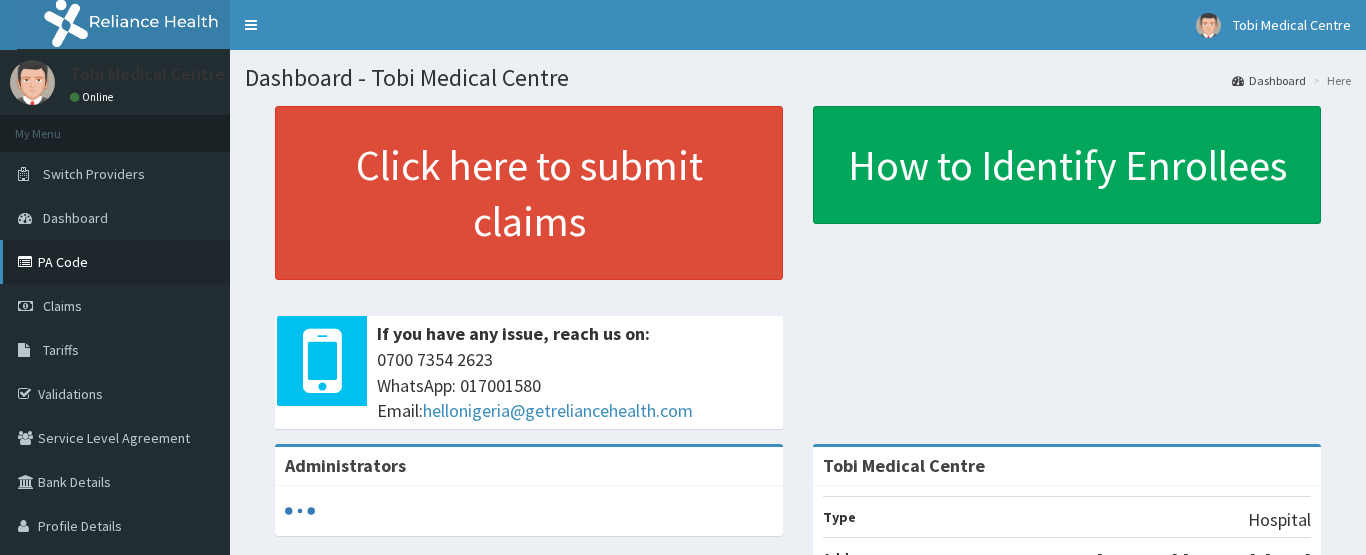 click on "PA Code" at bounding box center [115, 262] 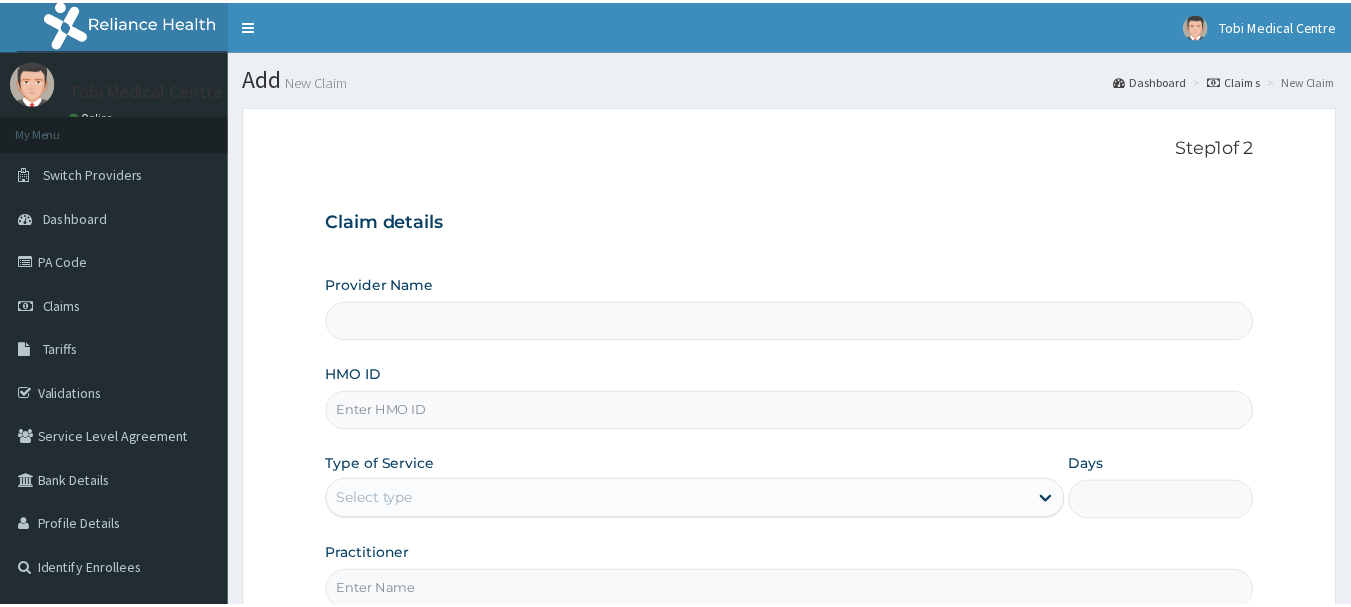 scroll, scrollTop: 0, scrollLeft: 0, axis: both 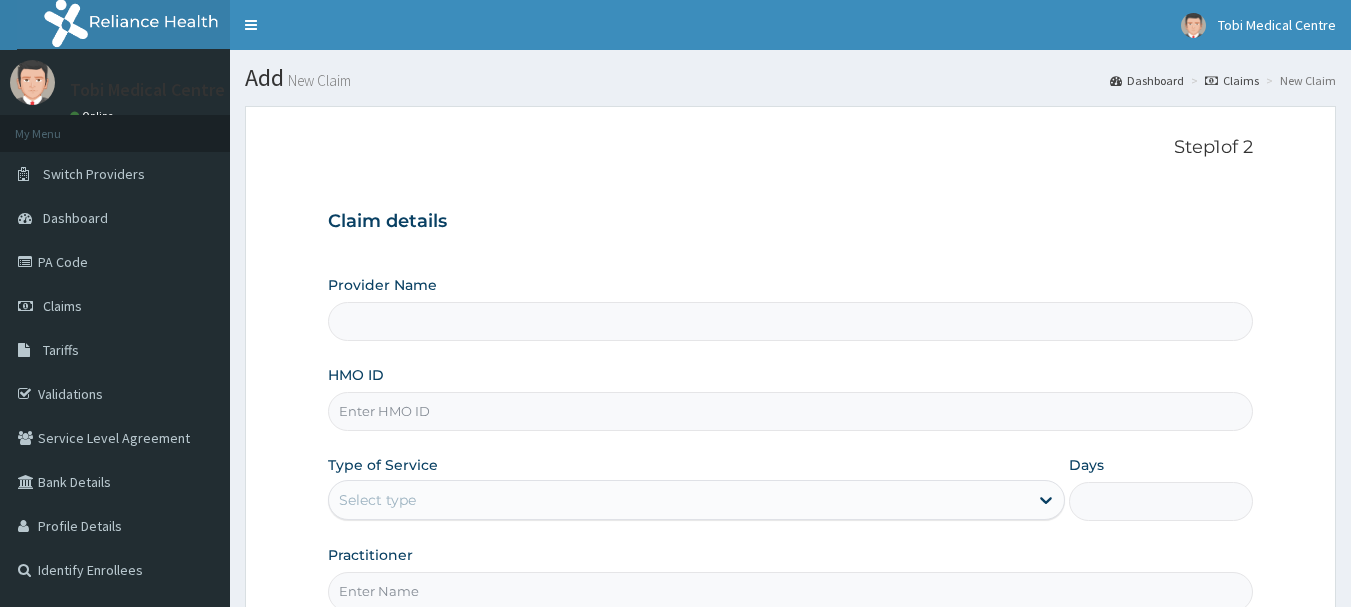 type on "Tobi Medical Centre" 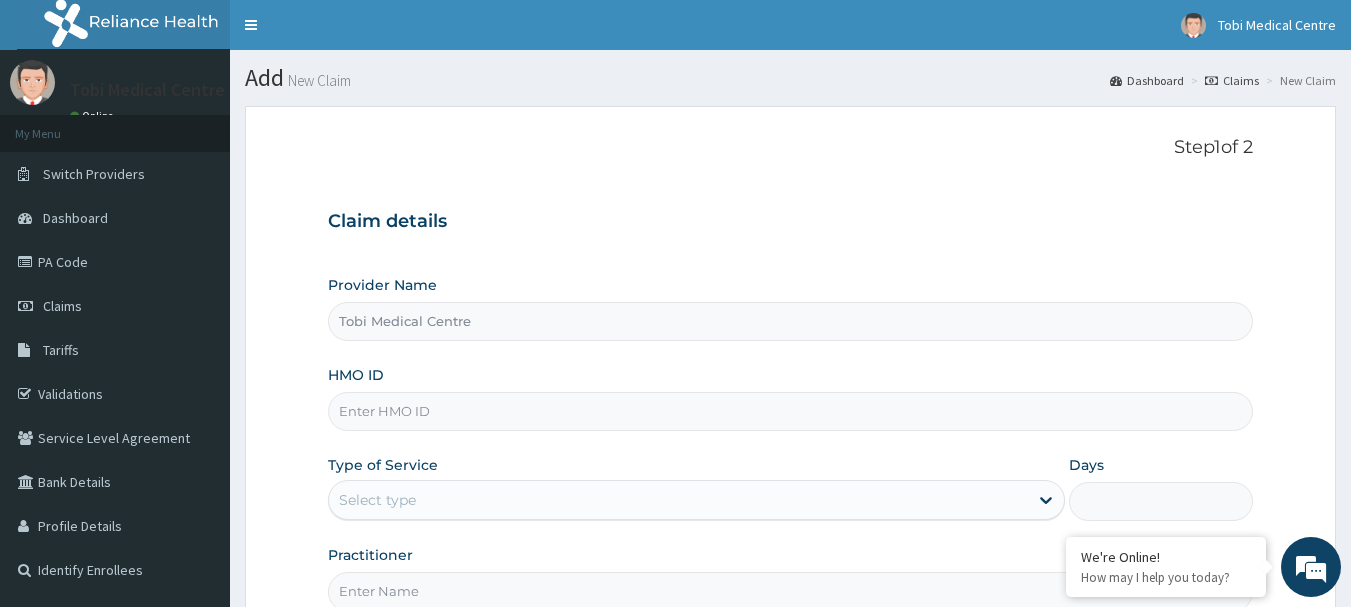 scroll, scrollTop: 0, scrollLeft: 0, axis: both 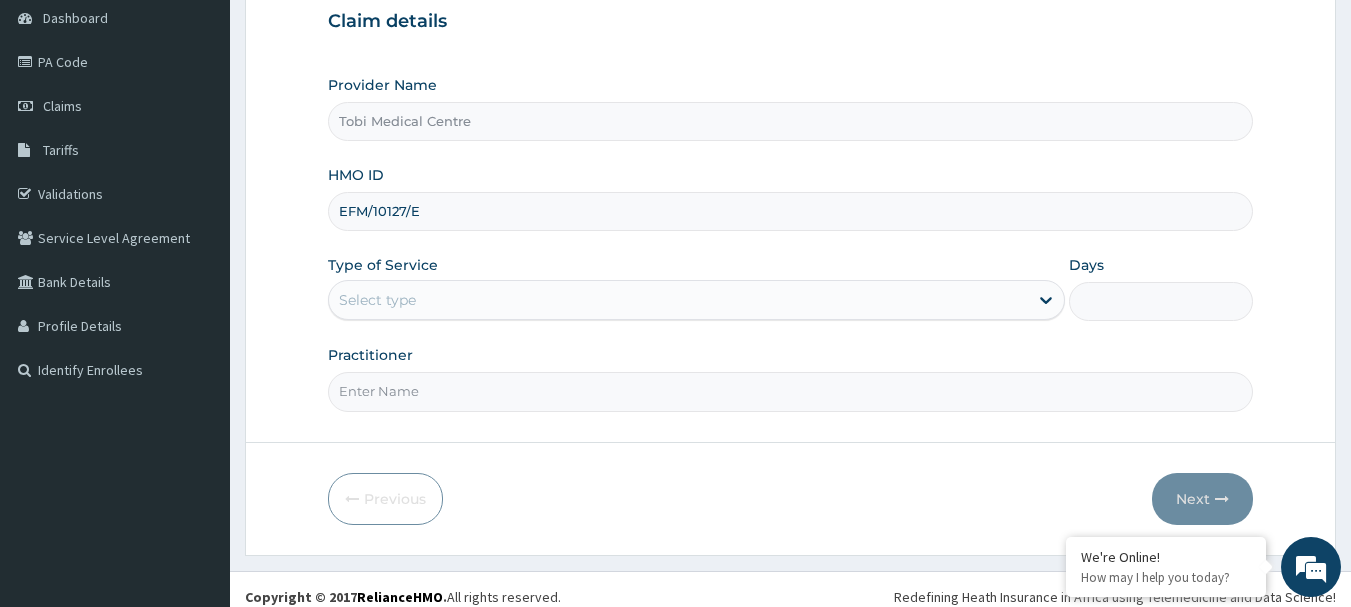 type on "EFM/10127/E" 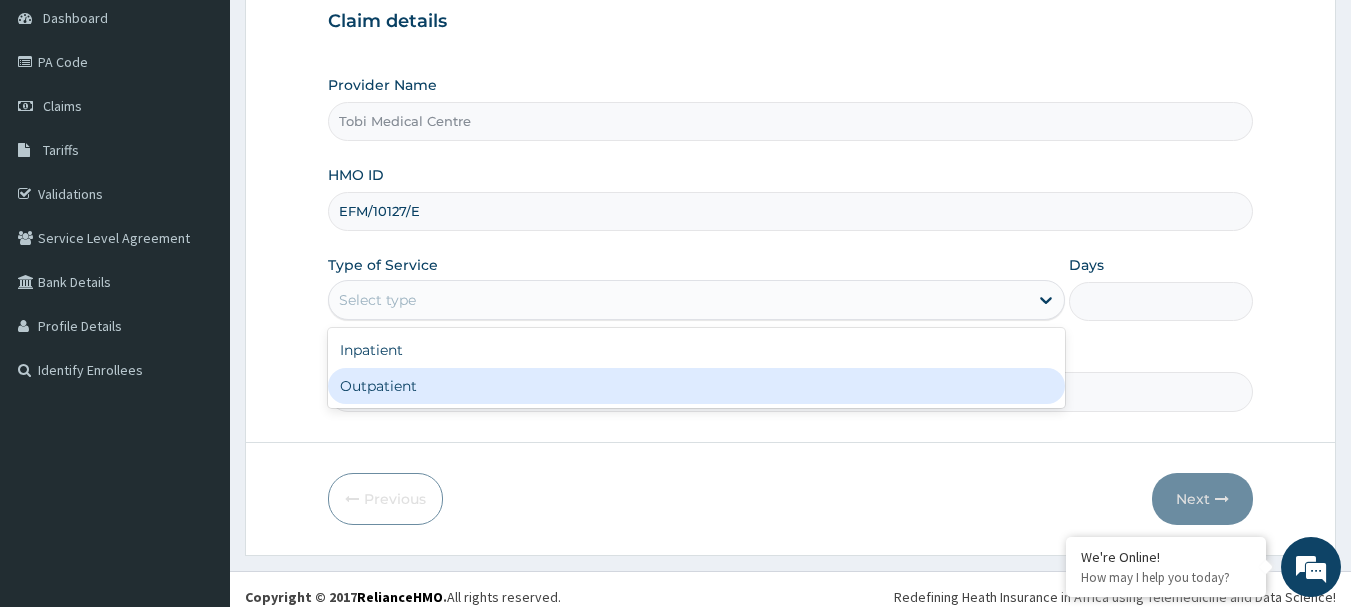 click on "Outpatient" at bounding box center (696, 386) 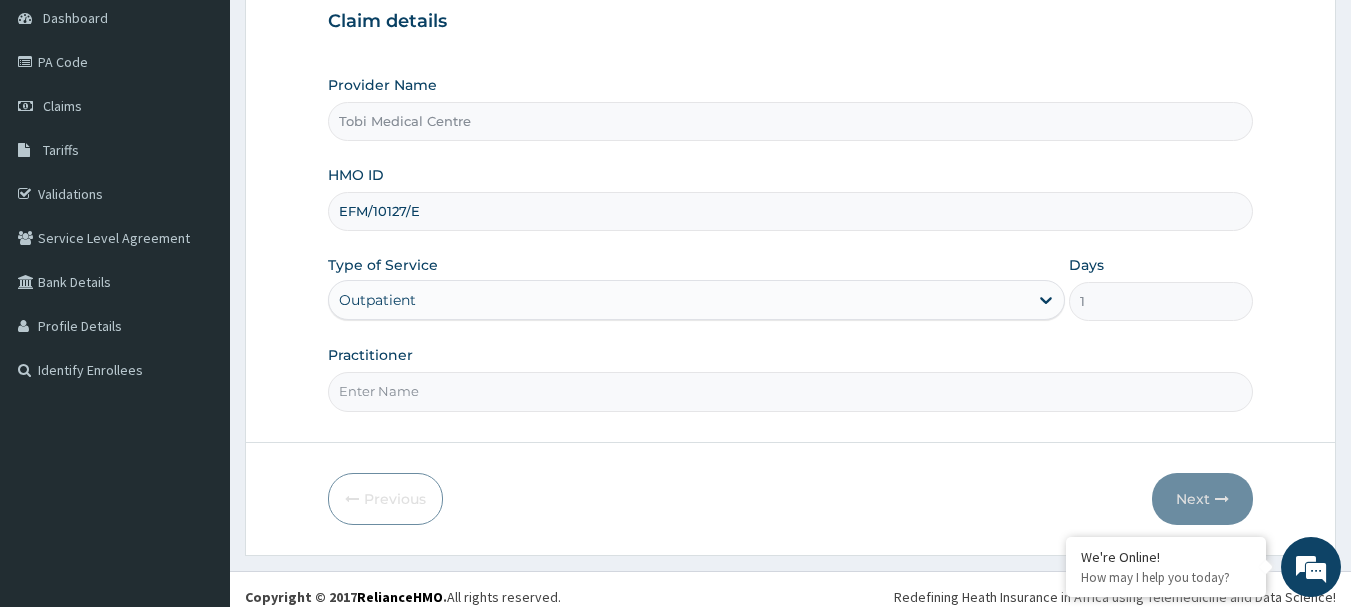 scroll, scrollTop: 215, scrollLeft: 0, axis: vertical 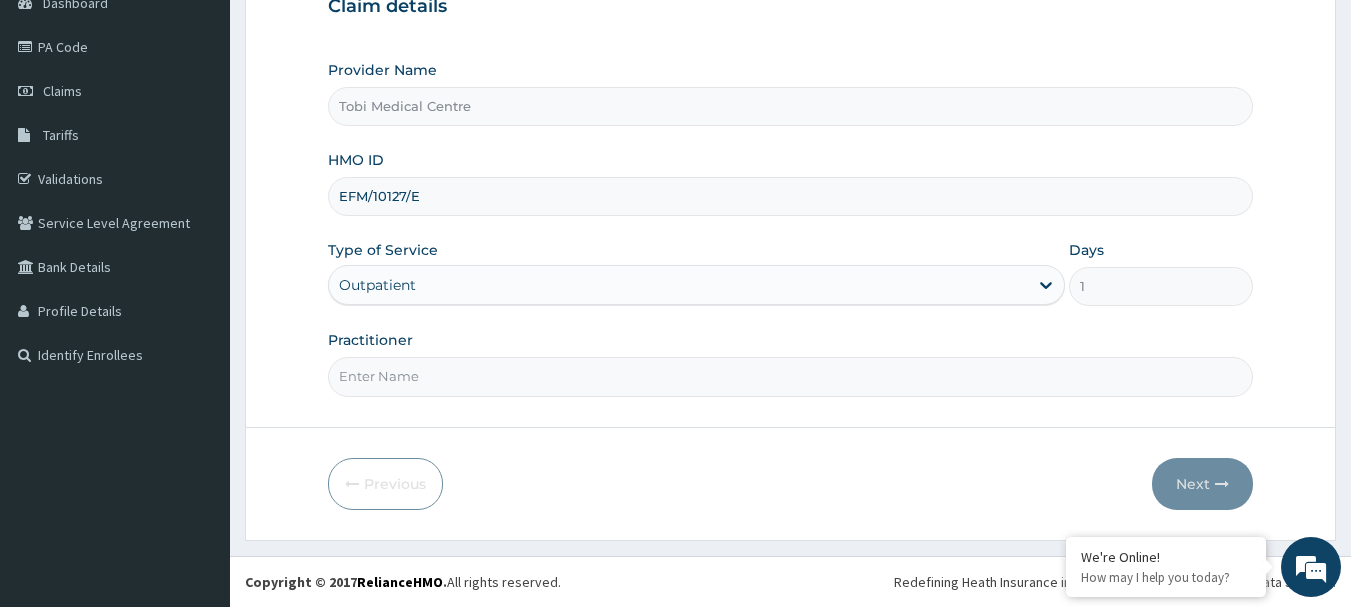 click on "Practitioner" at bounding box center (791, 376) 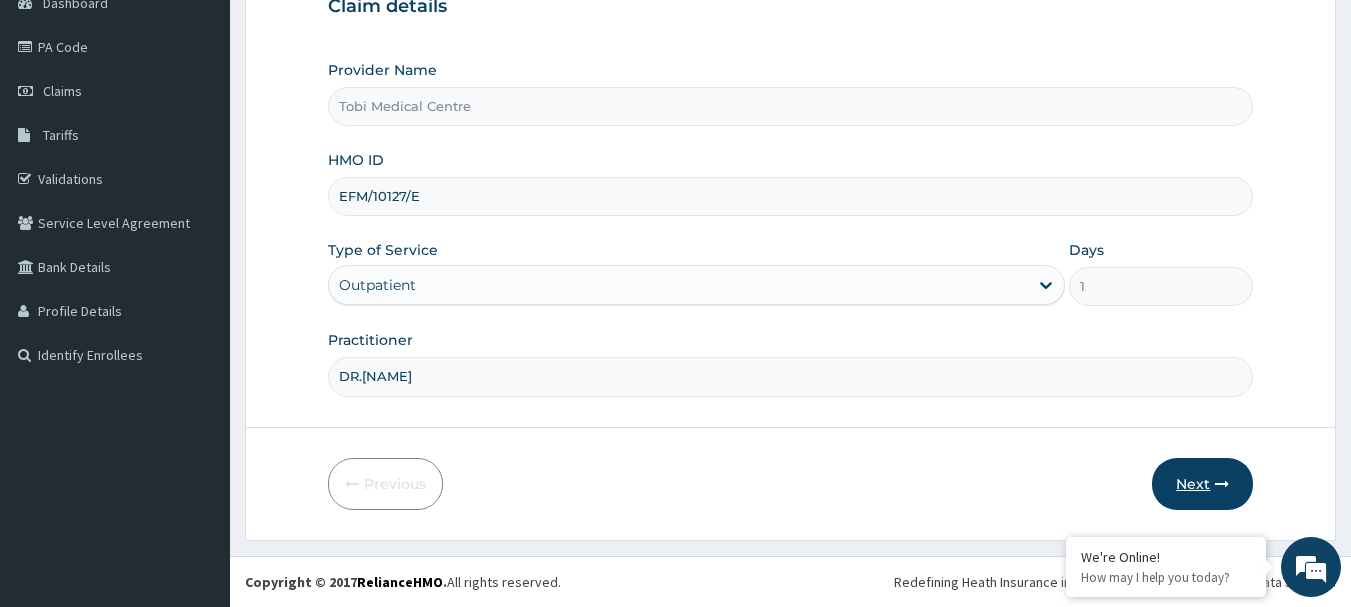 type on "DR.[LAST]" 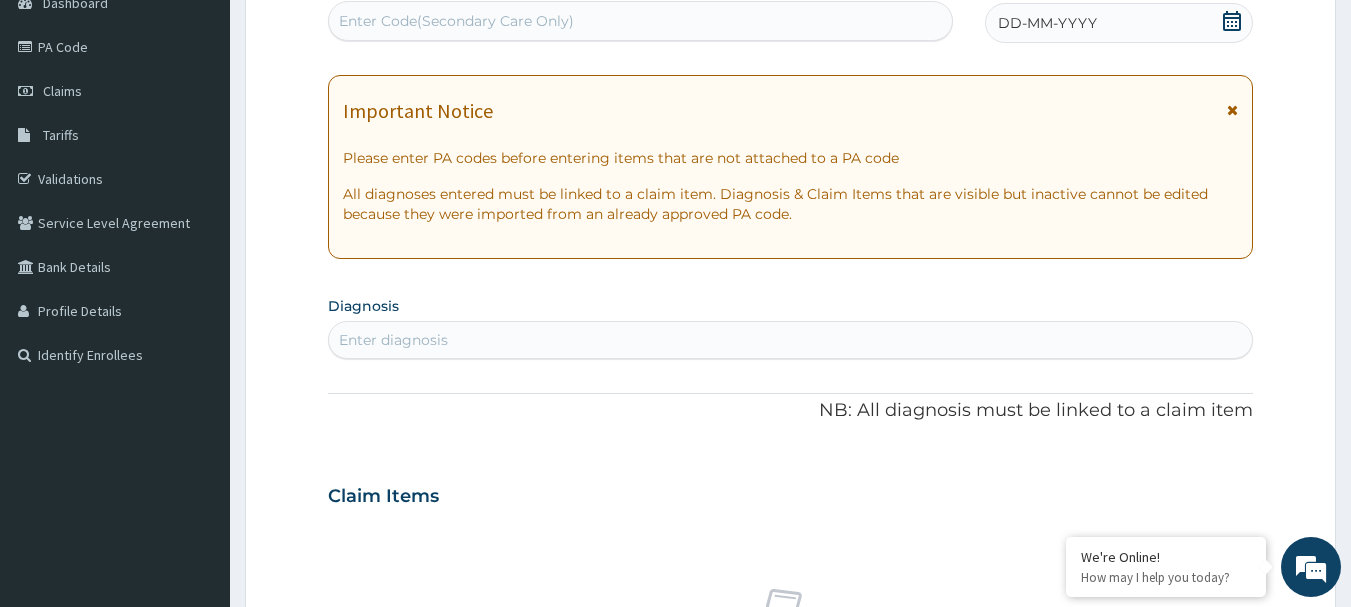 scroll, scrollTop: 115, scrollLeft: 0, axis: vertical 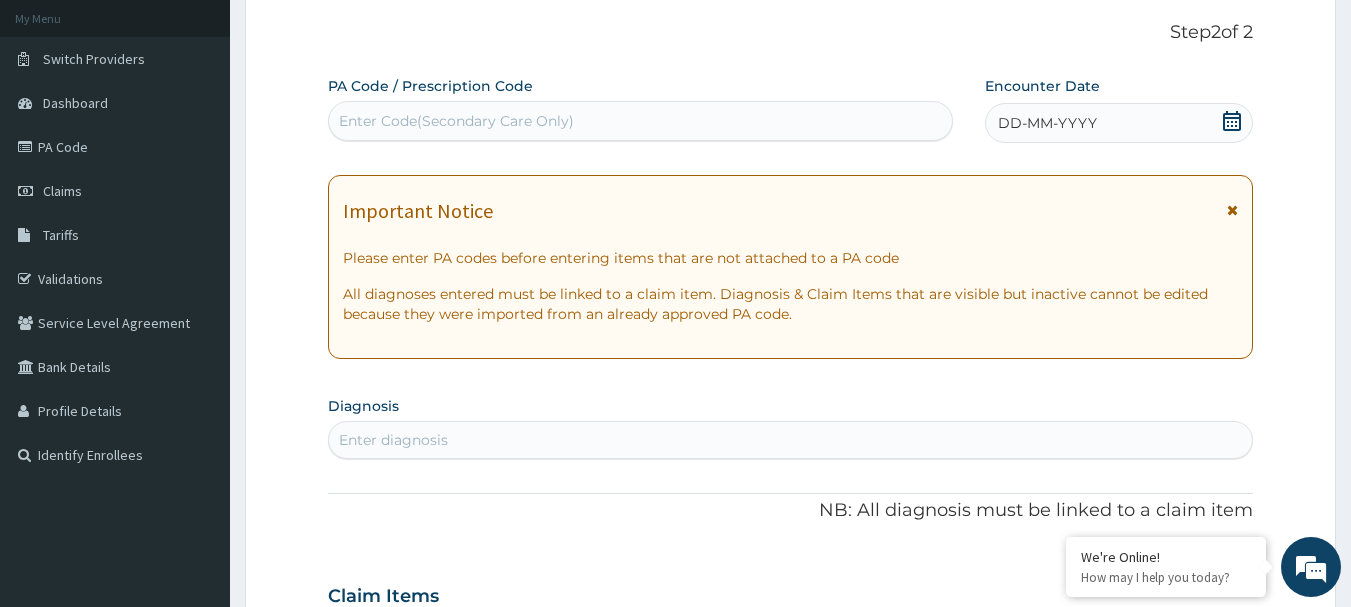 click on "Enter Code(Secondary Care Only)" at bounding box center [641, 121] 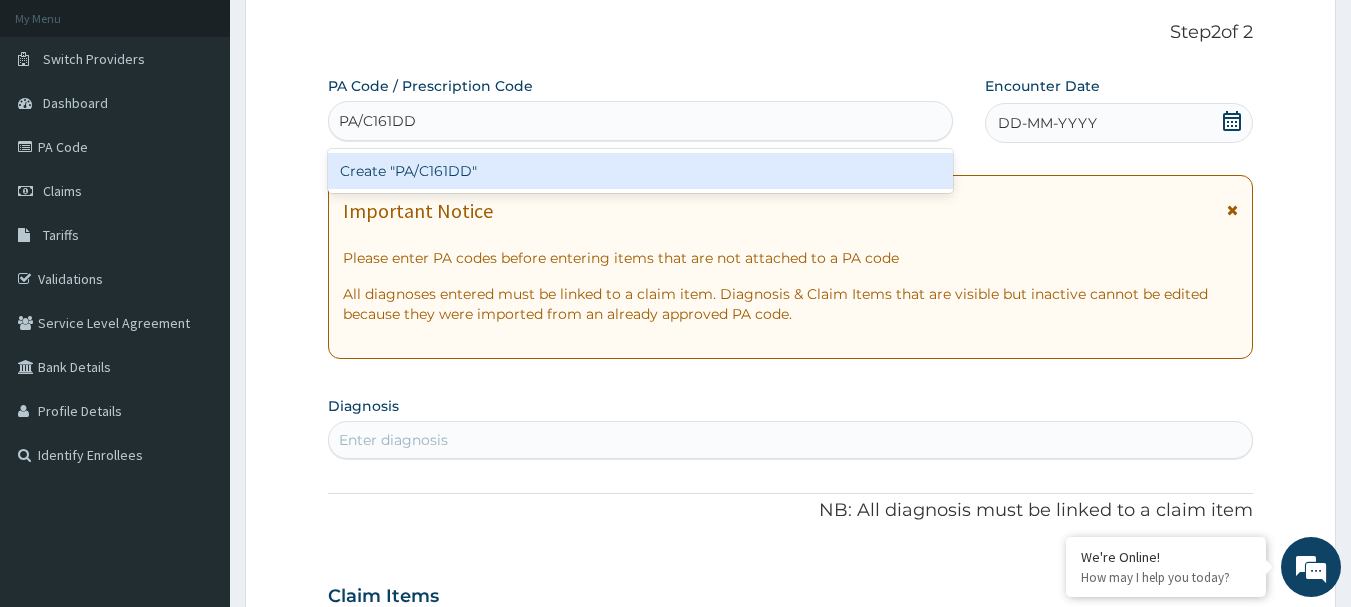 click on "Create "PA/C161DD"" at bounding box center (641, 171) 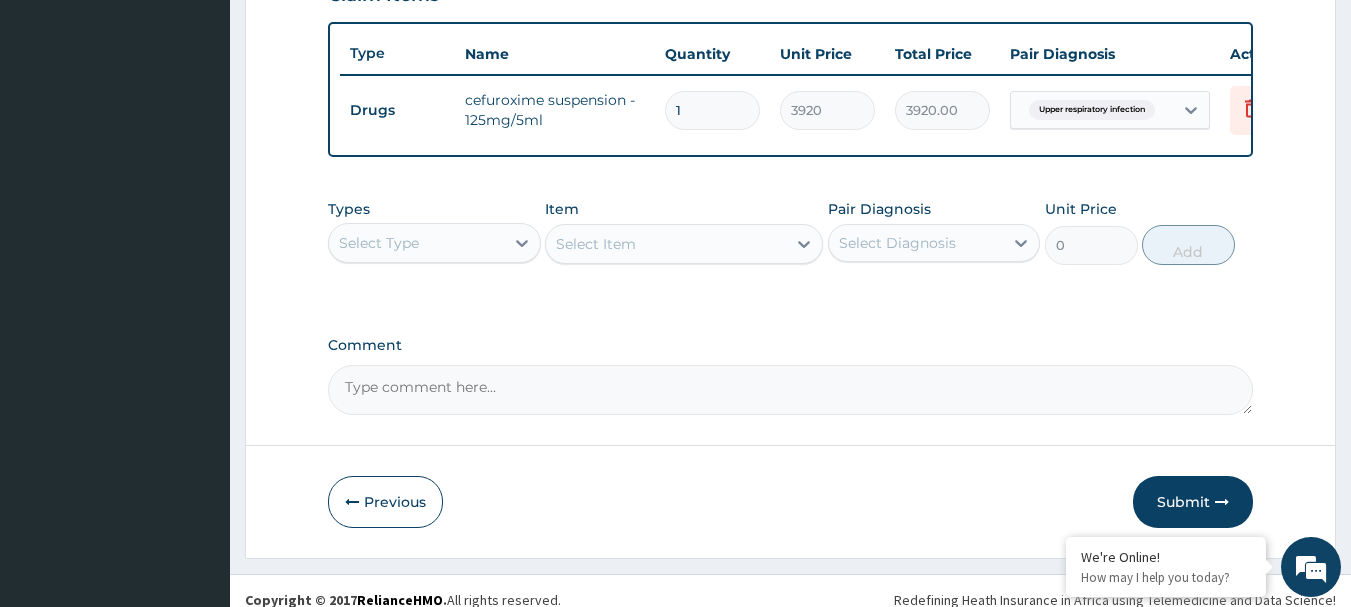 scroll, scrollTop: 755, scrollLeft: 0, axis: vertical 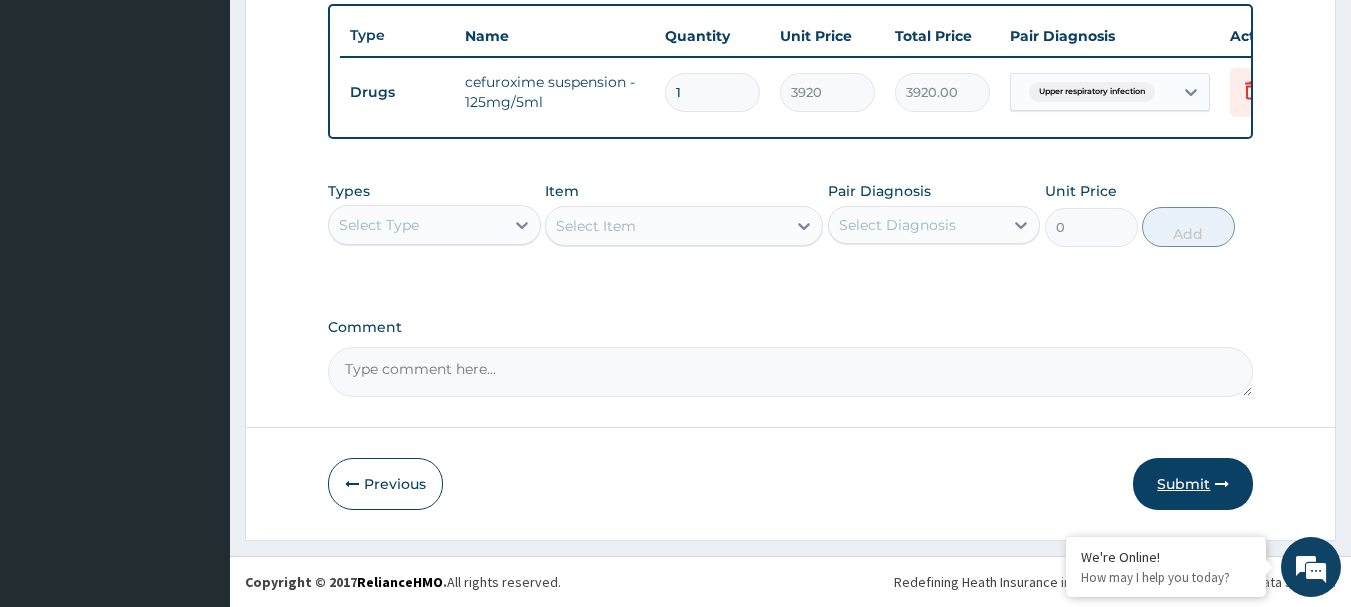 click on "Submit" at bounding box center (1193, 484) 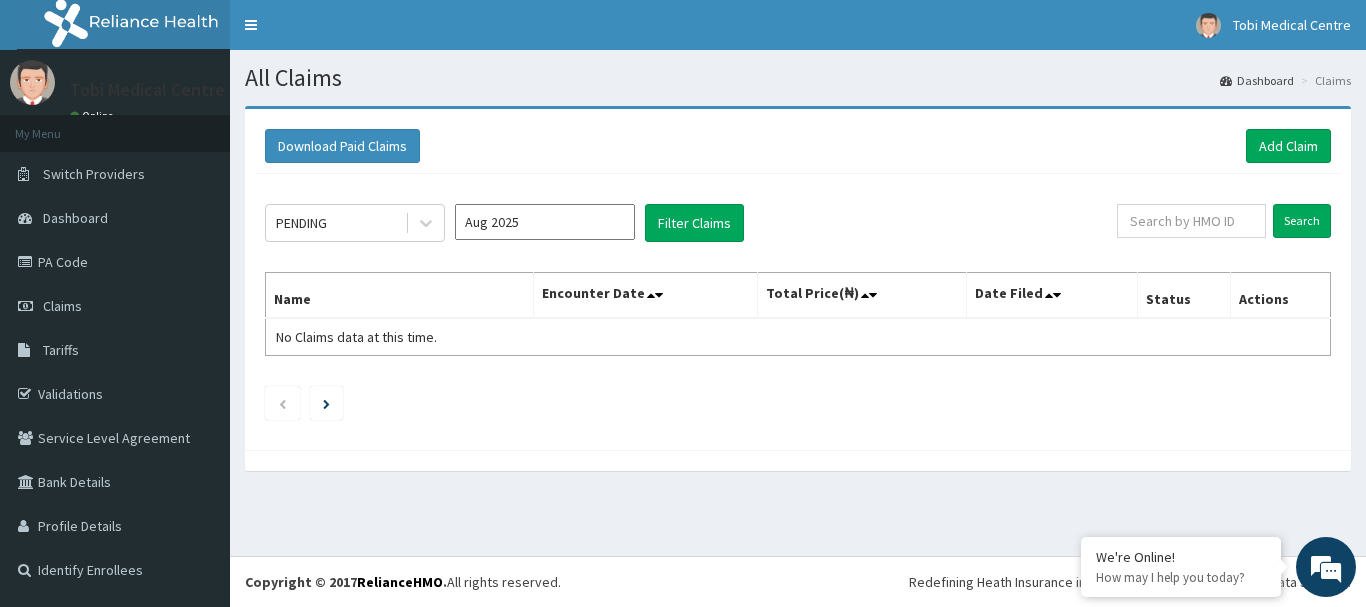 scroll, scrollTop: 0, scrollLeft: 0, axis: both 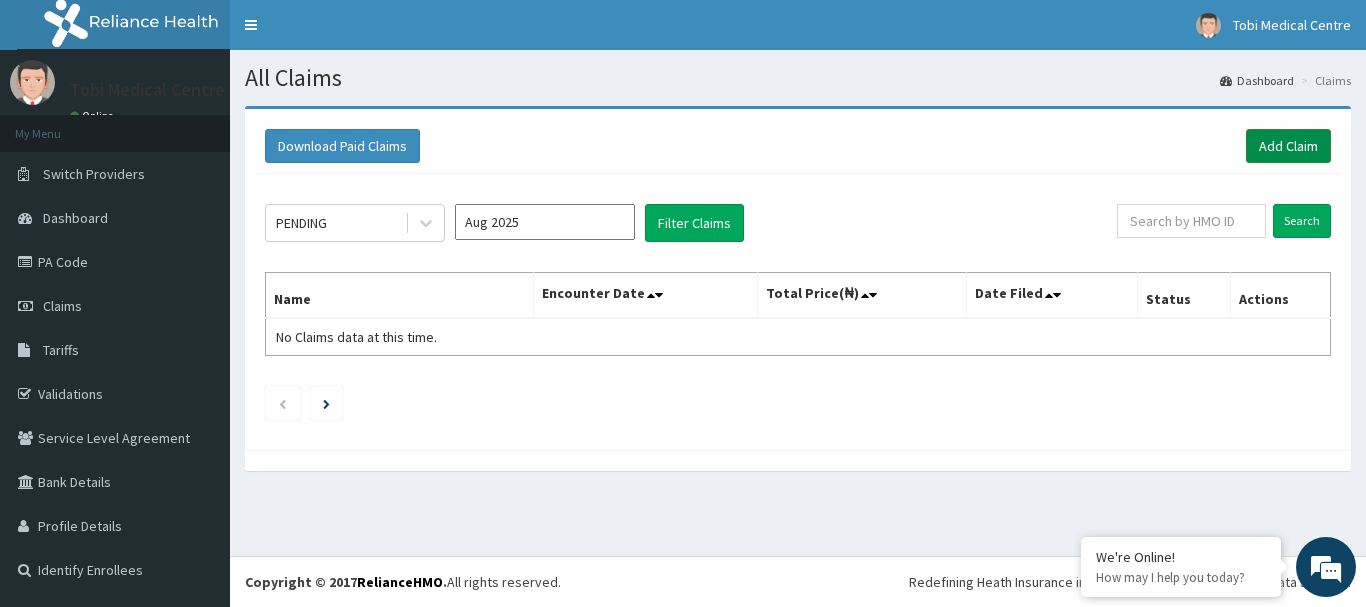 click on "Add Claim" at bounding box center (1288, 146) 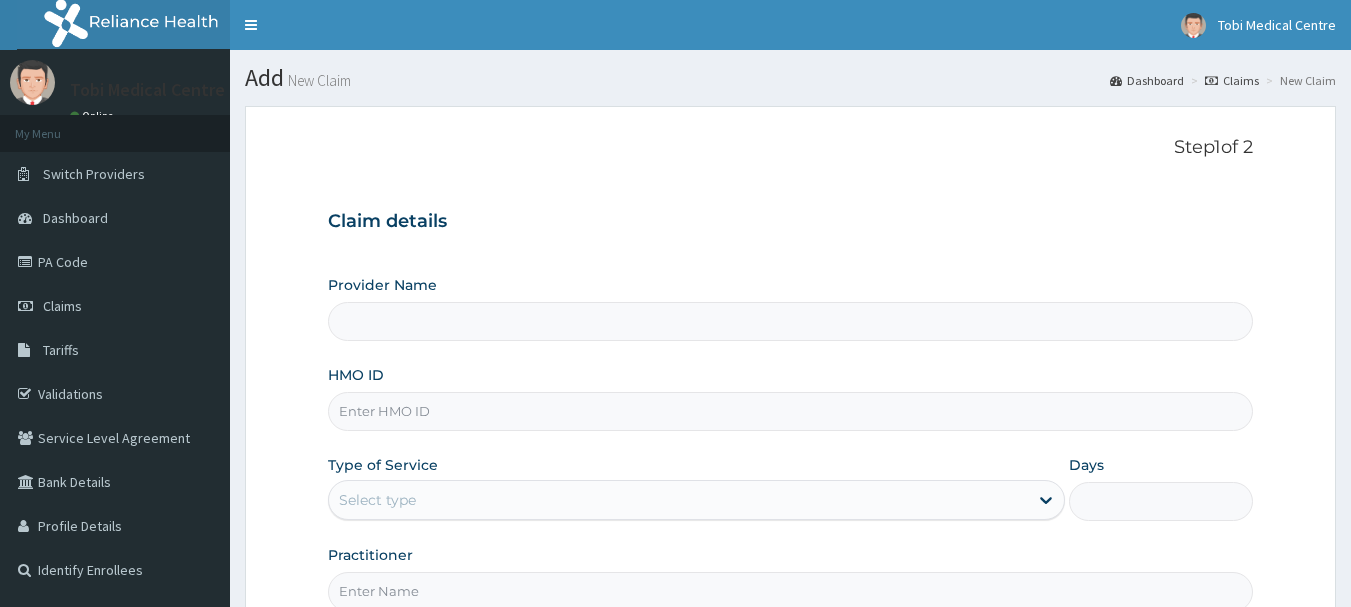 scroll, scrollTop: 0, scrollLeft: 0, axis: both 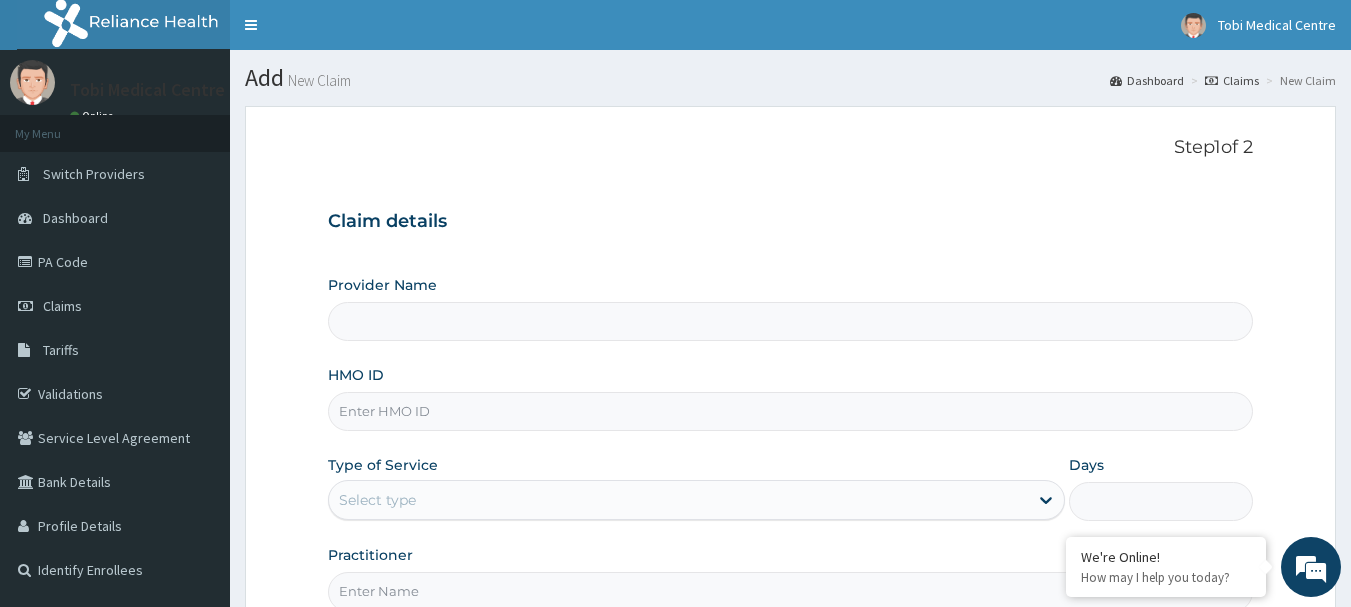 paste on "PFM/10105/A" 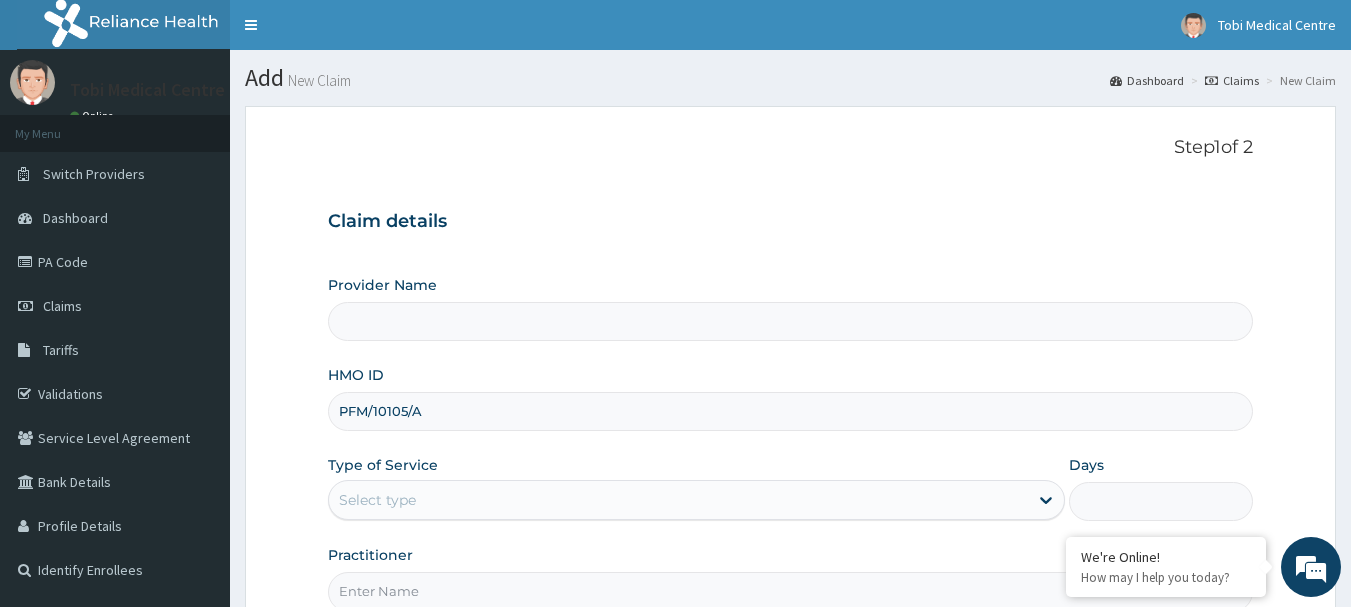 type on "Tobi Medical Centre" 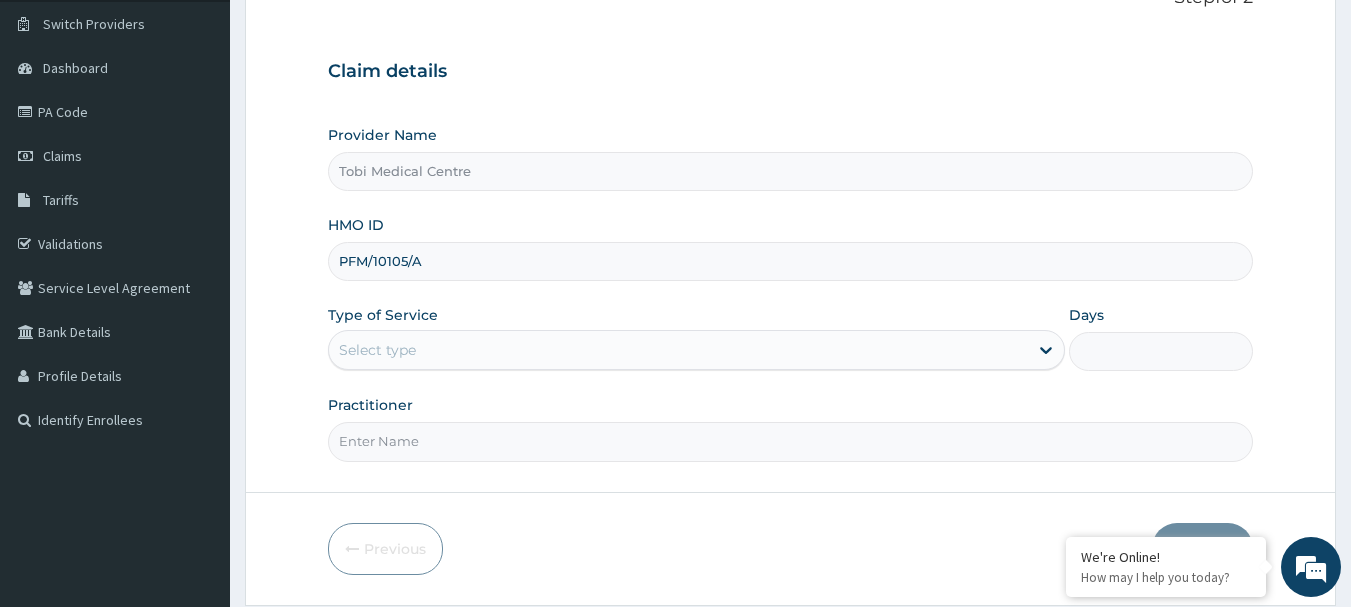 scroll, scrollTop: 200, scrollLeft: 0, axis: vertical 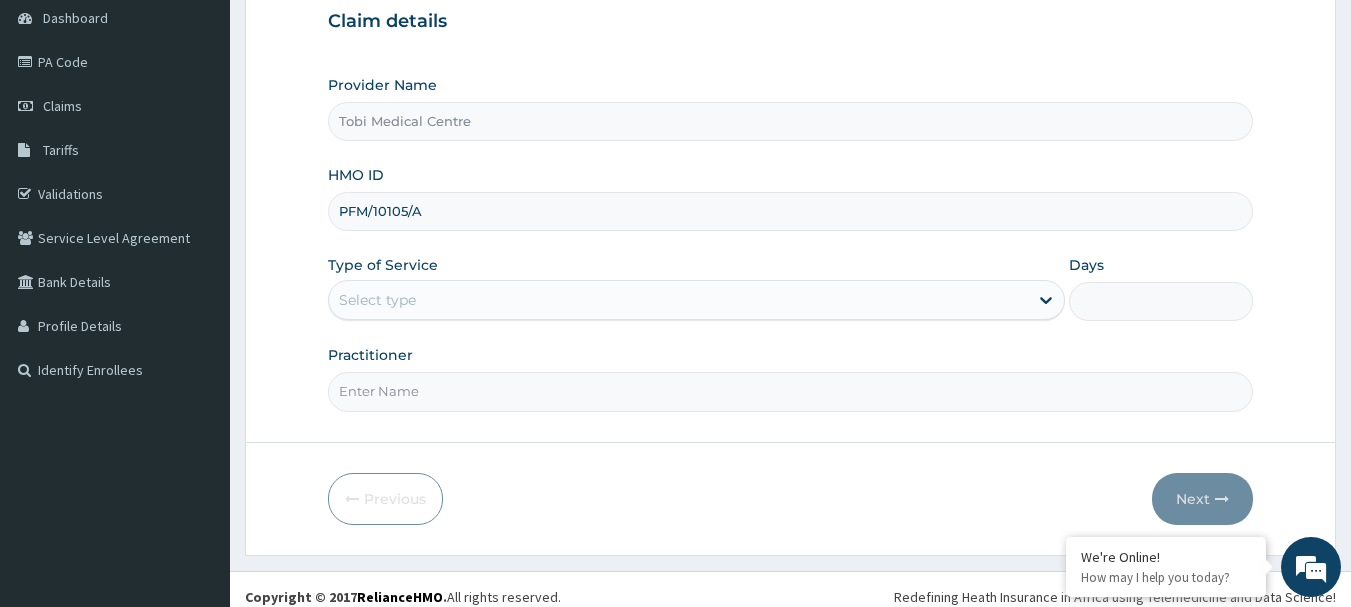 type on "PFM/10105/A" 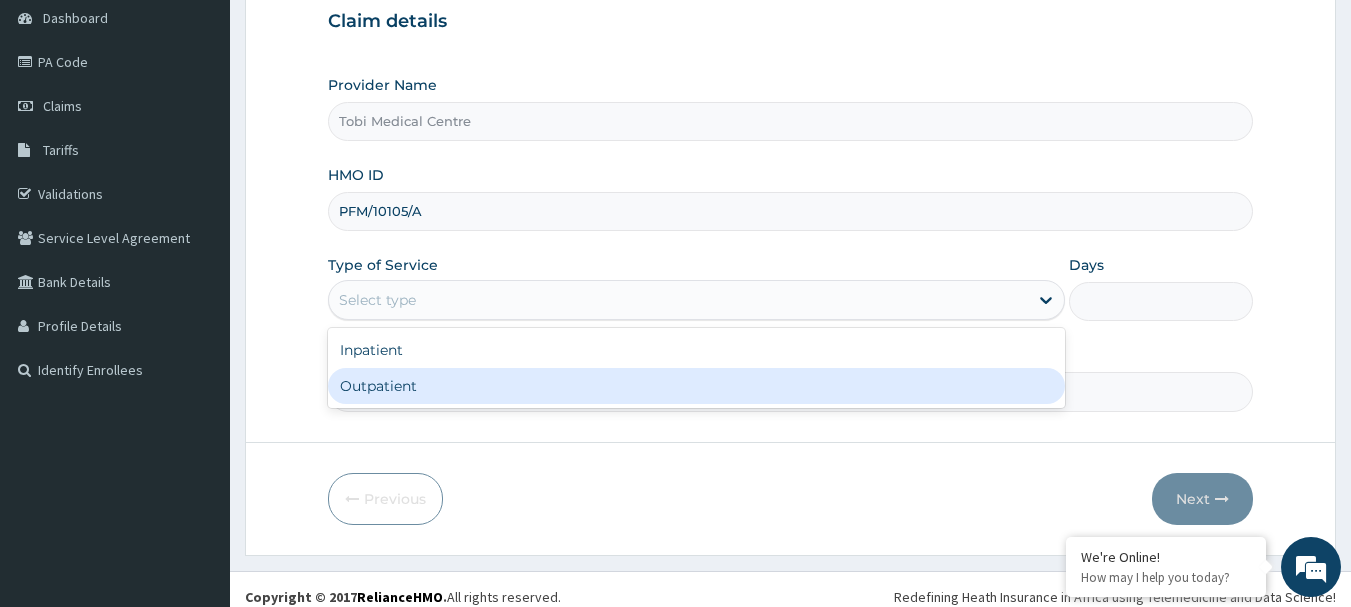 click on "Outpatient" at bounding box center (696, 386) 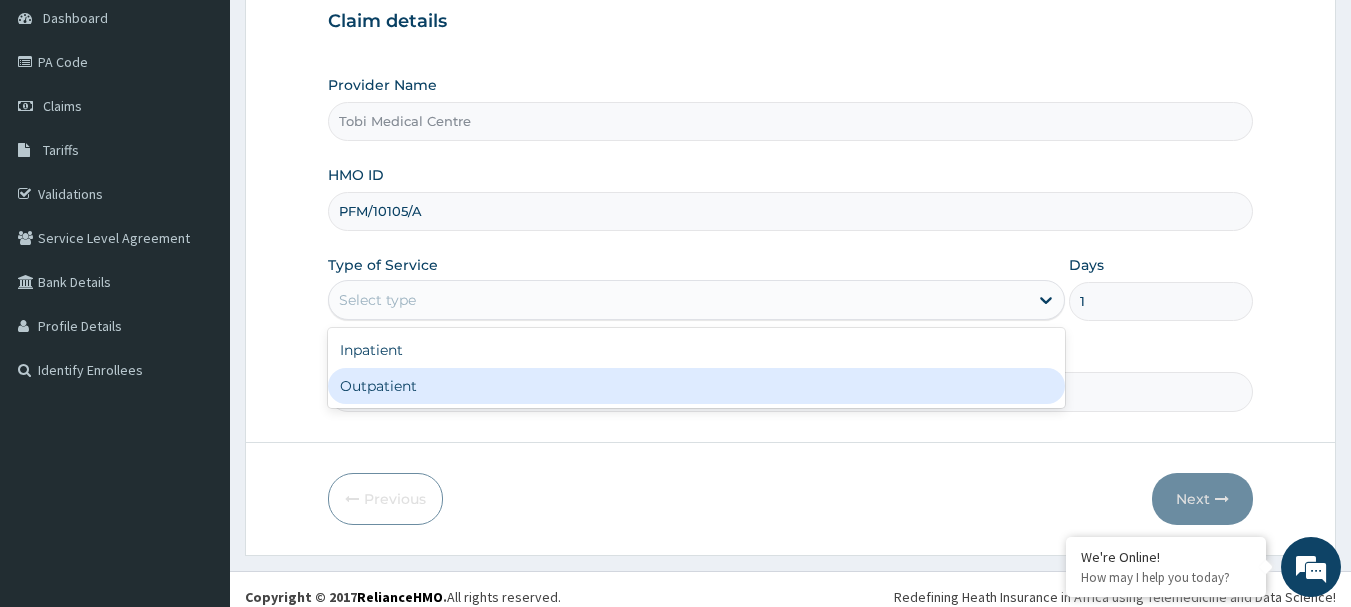 scroll, scrollTop: 0, scrollLeft: 0, axis: both 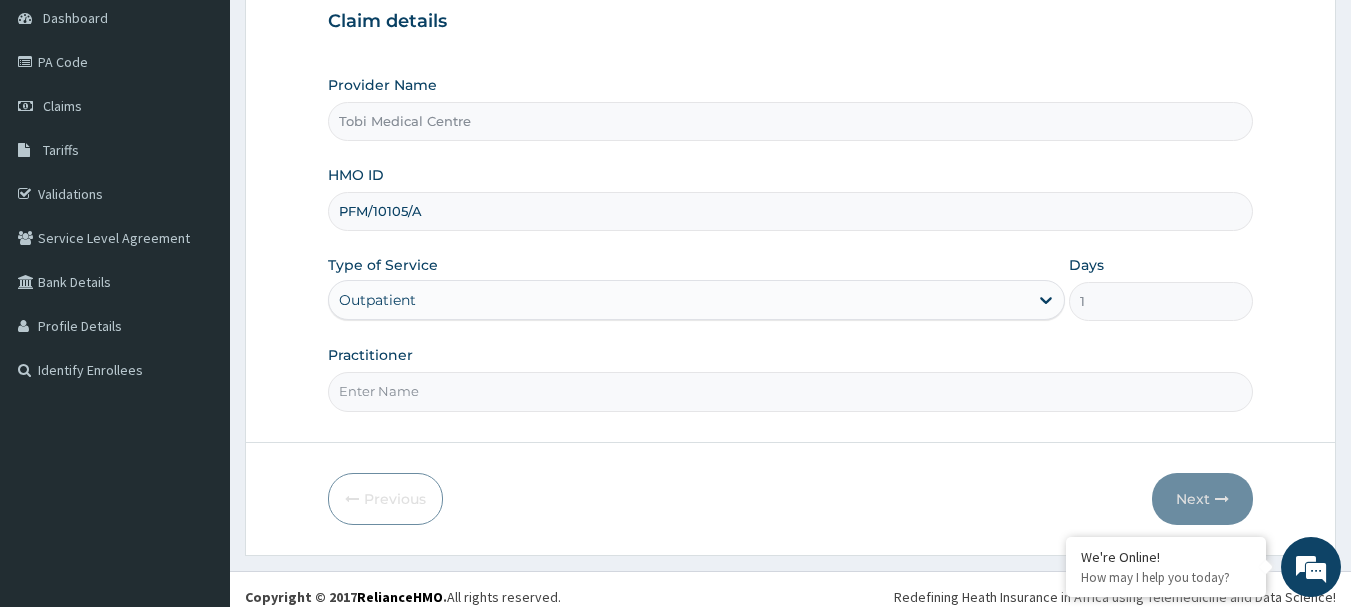 click on "Practitioner" at bounding box center (791, 391) 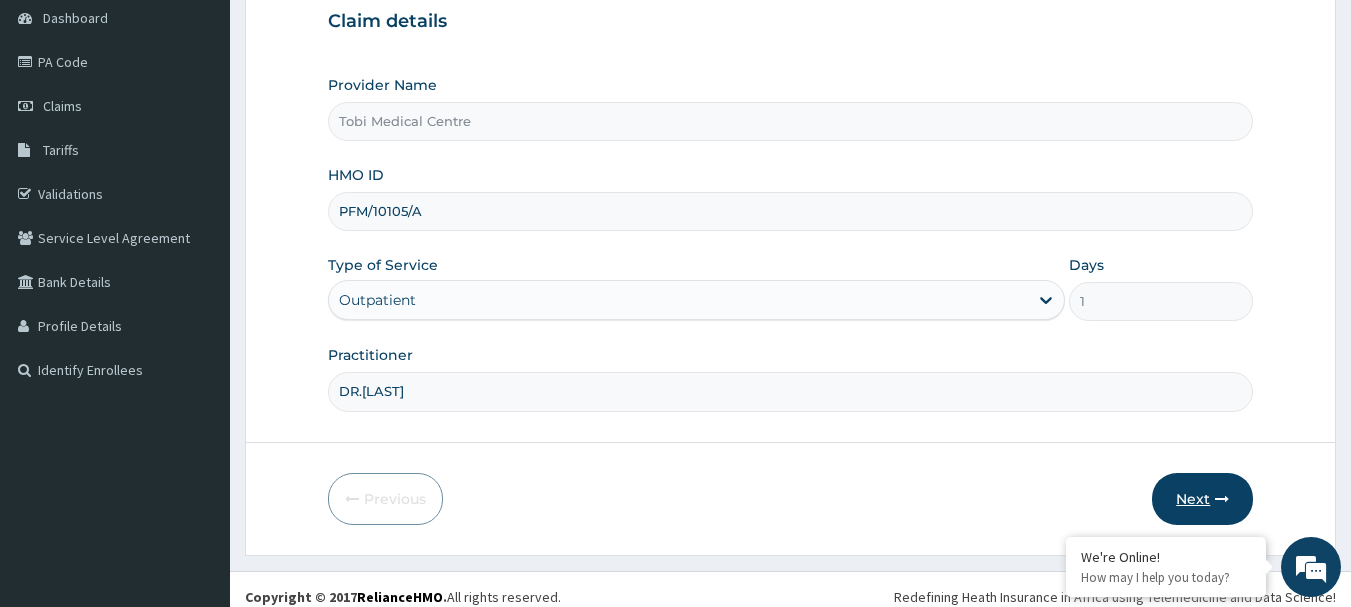 type on "DR.LEWIS" 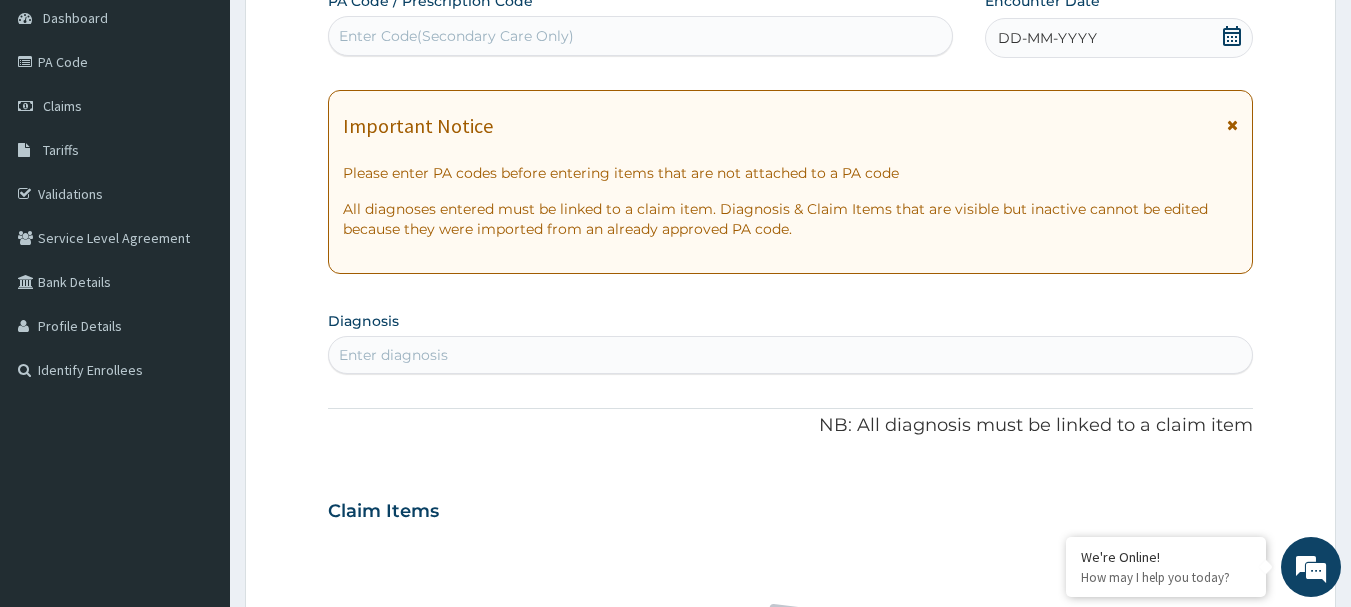 click on "Enter Code(Secondary Care Only)" at bounding box center [641, 36] 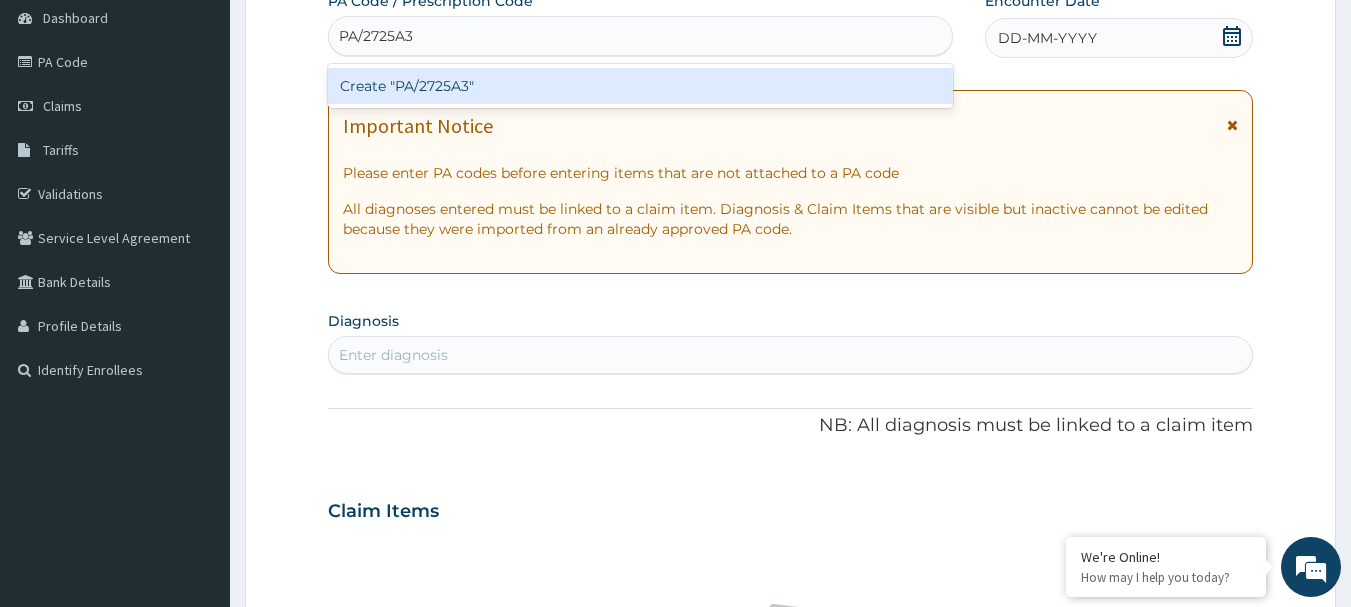 click on "Create "PA/2725A3"" at bounding box center [641, 86] 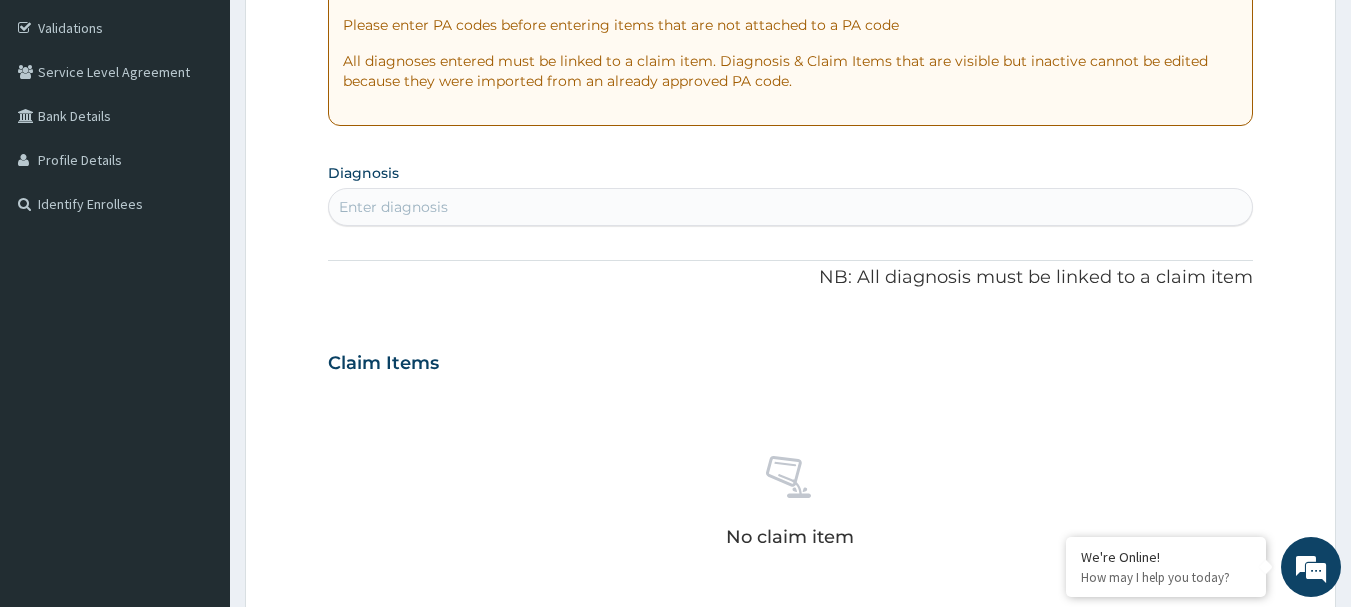 scroll, scrollTop: 100, scrollLeft: 0, axis: vertical 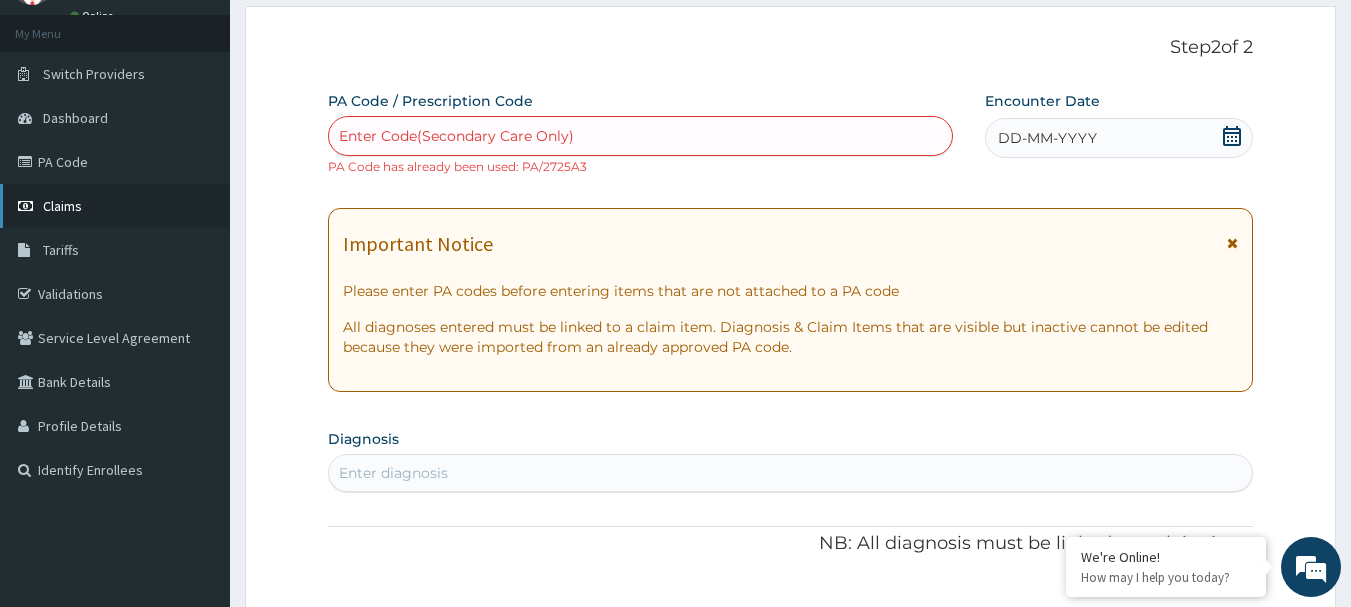 click on "Claims" at bounding box center [115, 206] 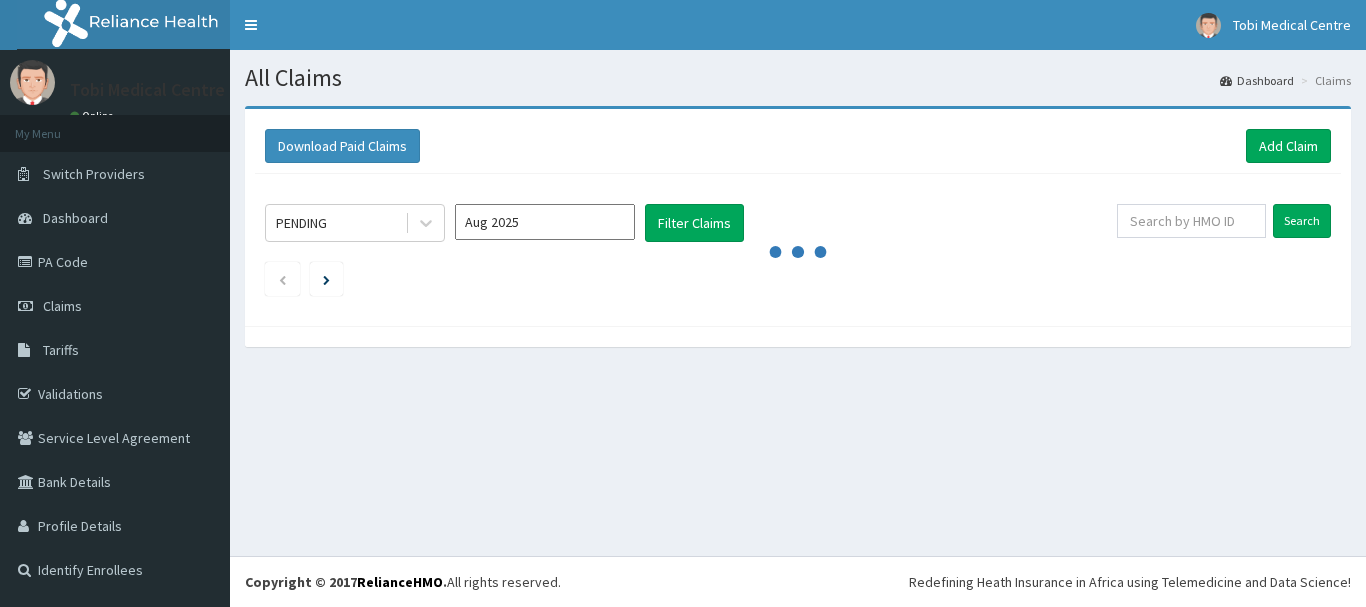 scroll, scrollTop: 0, scrollLeft: 0, axis: both 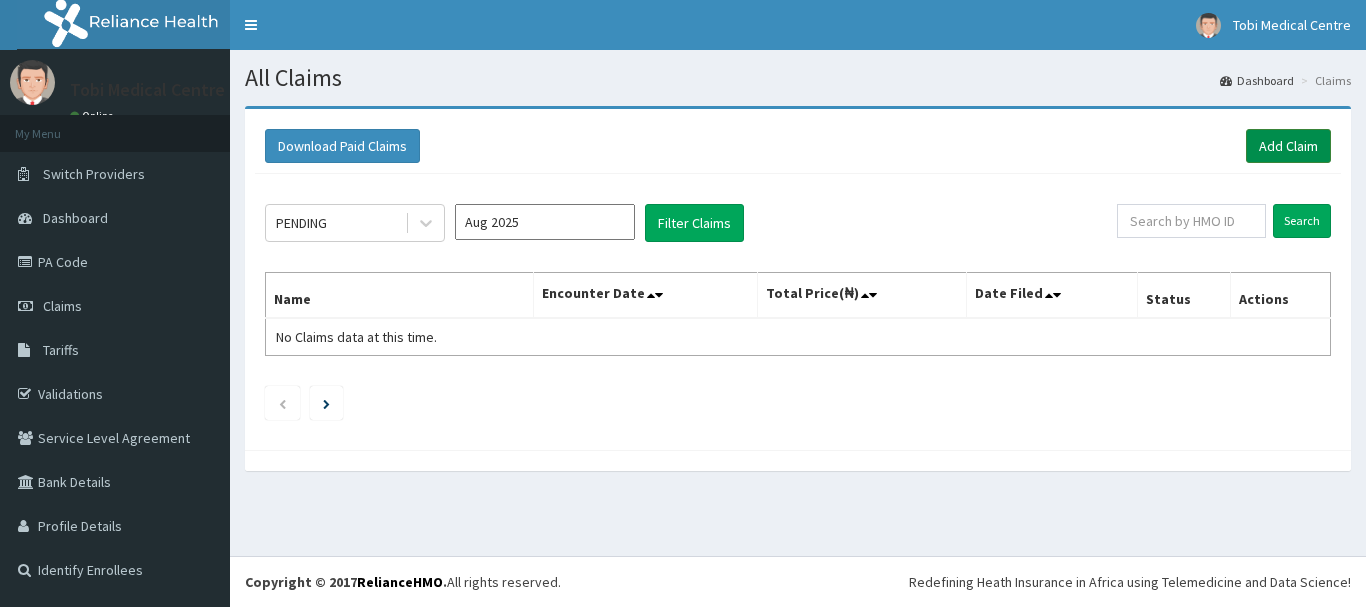 click on "Add Claim" at bounding box center [1288, 146] 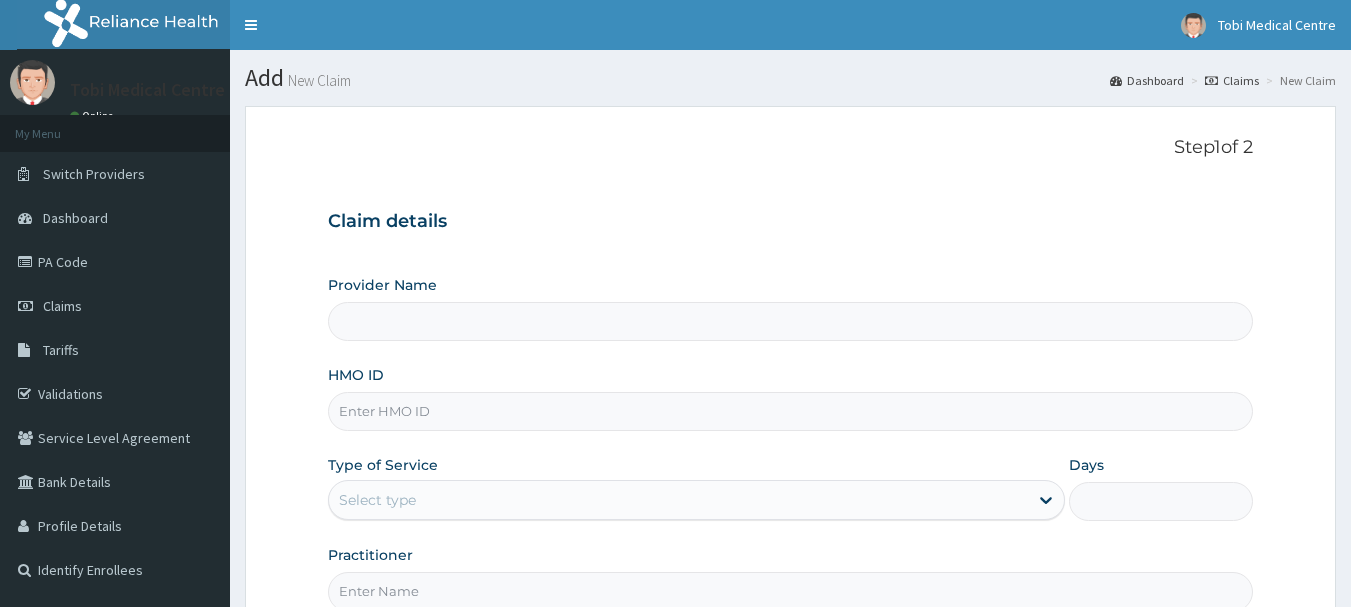 type on "Tobi Medical Centre" 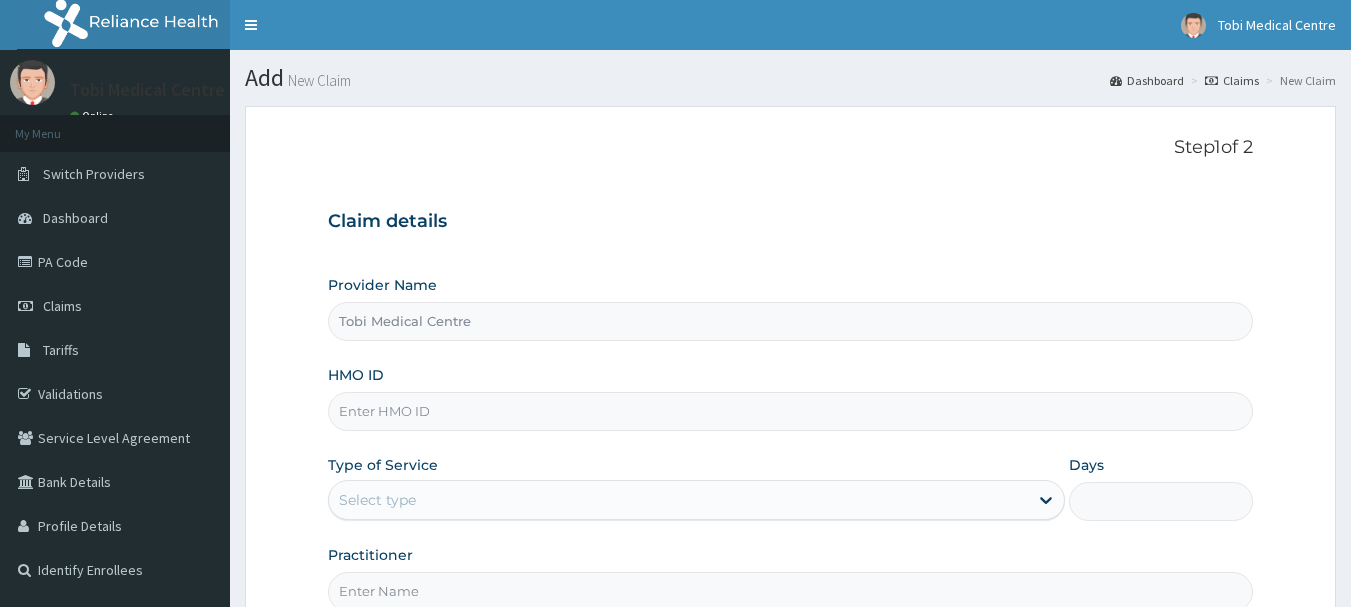 scroll, scrollTop: 0, scrollLeft: 0, axis: both 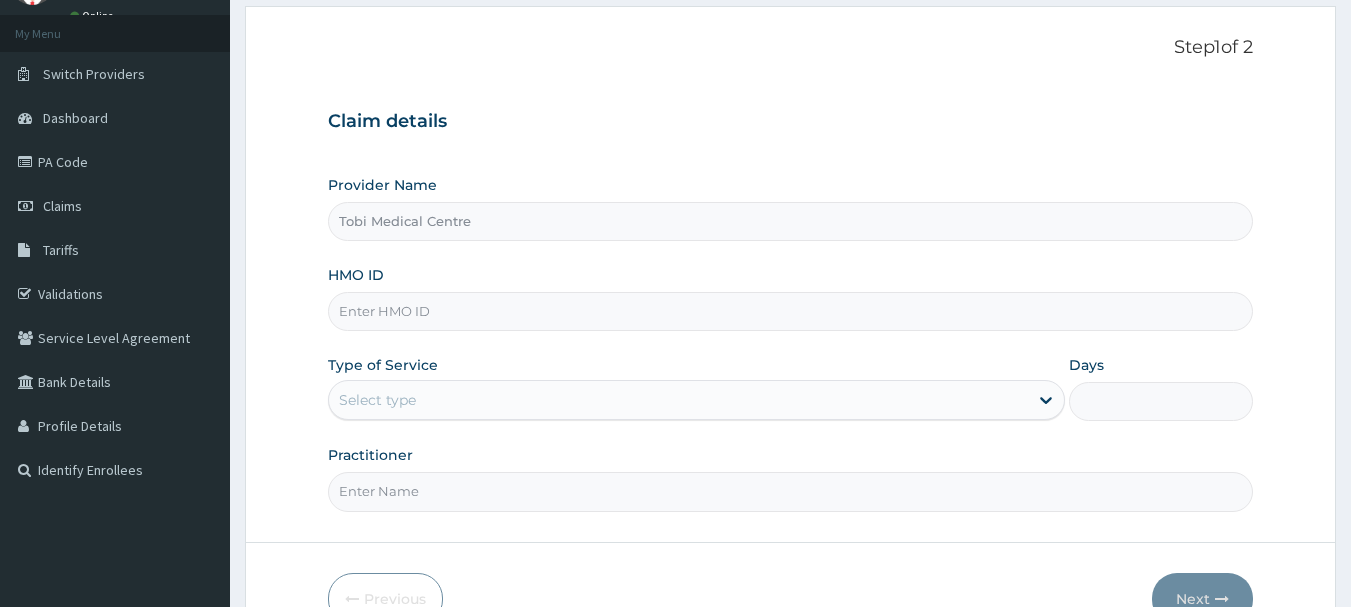click on "HMO ID" at bounding box center [791, 311] 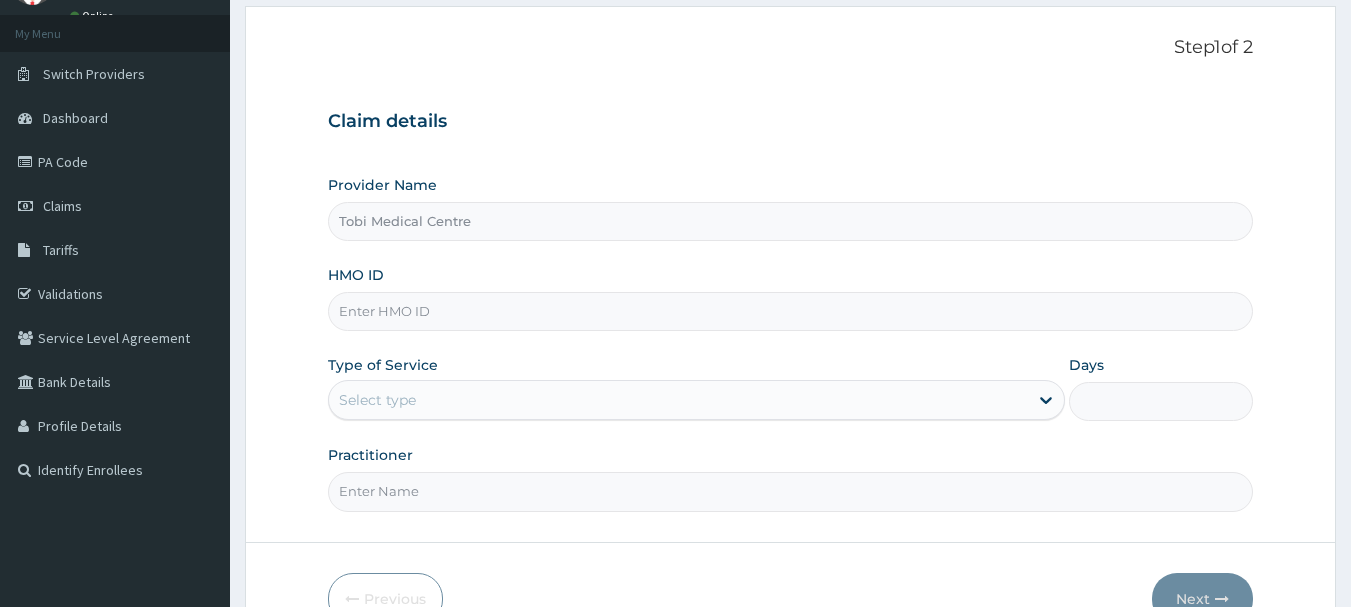 paste on "PFM/10105/B" 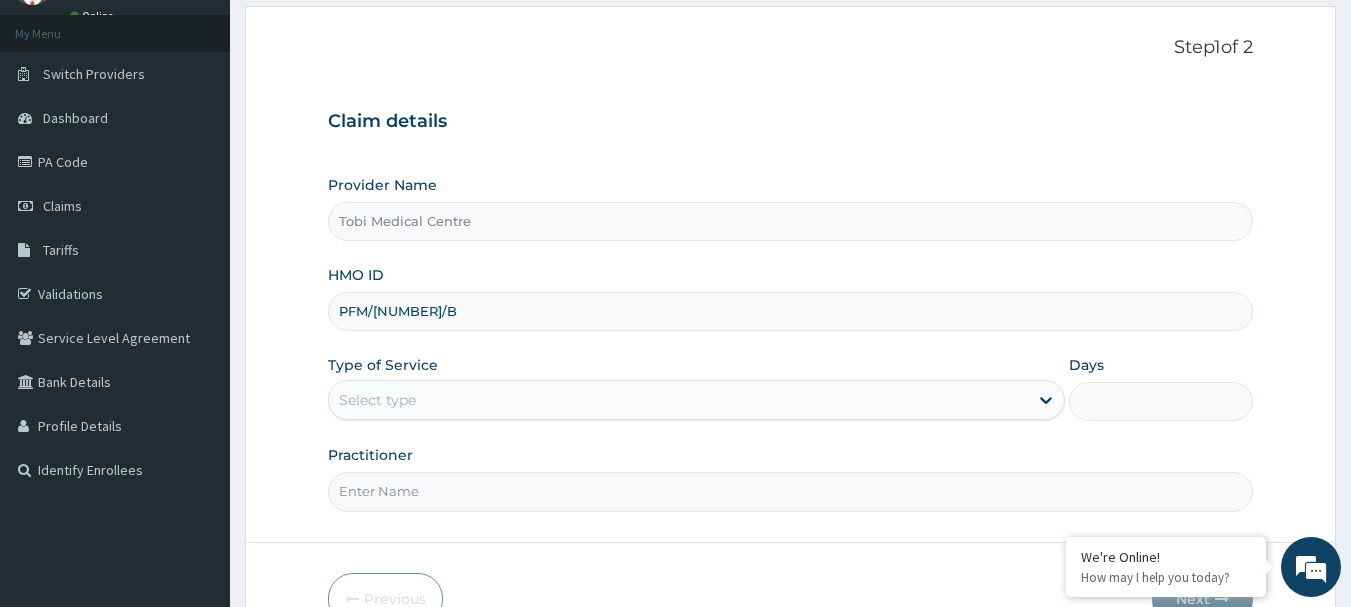 type on "PFM/10105/B" 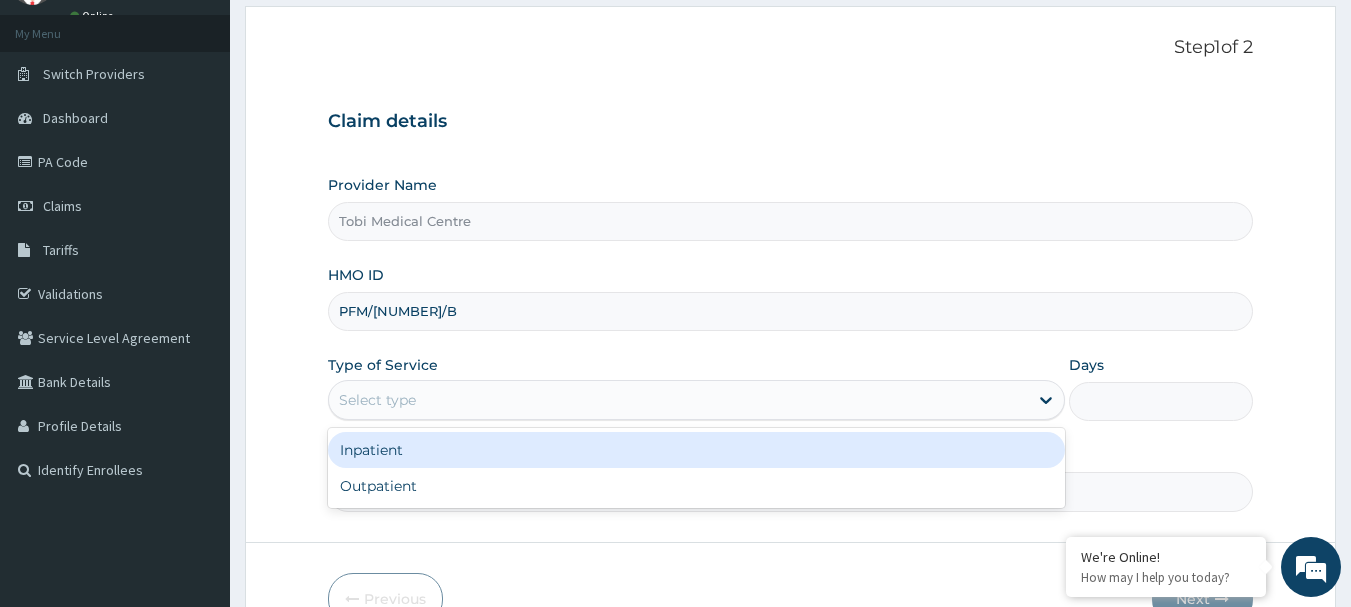 scroll, scrollTop: 215, scrollLeft: 0, axis: vertical 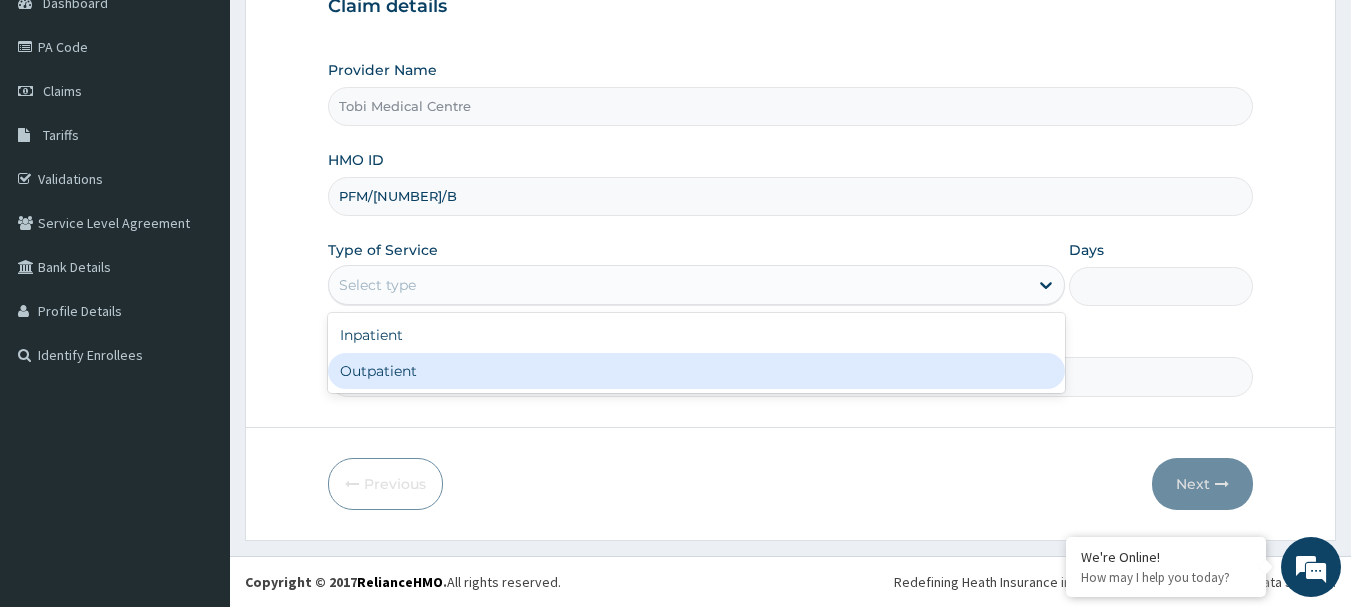 click on "Outpatient" at bounding box center [696, 371] 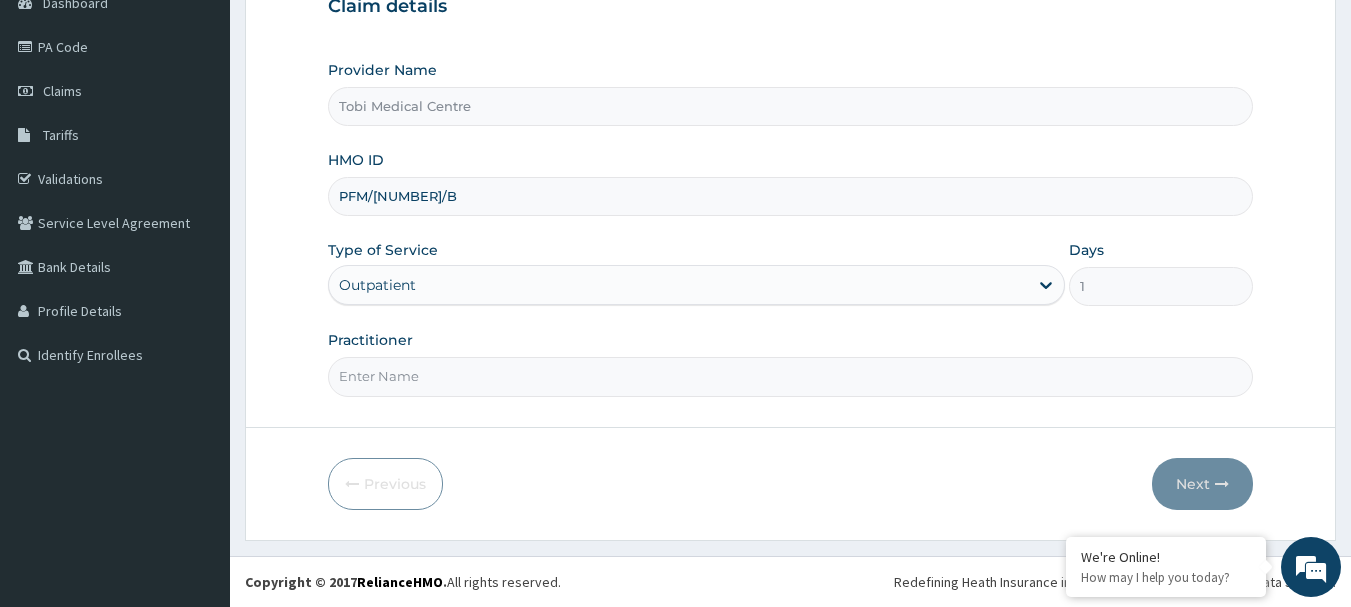 click on "Practitioner" at bounding box center [791, 376] 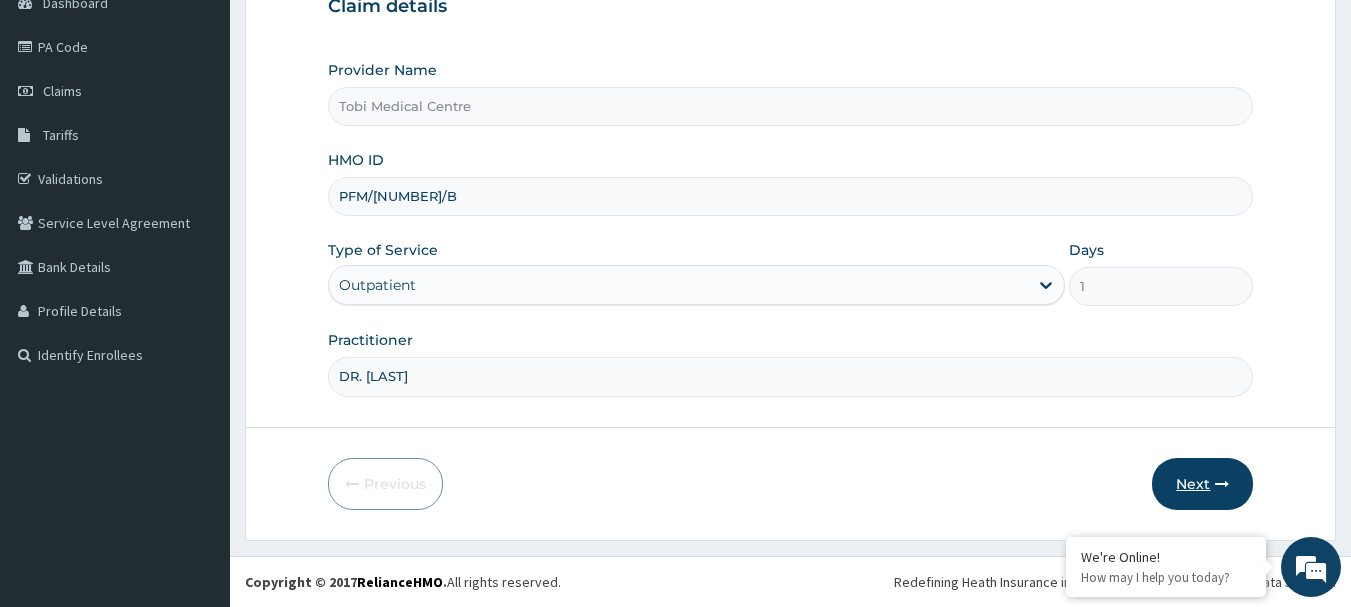 type on "DR. IZUNDU" 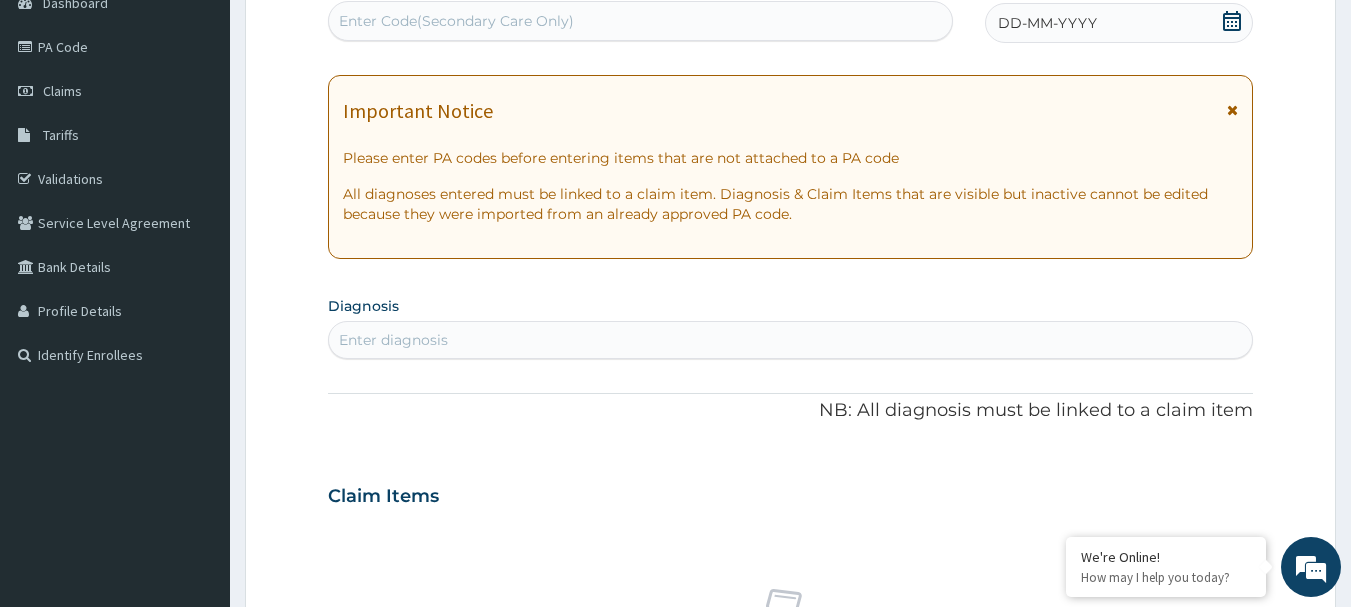 click on "Enter Code(Secondary Care Only)" at bounding box center [641, 21] 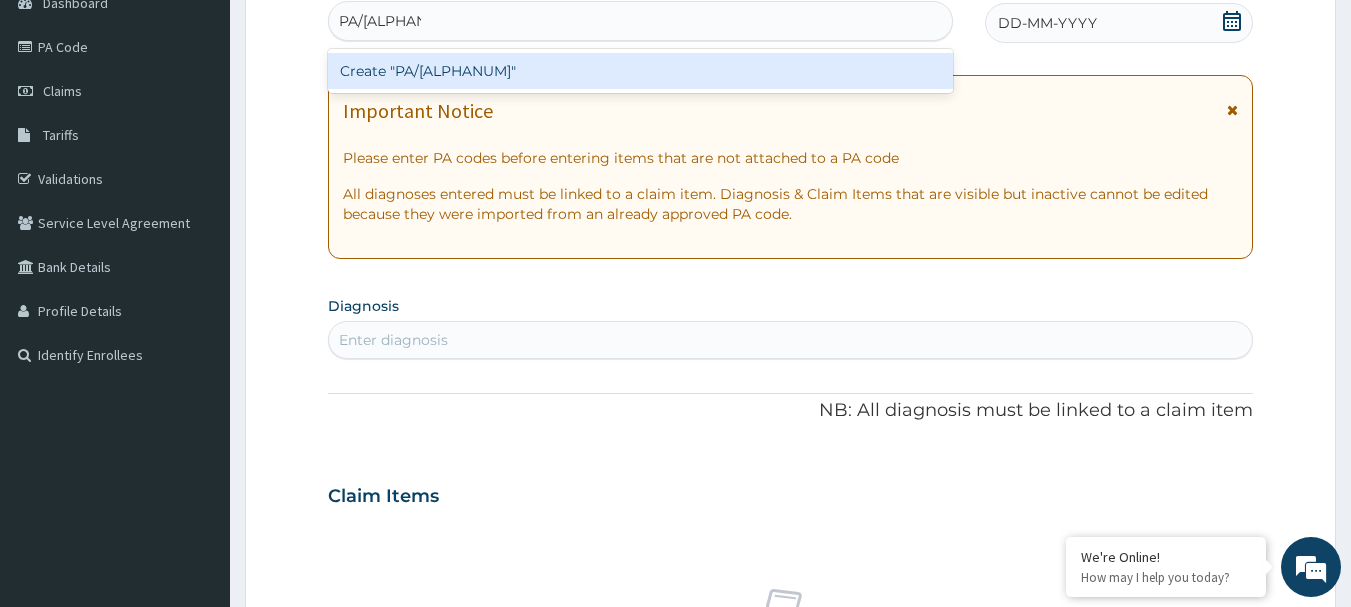 click on "Create "PA/25DCB3"" at bounding box center [641, 71] 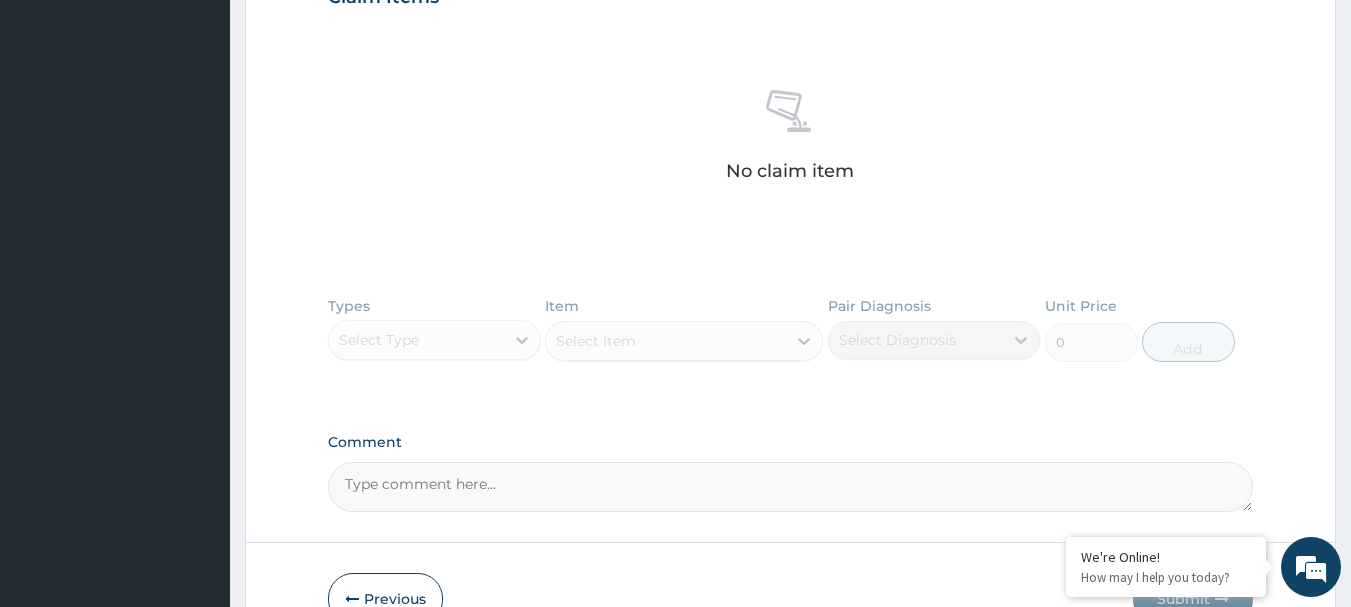 scroll, scrollTop: 847, scrollLeft: 0, axis: vertical 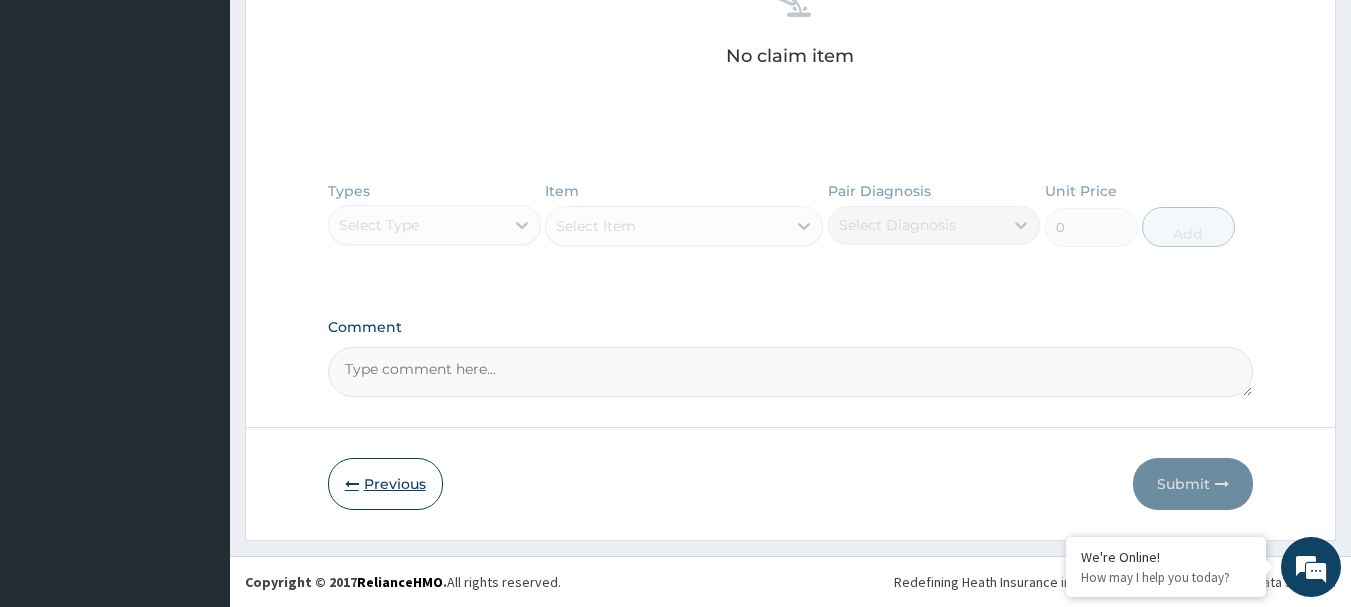 click on "Previous" at bounding box center [385, 484] 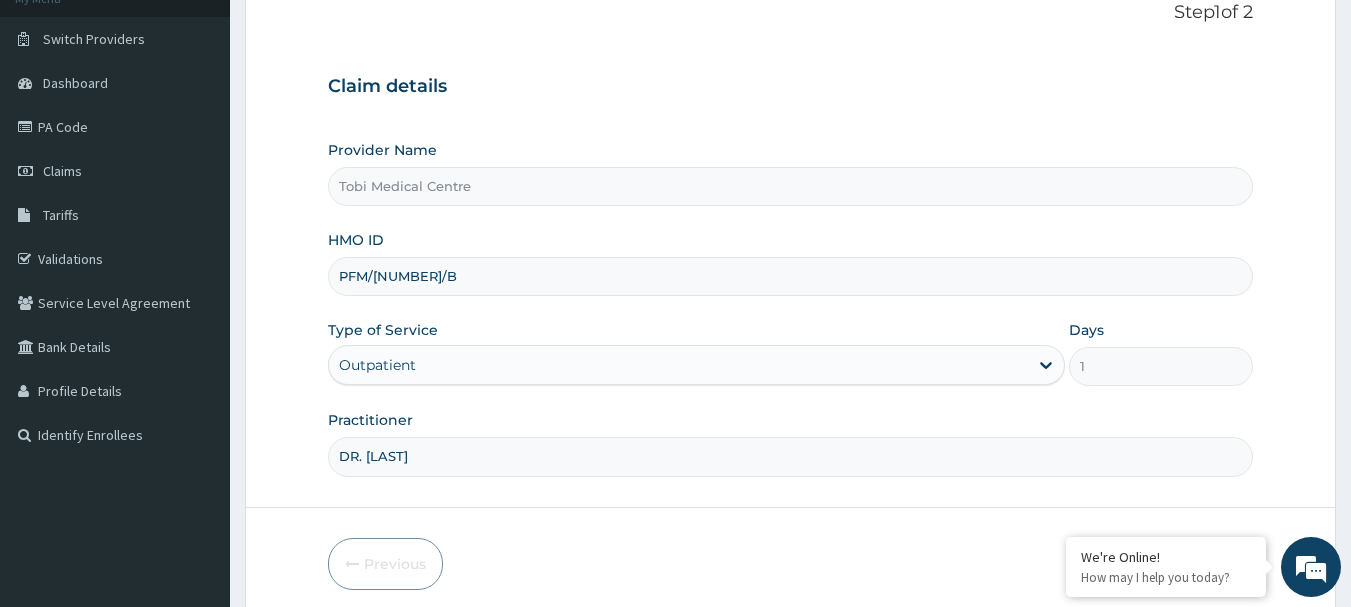scroll, scrollTop: 0, scrollLeft: 0, axis: both 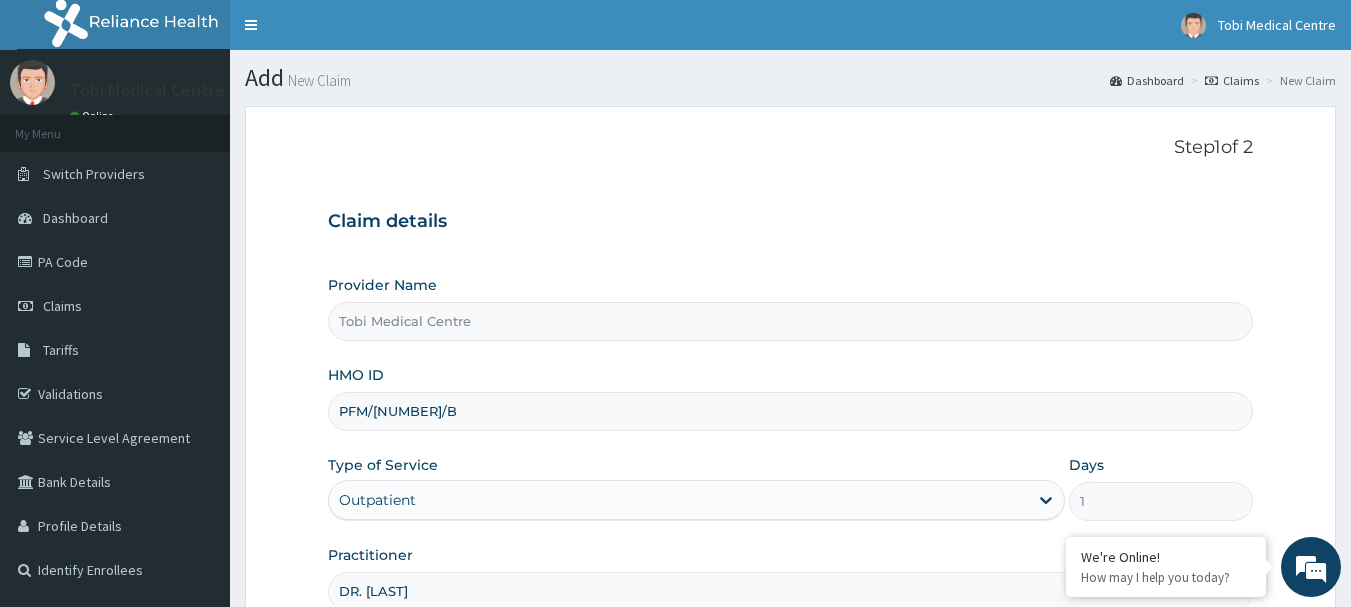 click on "PFM/10105/B" at bounding box center [791, 411] 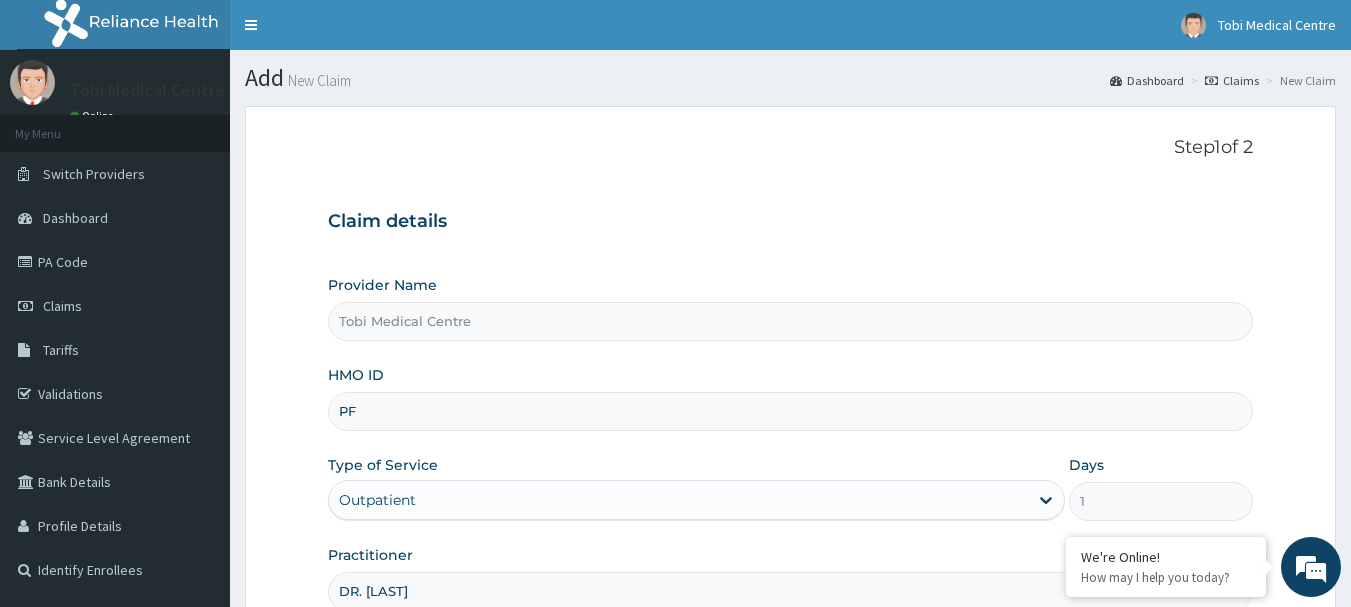 type on "P" 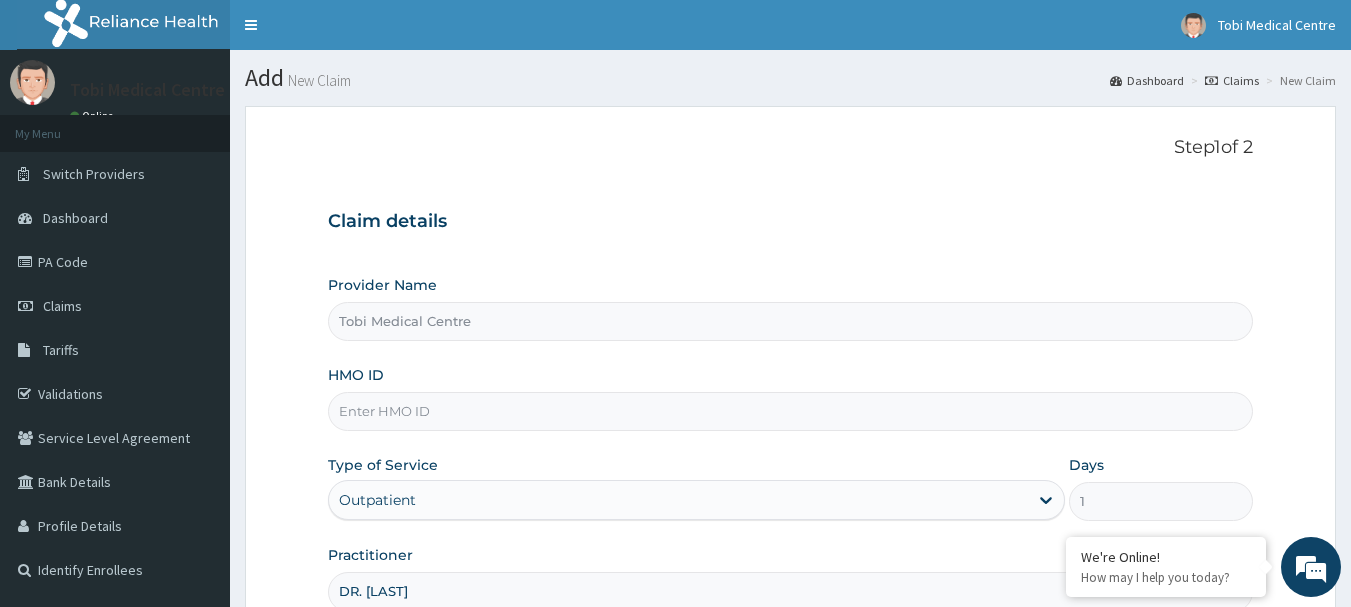 paste on "EFM/10109/B" 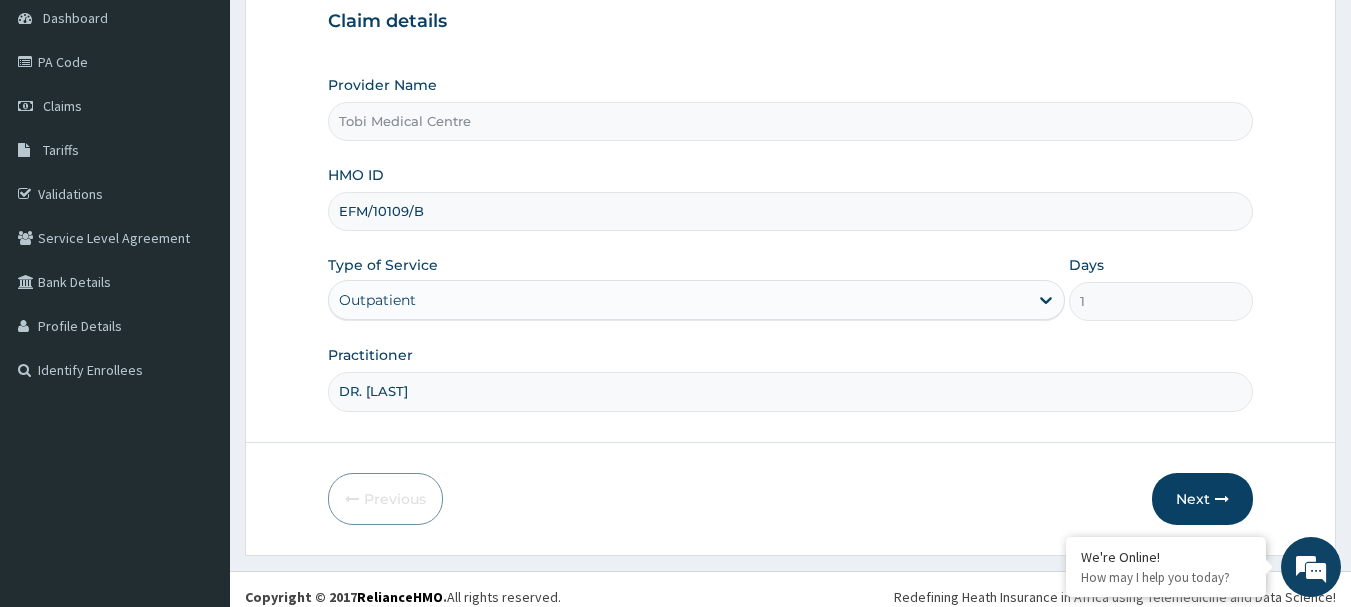 scroll, scrollTop: 215, scrollLeft: 0, axis: vertical 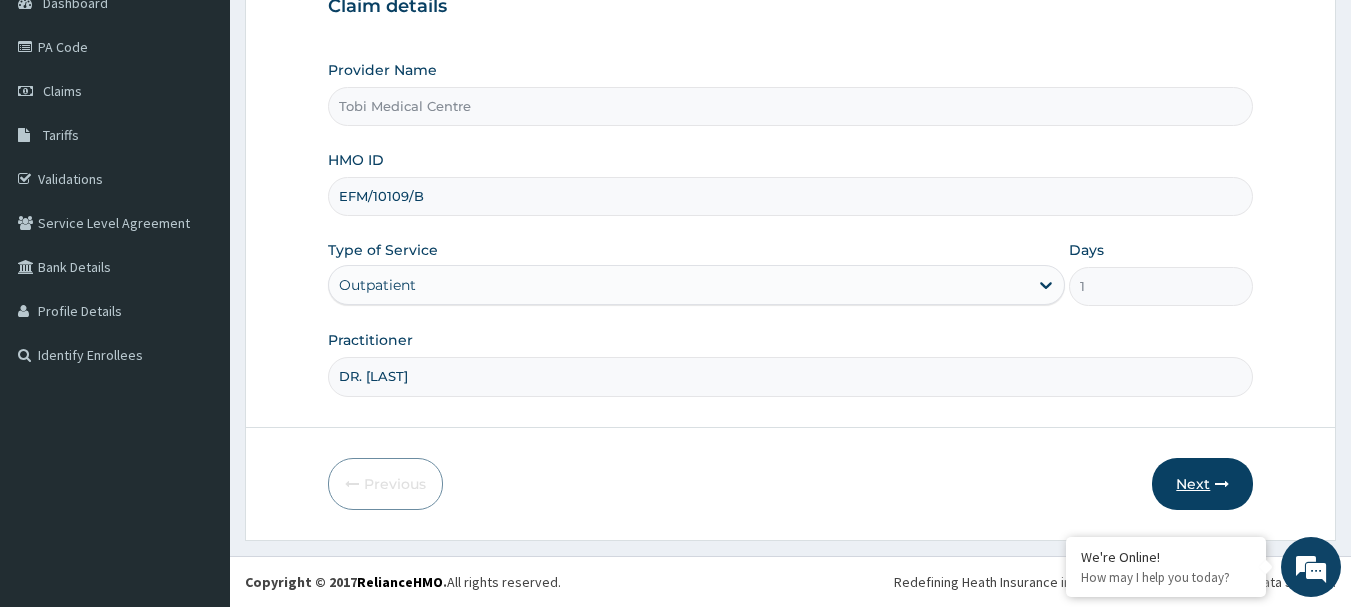 type on "EFM/10109/B" 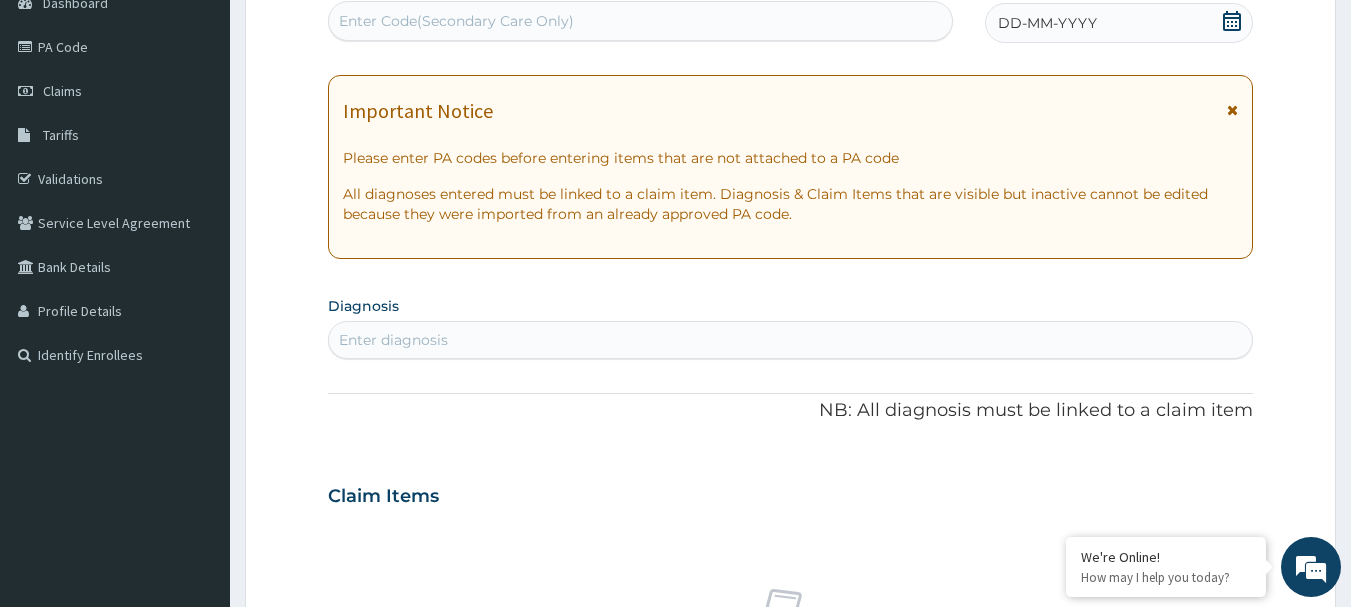 click on "PA Code / Prescription Code Enter Code(Secondary Care Only)" at bounding box center (641, 9) 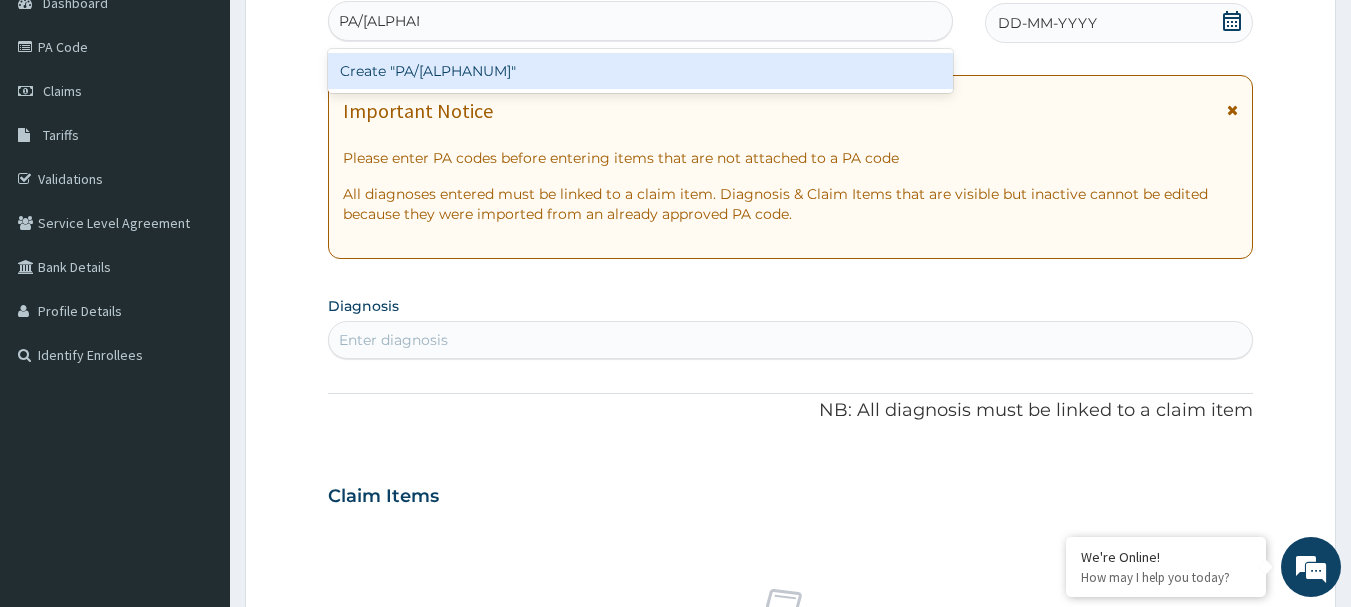 click on "Create "PA/C2E8F8"" at bounding box center (641, 71) 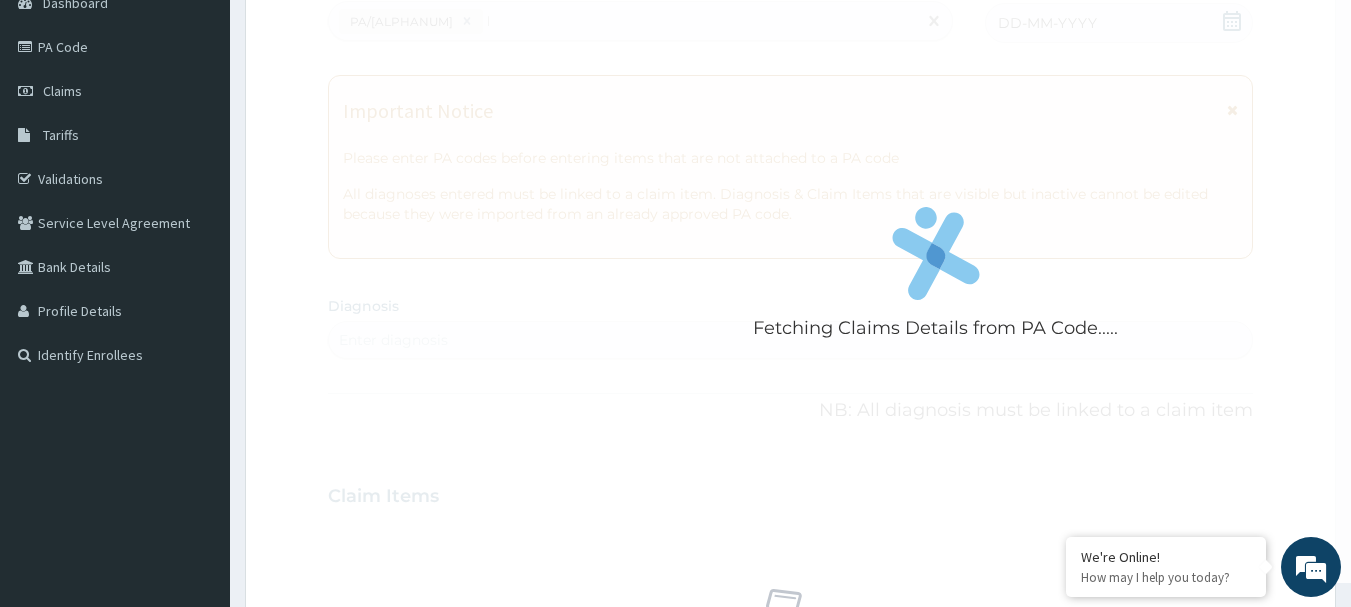 type 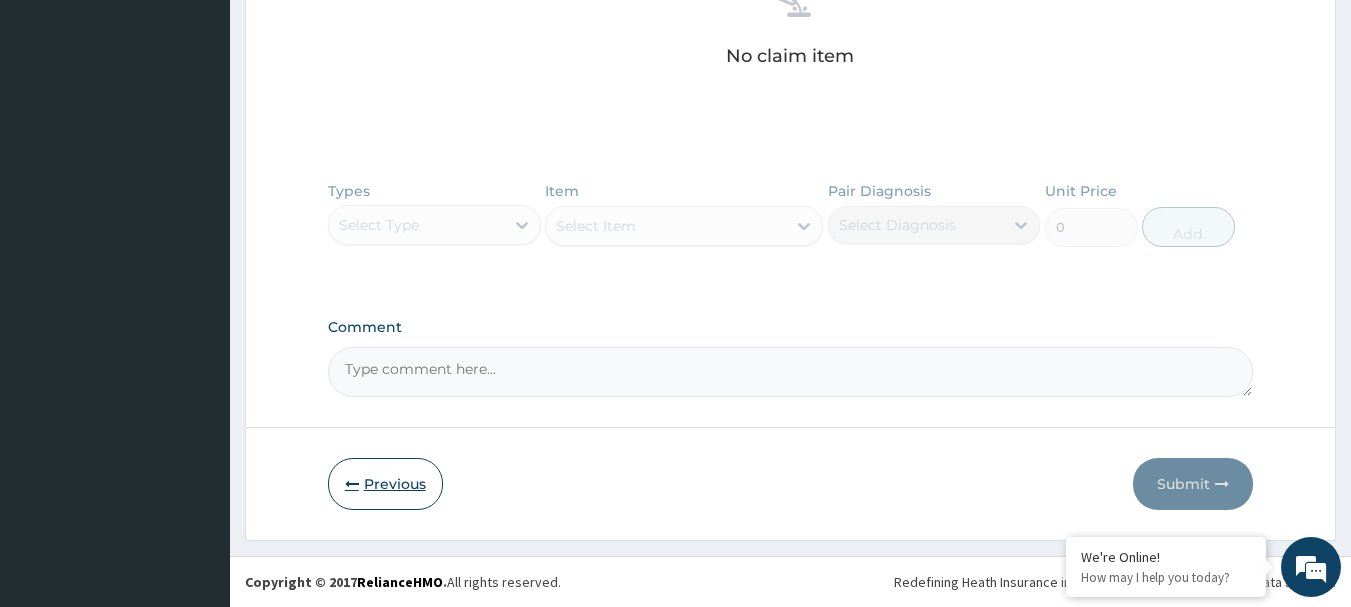 click on "Previous" at bounding box center (385, 484) 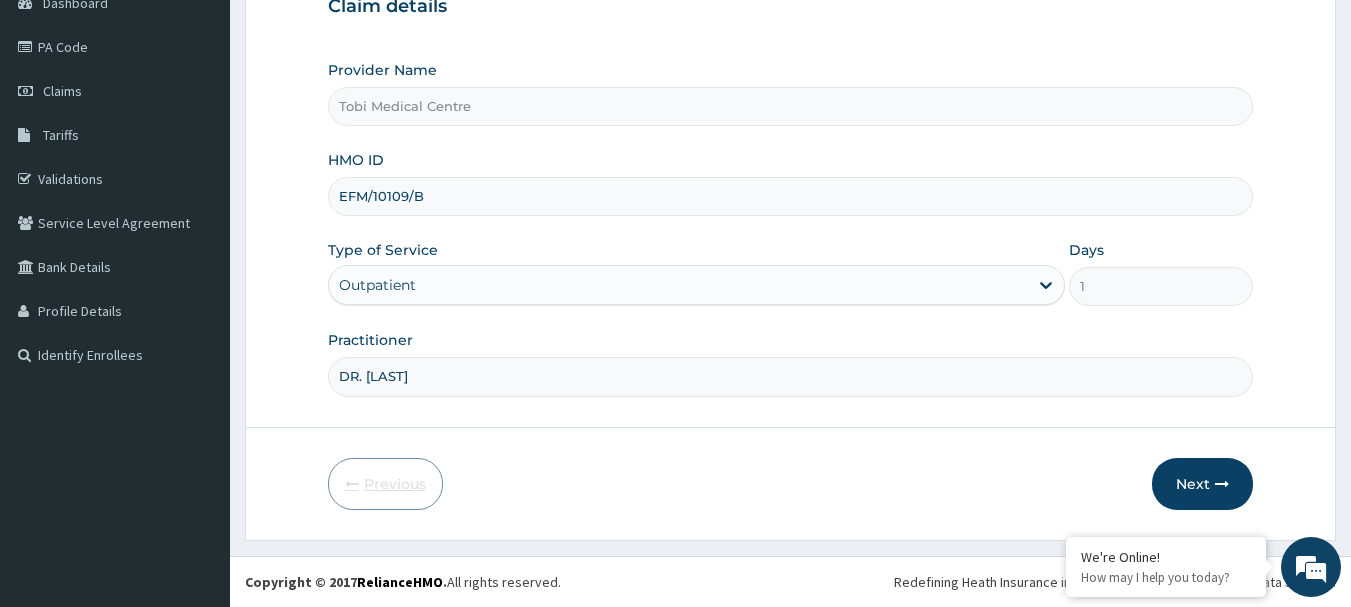 scroll, scrollTop: 215, scrollLeft: 0, axis: vertical 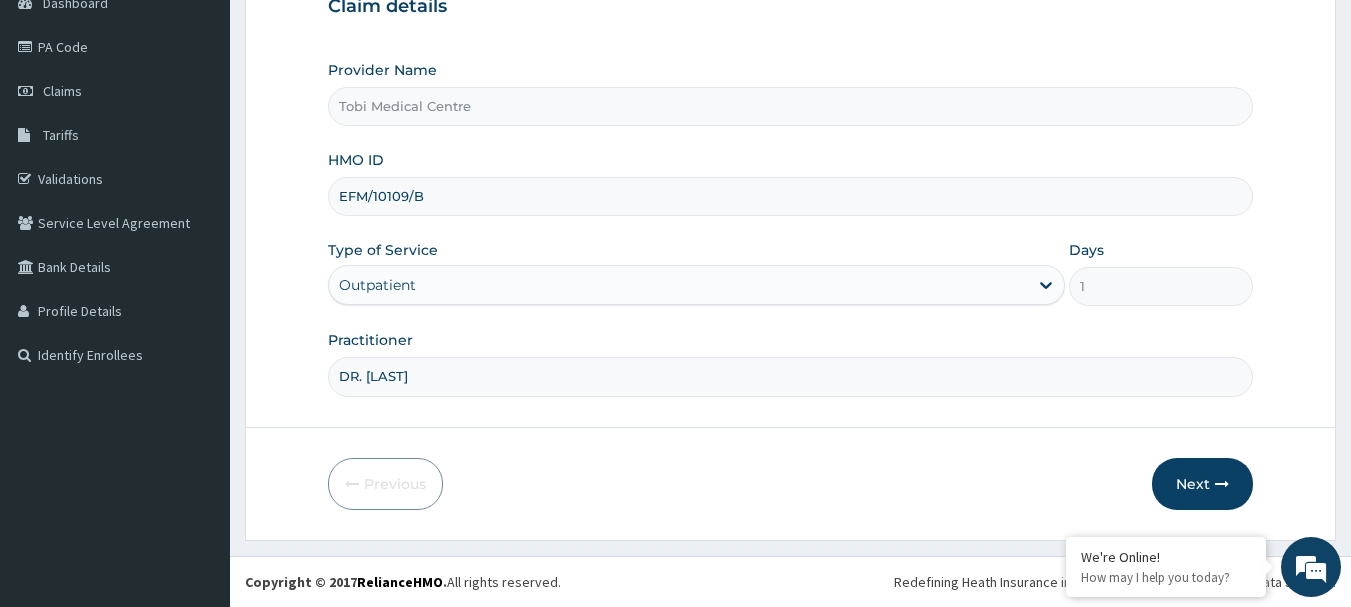 click on "Provider Name Tobi Medical Centre HMO ID EFM/10109/B Type of Service Outpatient Days 1 Practitioner DR. IZUNDU" at bounding box center (791, 228) 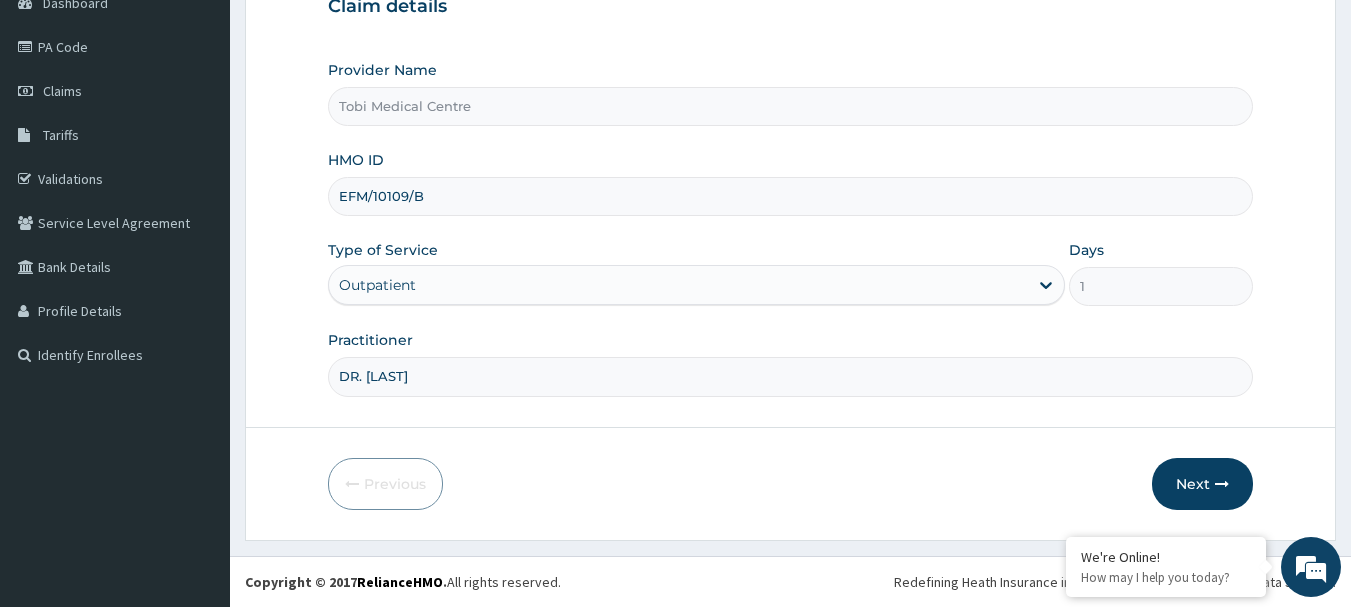 drag, startPoint x: 459, startPoint y: 201, endPoint x: 330, endPoint y: 198, distance: 129.03488 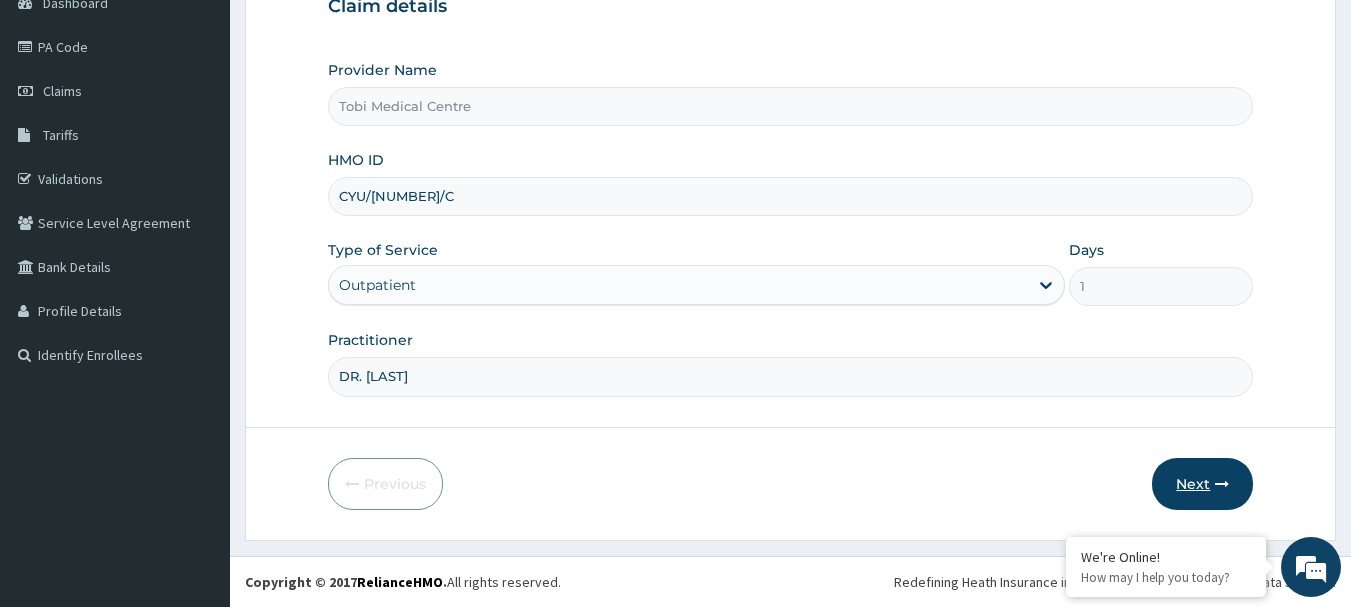 type on "CYU/10288/C" 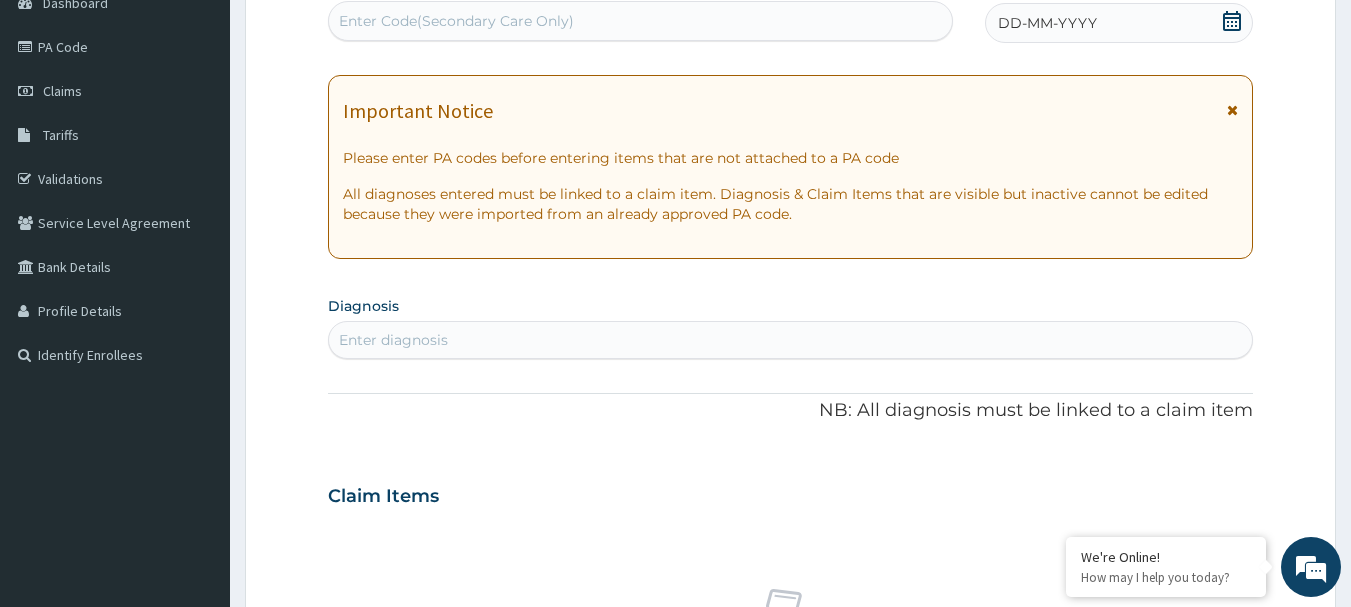 click on "Enter Code(Secondary Care Only)" at bounding box center [641, 21] 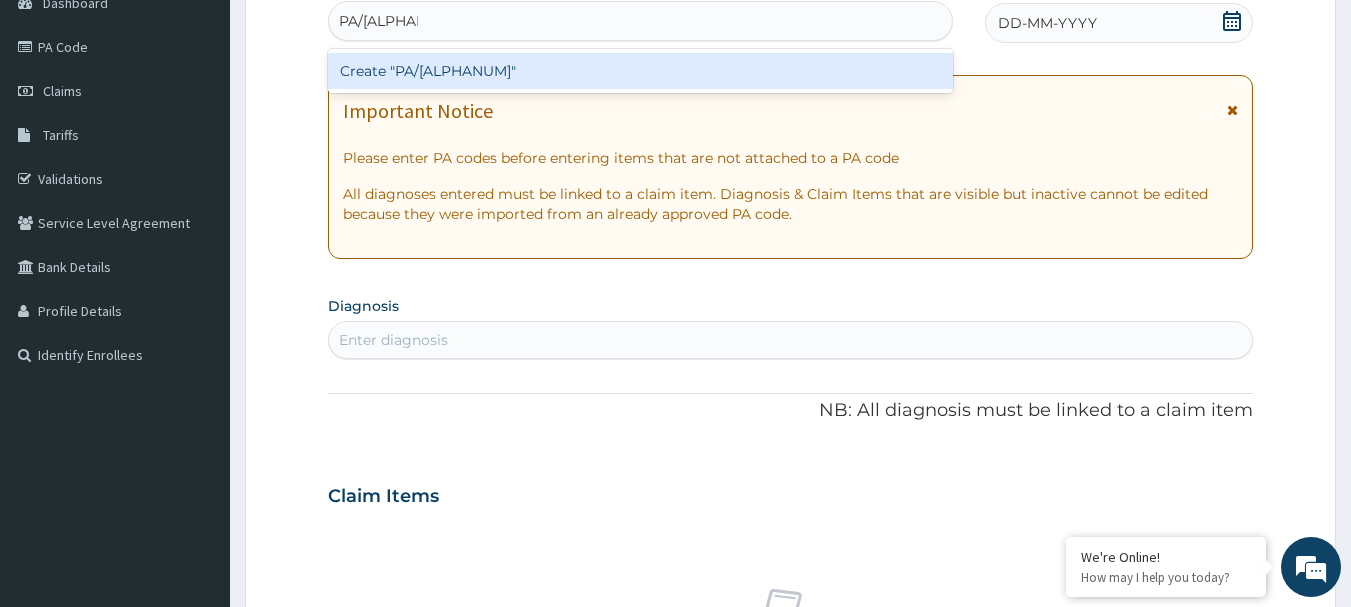 click on "Create "PA/B0F577"" at bounding box center (641, 71) 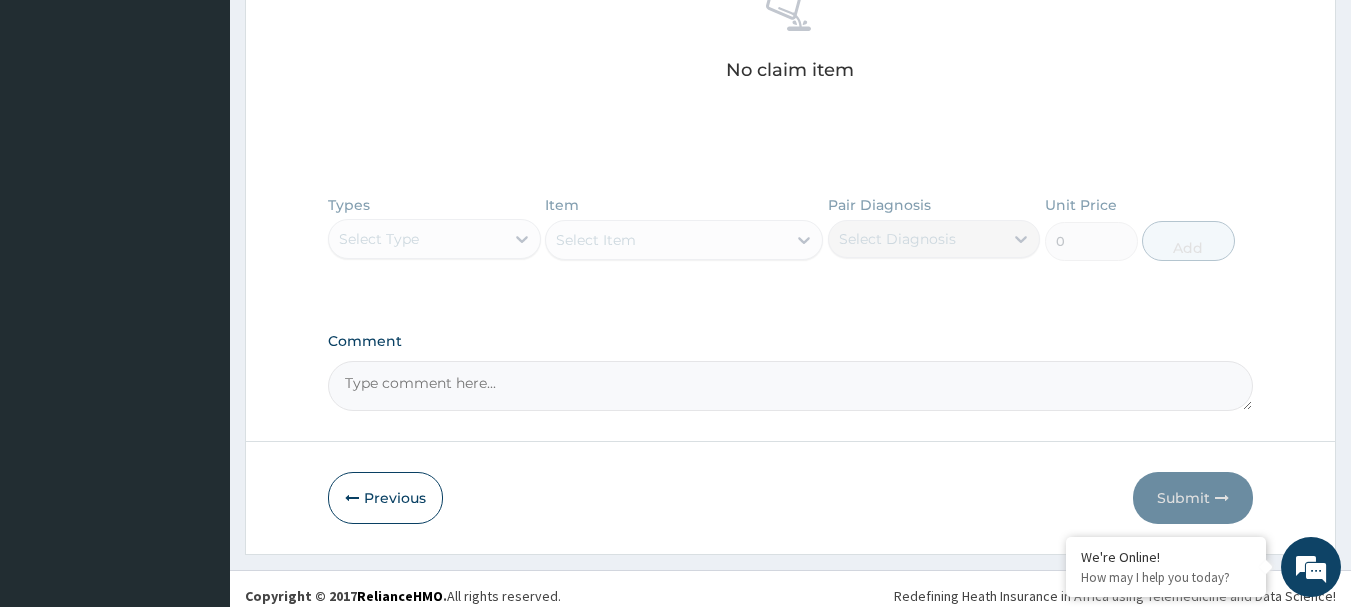 scroll, scrollTop: 847, scrollLeft: 0, axis: vertical 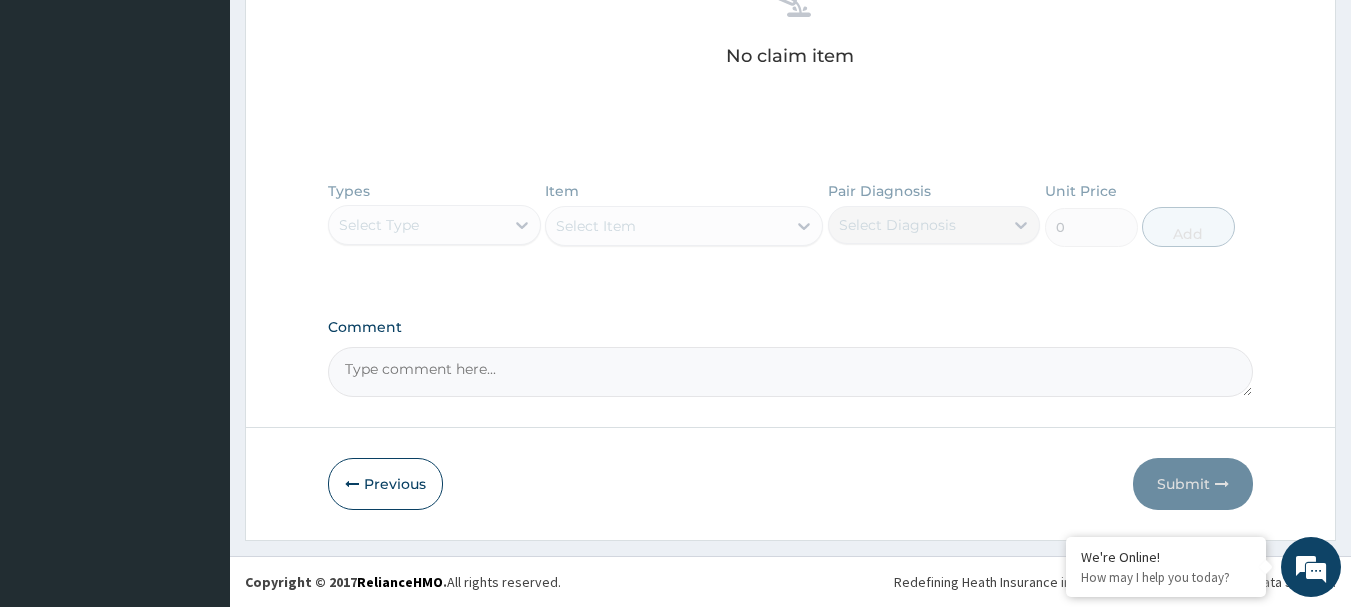 drag, startPoint x: 378, startPoint y: 473, endPoint x: 375, endPoint y: 412, distance: 61.073727 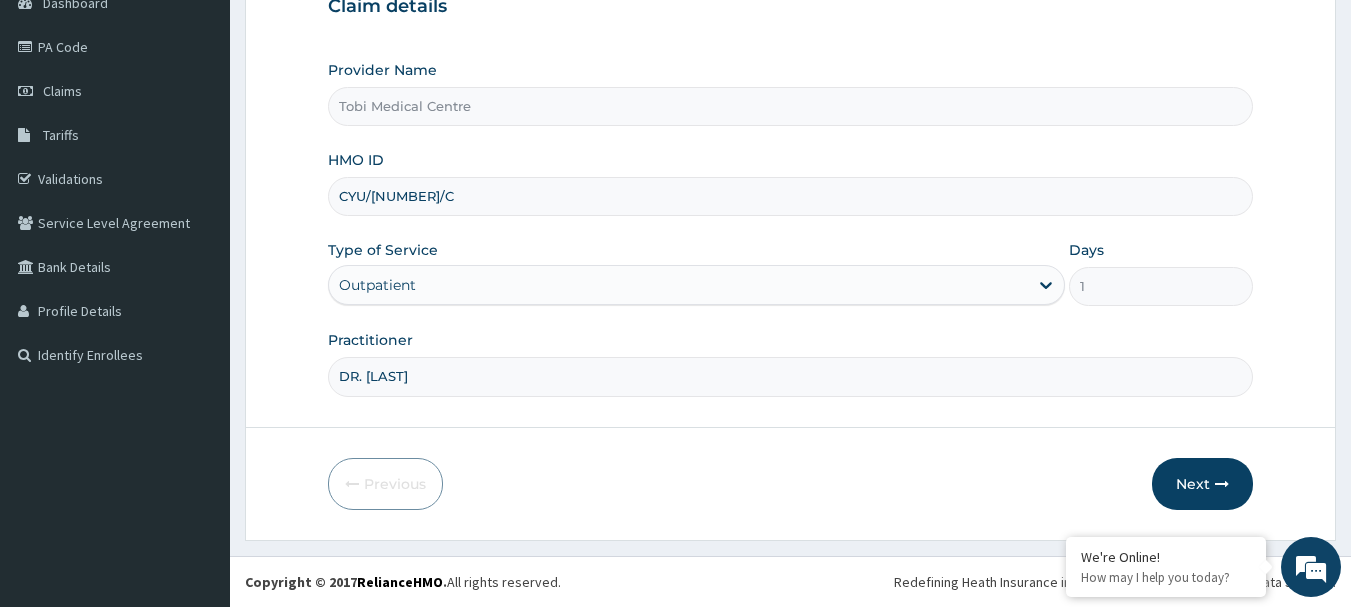 click on "CYU/10288/C" at bounding box center [791, 196] 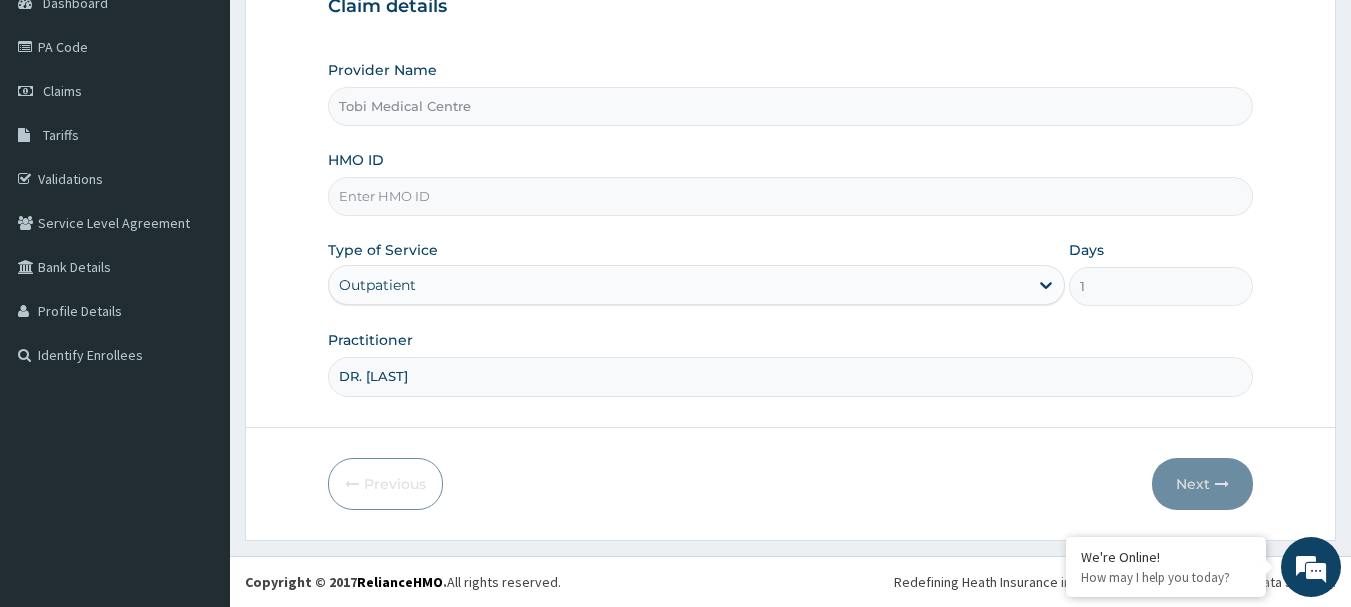 paste on "EFM/10117/B" 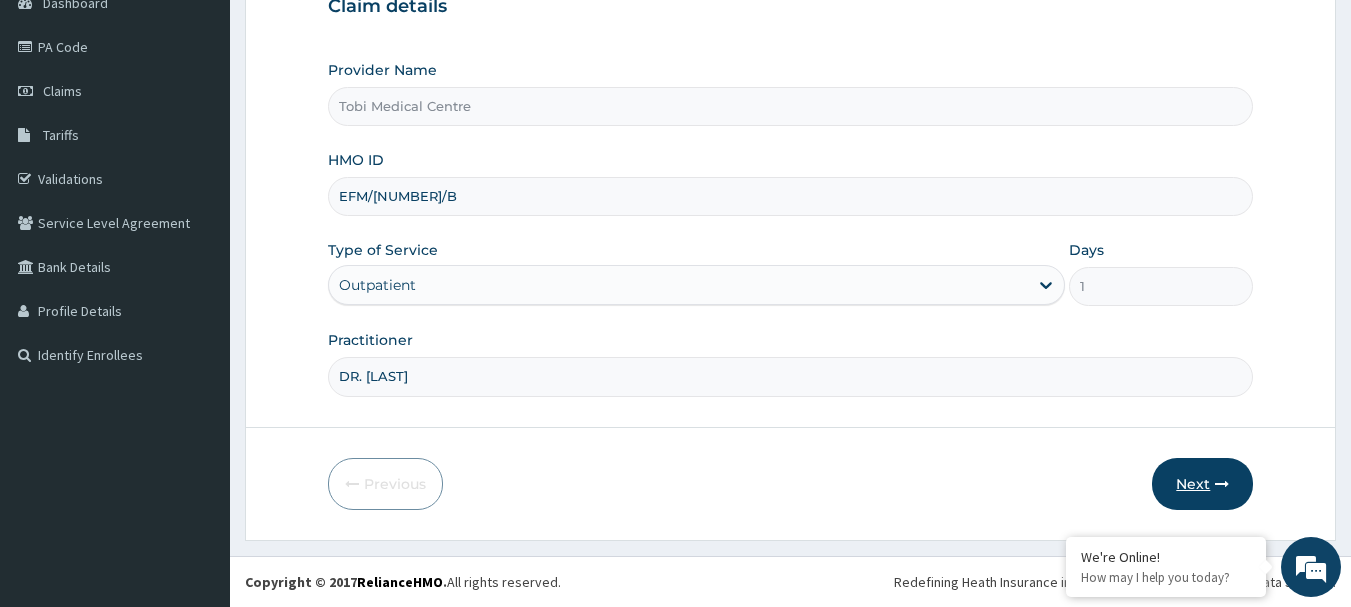 type on "EFM/10117/B" 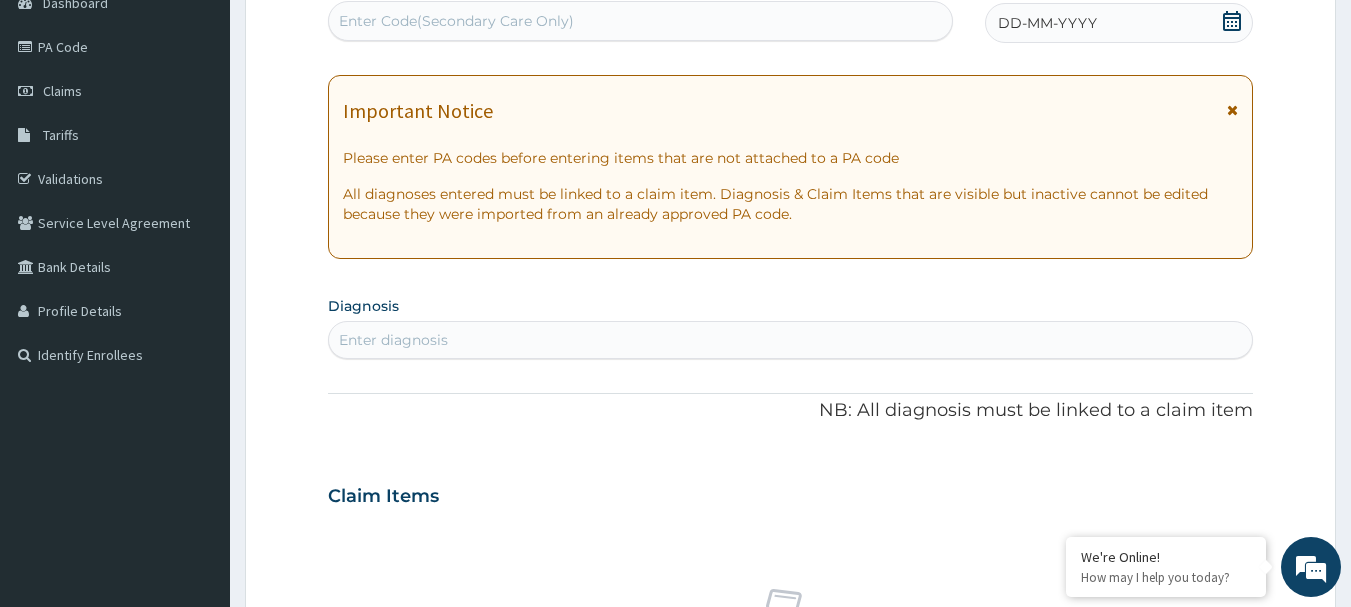 click on "Enter Code(Secondary Care Only)" at bounding box center (641, 21) 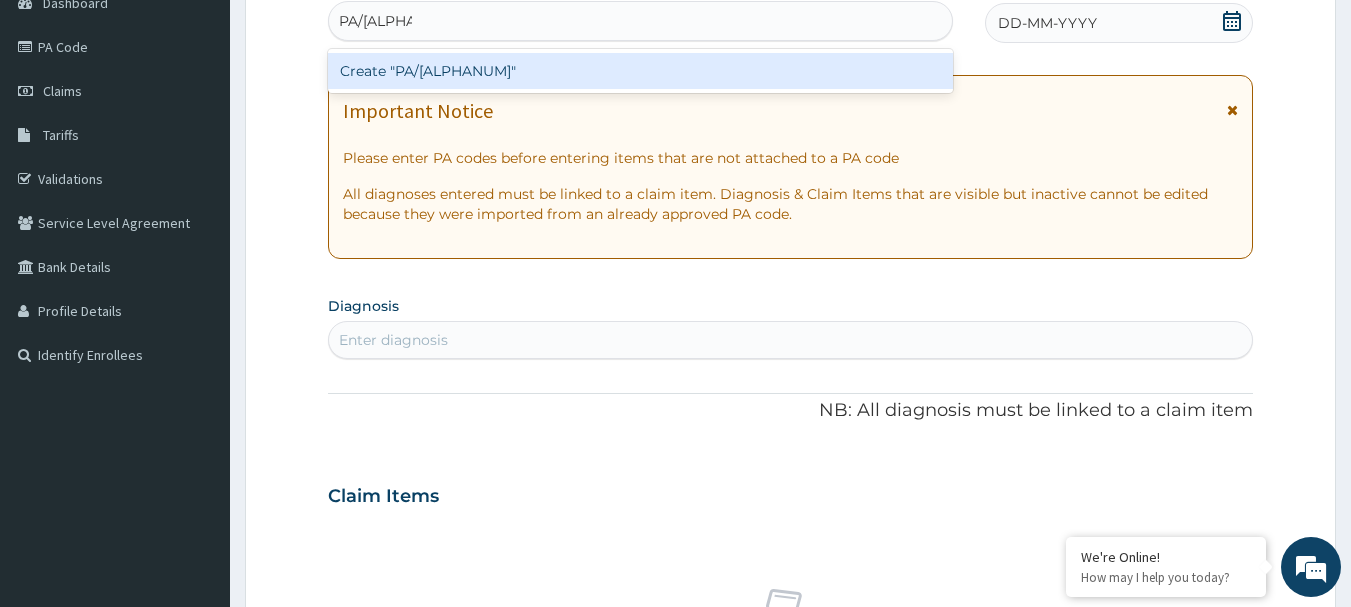 click on "Create "PA/F7B118"" at bounding box center (641, 71) 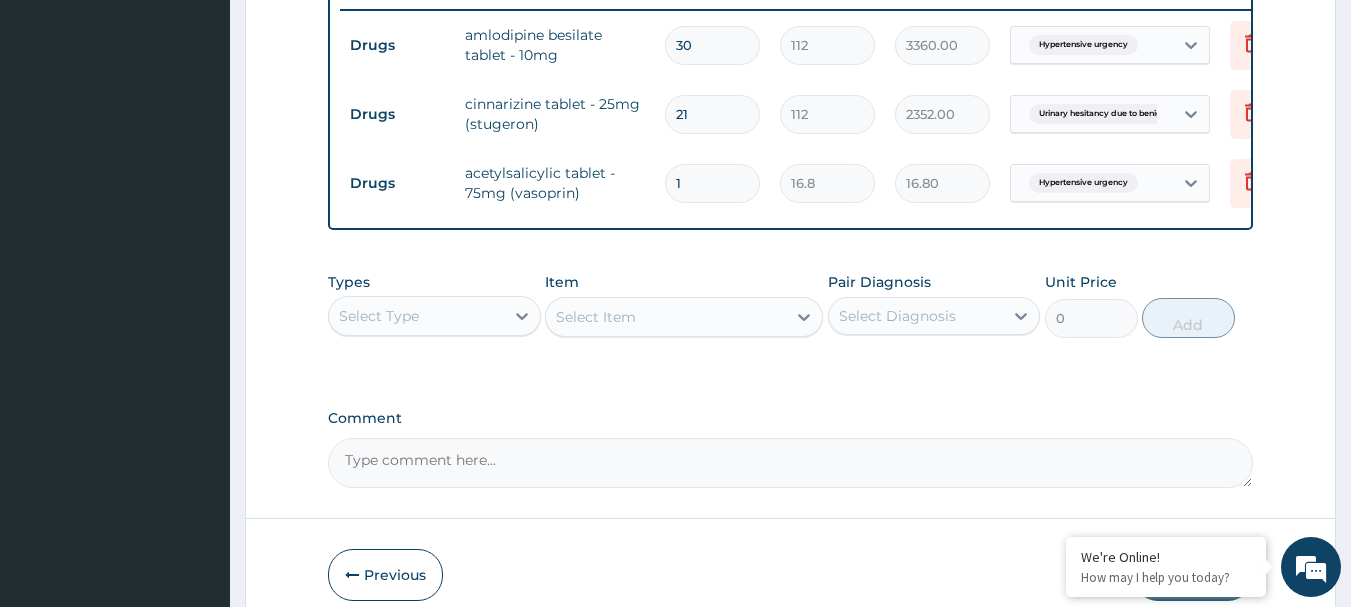 scroll, scrollTop: 693, scrollLeft: 0, axis: vertical 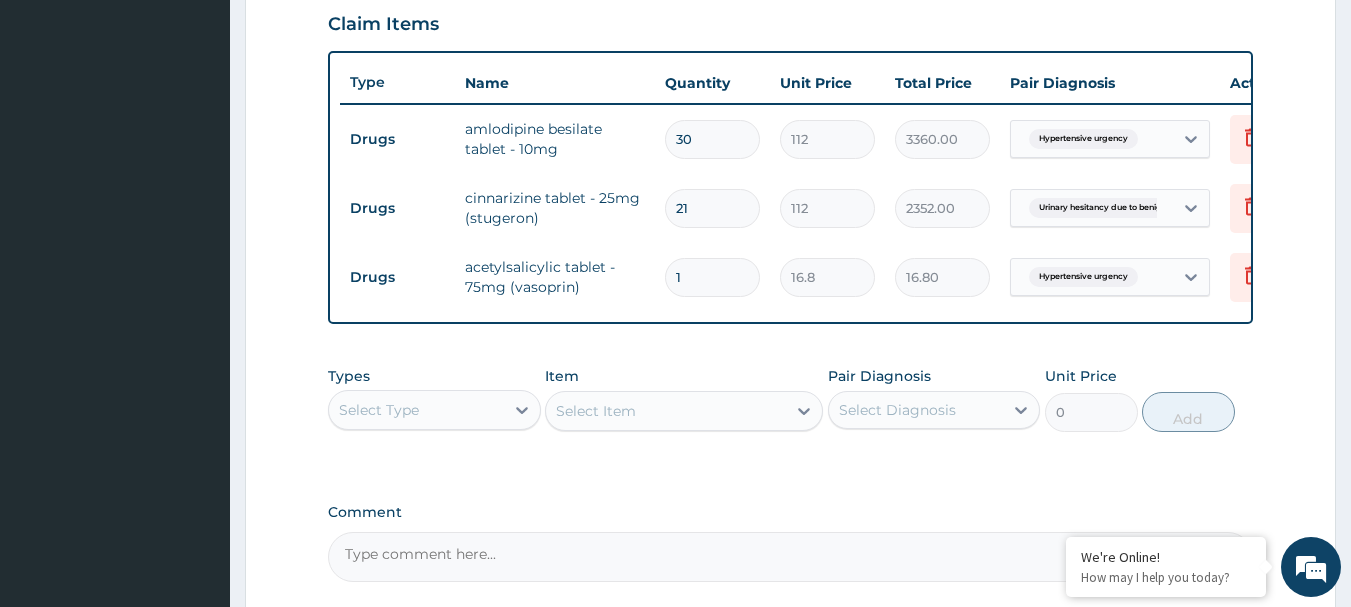 type 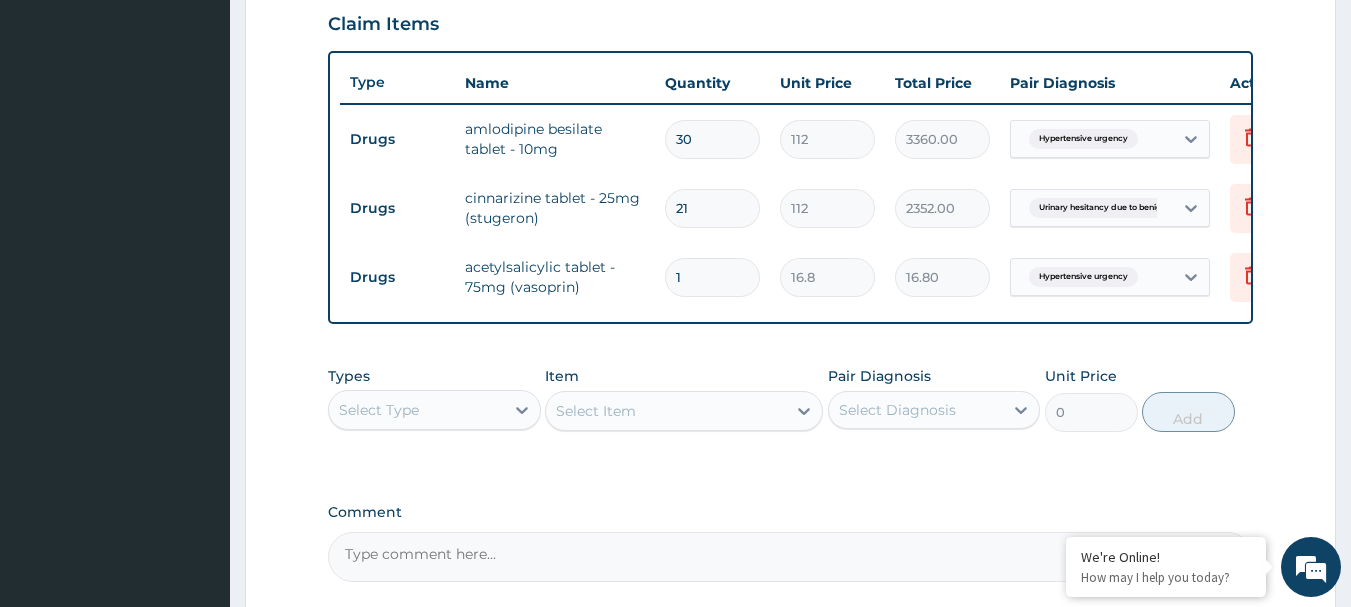 type on "0.00" 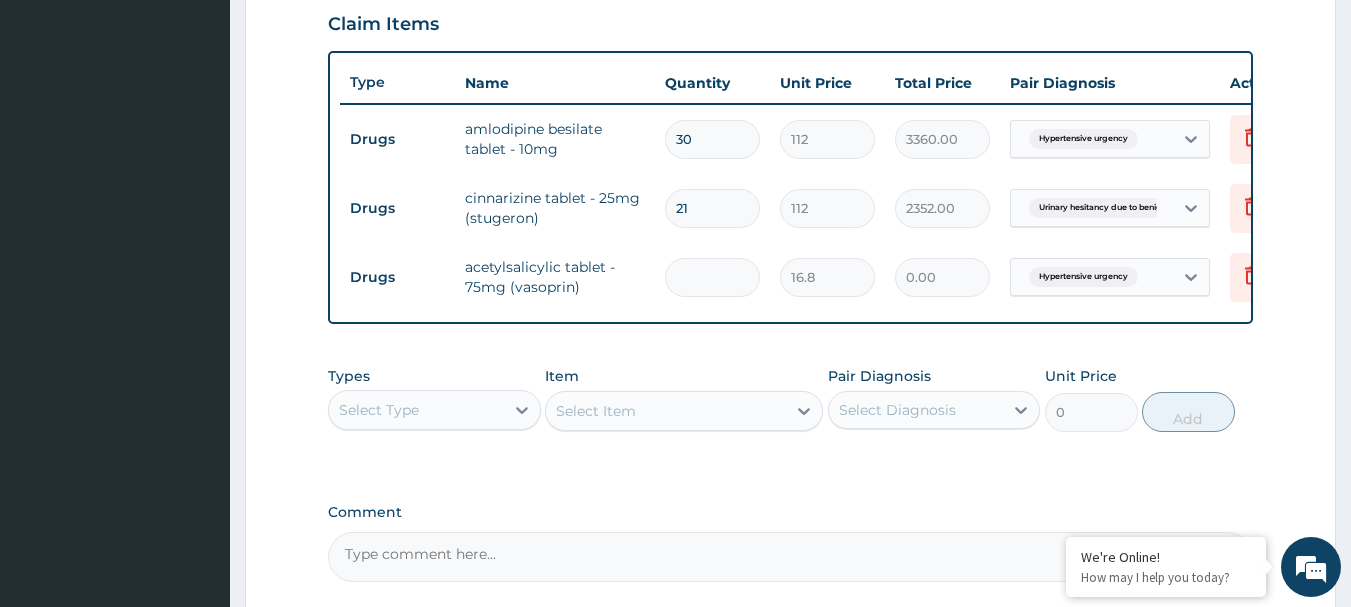 type on "3" 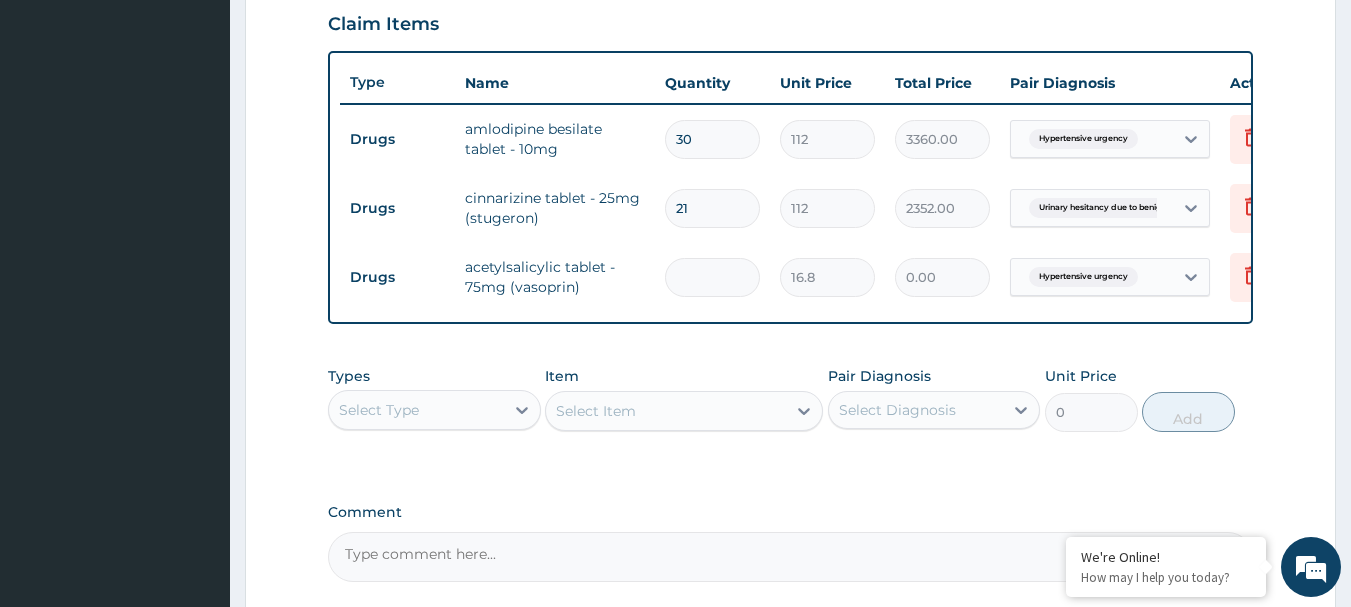 type on "50.40" 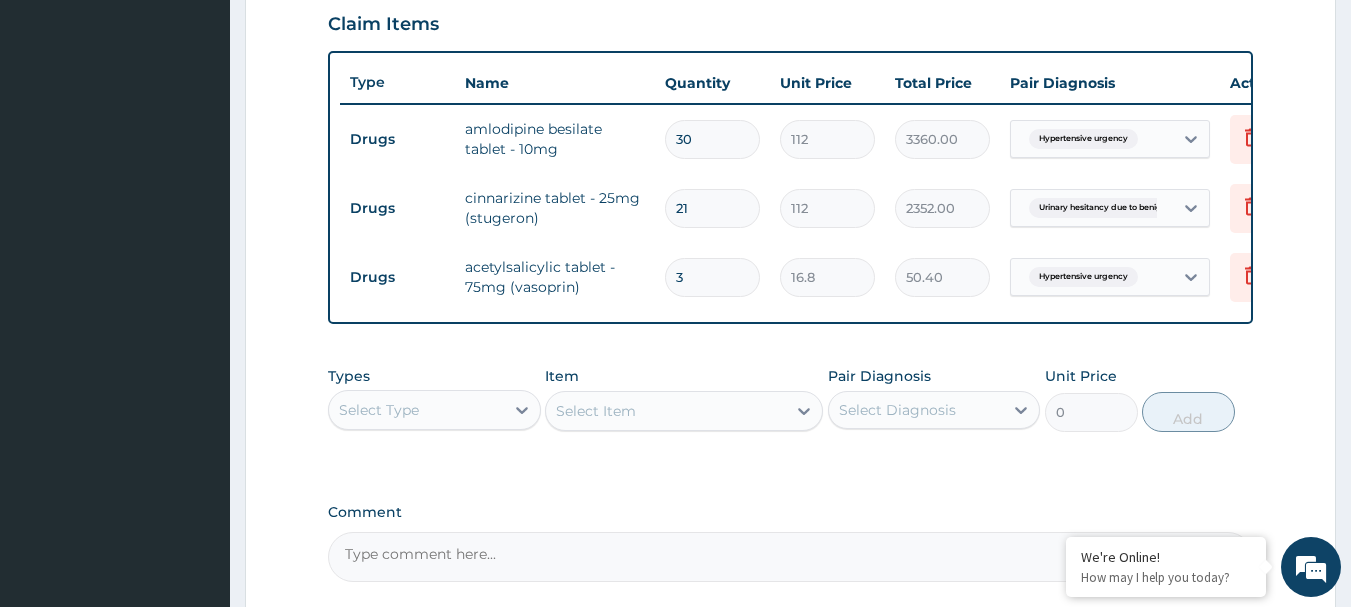 type on "30" 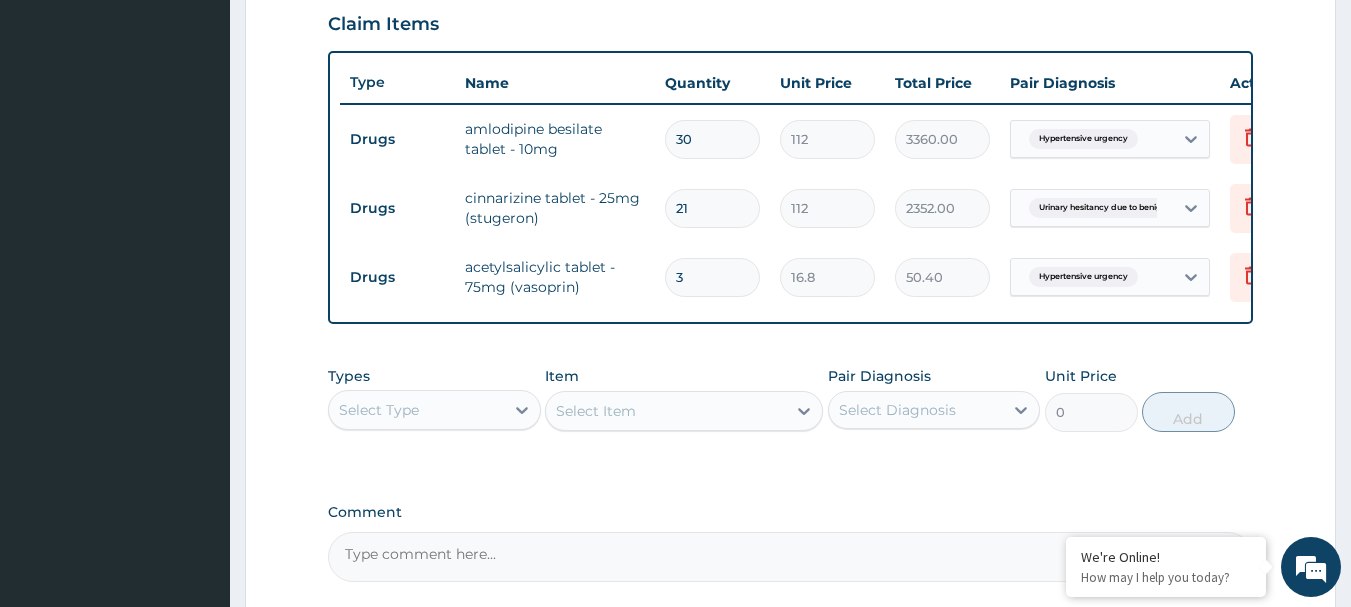 type on "504.00" 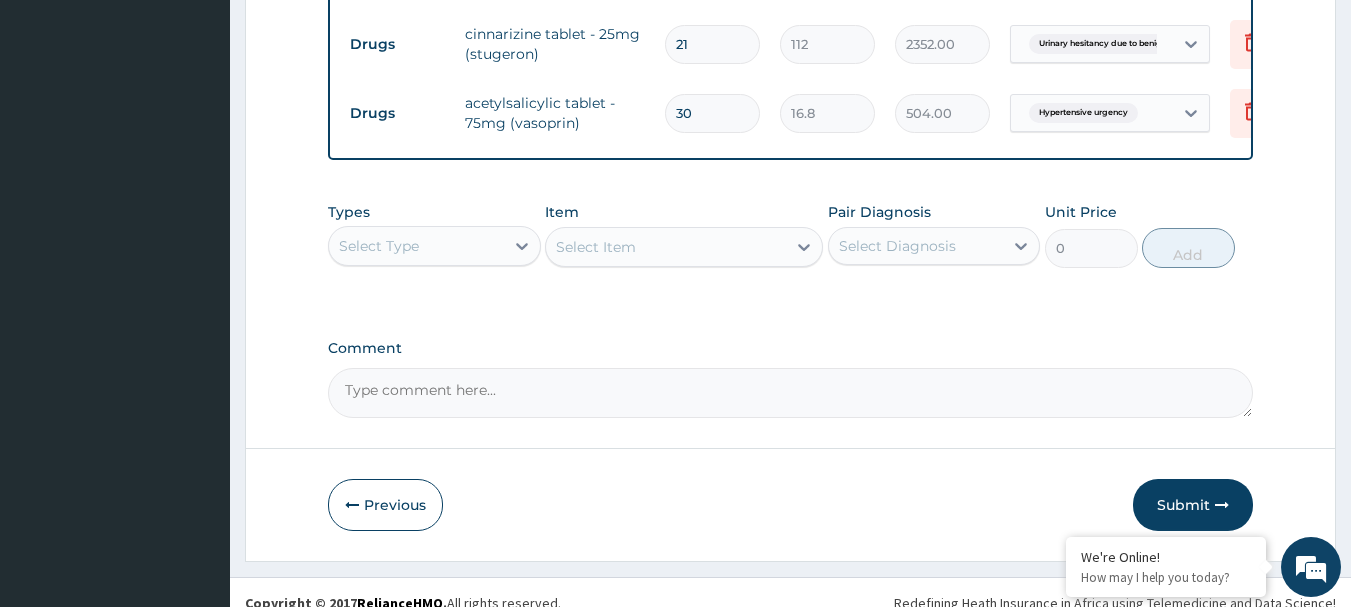 scroll, scrollTop: 893, scrollLeft: 0, axis: vertical 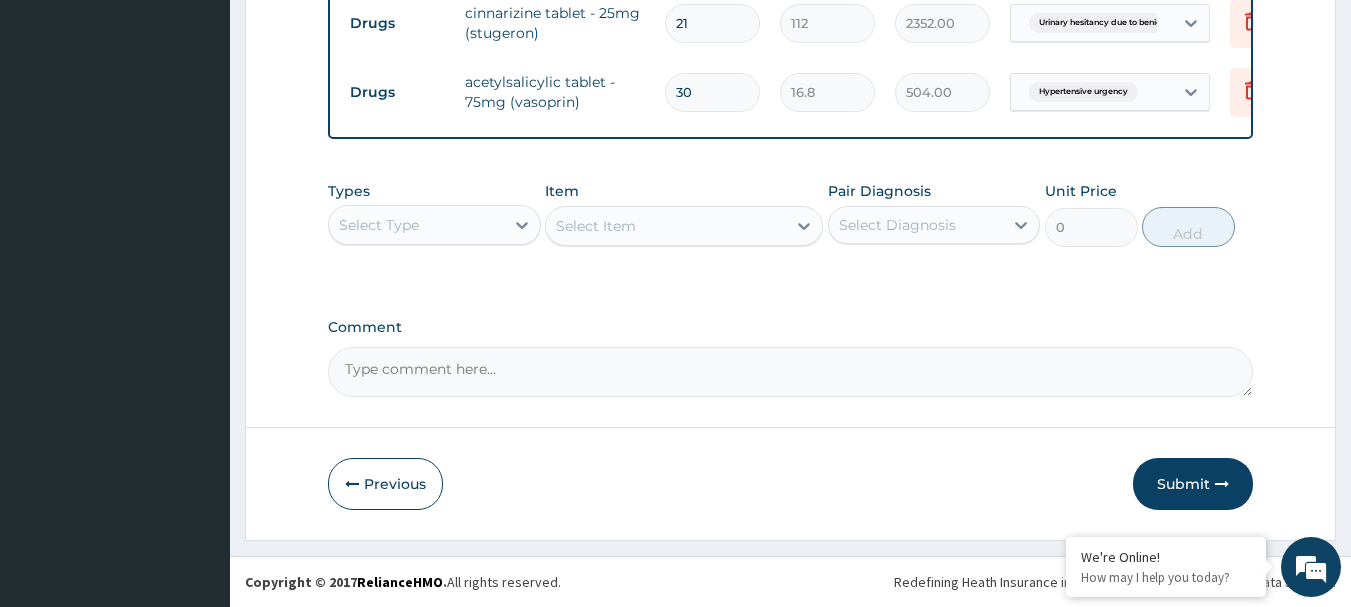 type on "30" 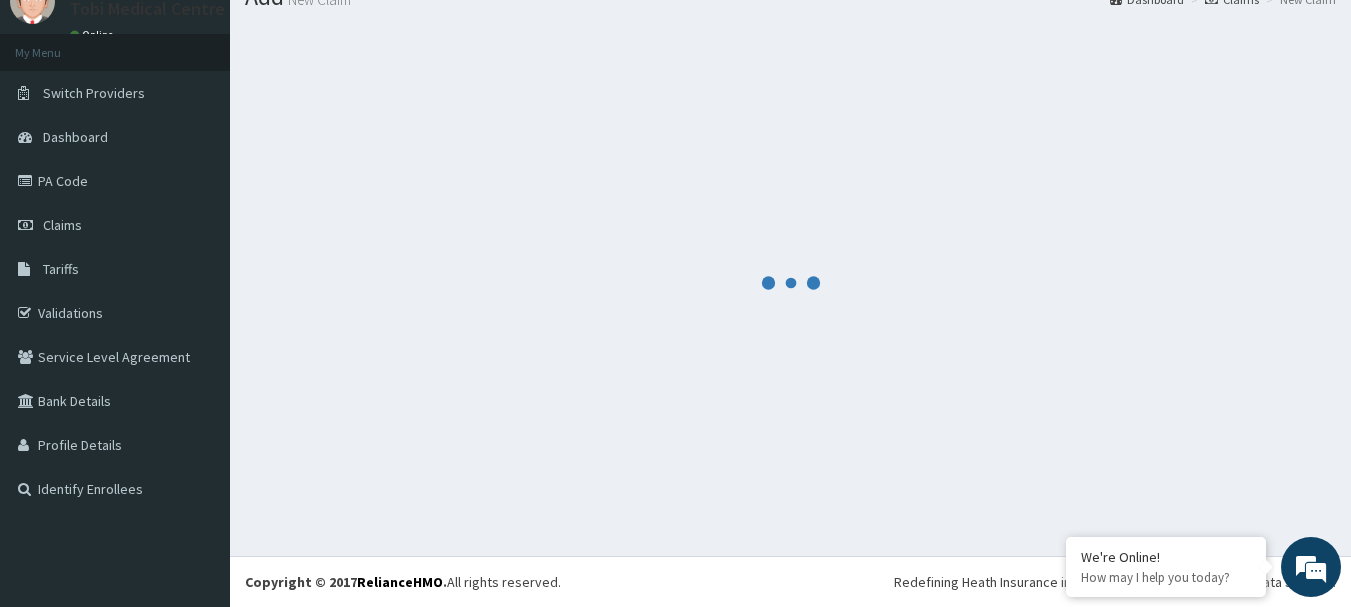 scroll, scrollTop: 81, scrollLeft: 0, axis: vertical 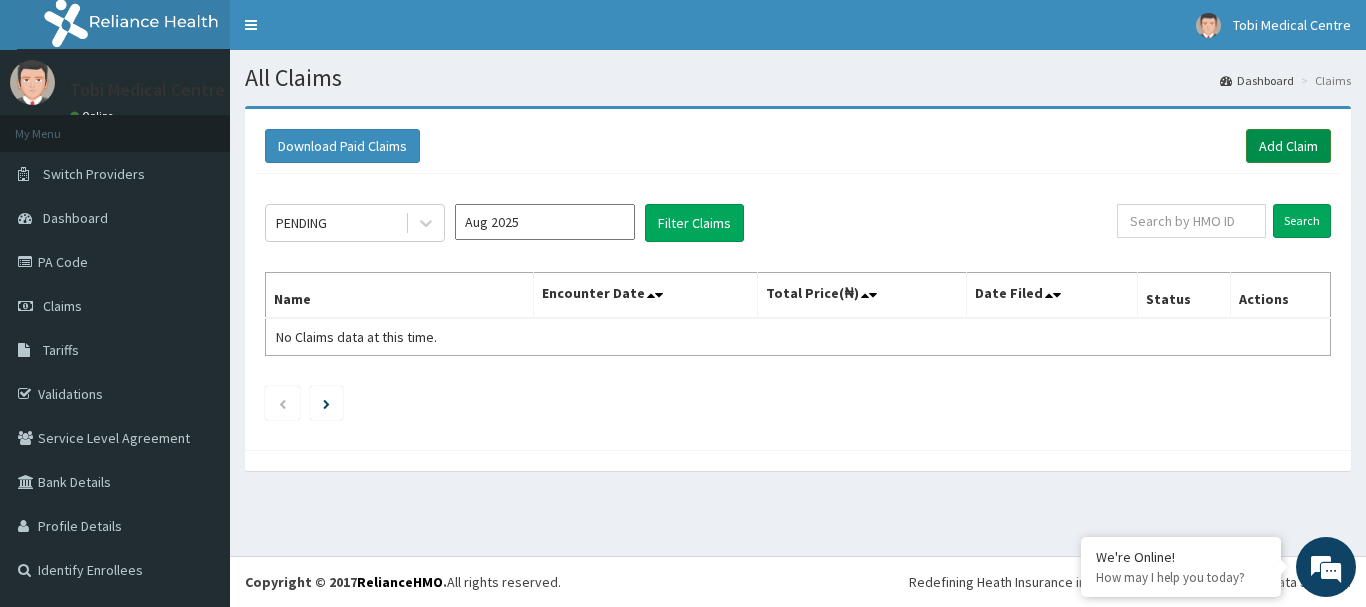 click on "Add Claim" at bounding box center [1288, 146] 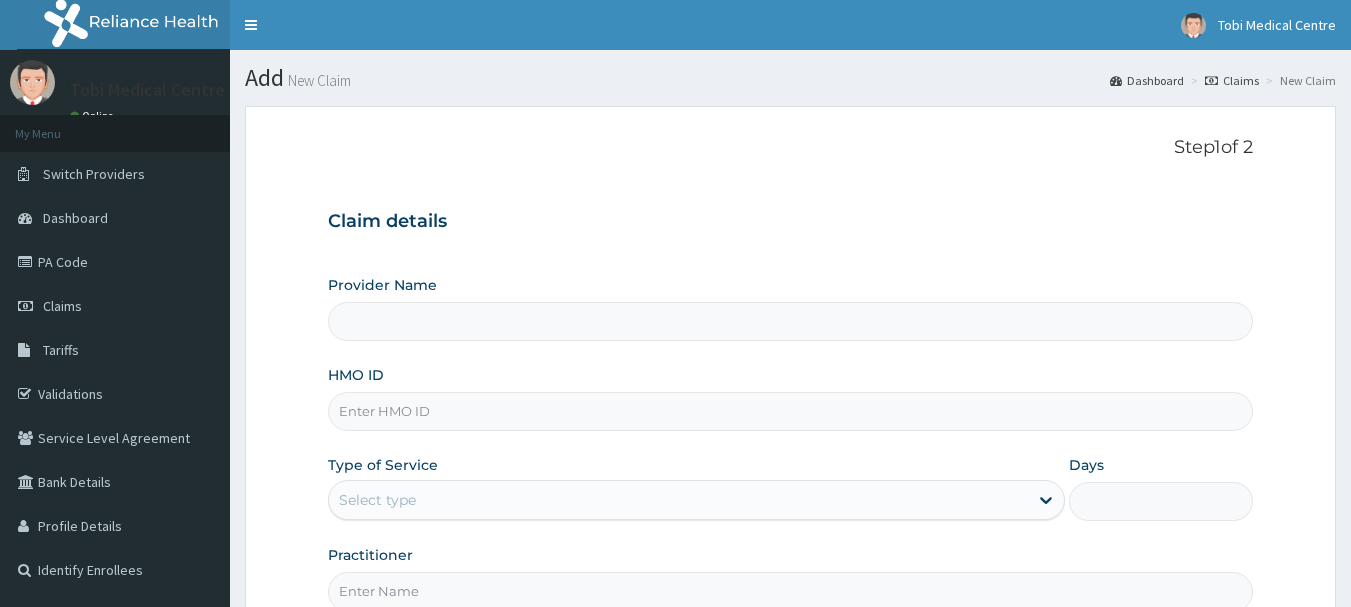 scroll, scrollTop: 0, scrollLeft: 0, axis: both 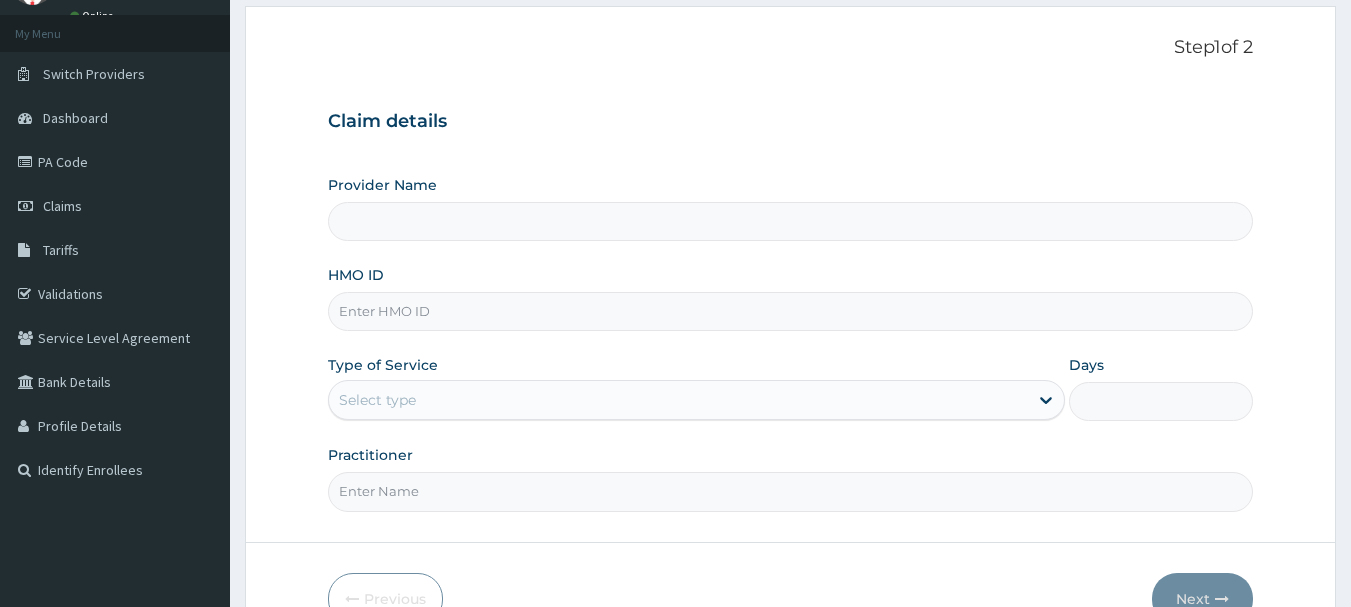 click on "HMO ID" at bounding box center [791, 311] 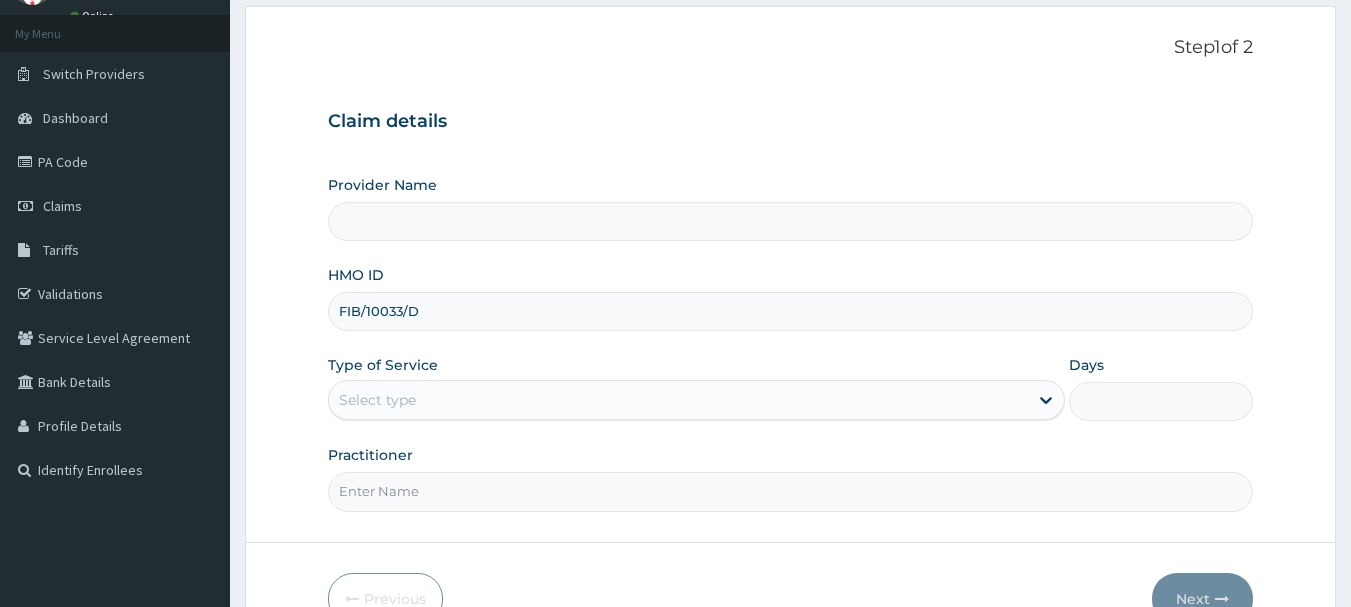 type on "FIB/10033/D" 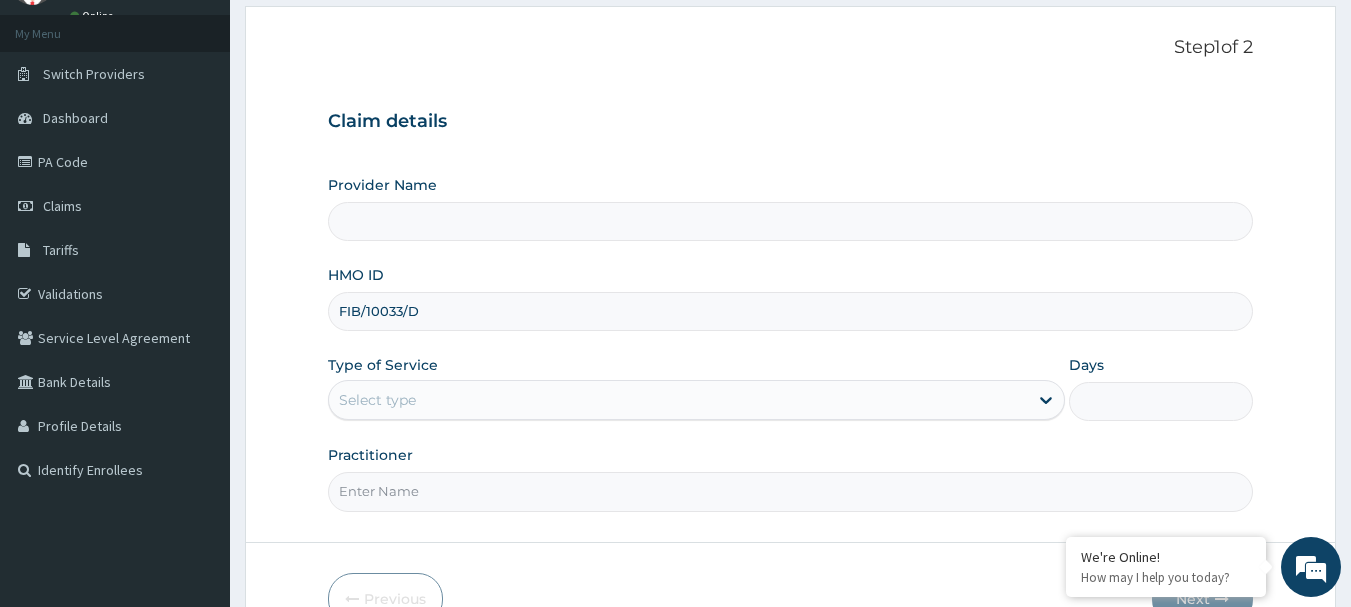 type on "Tobi Medical Centre" 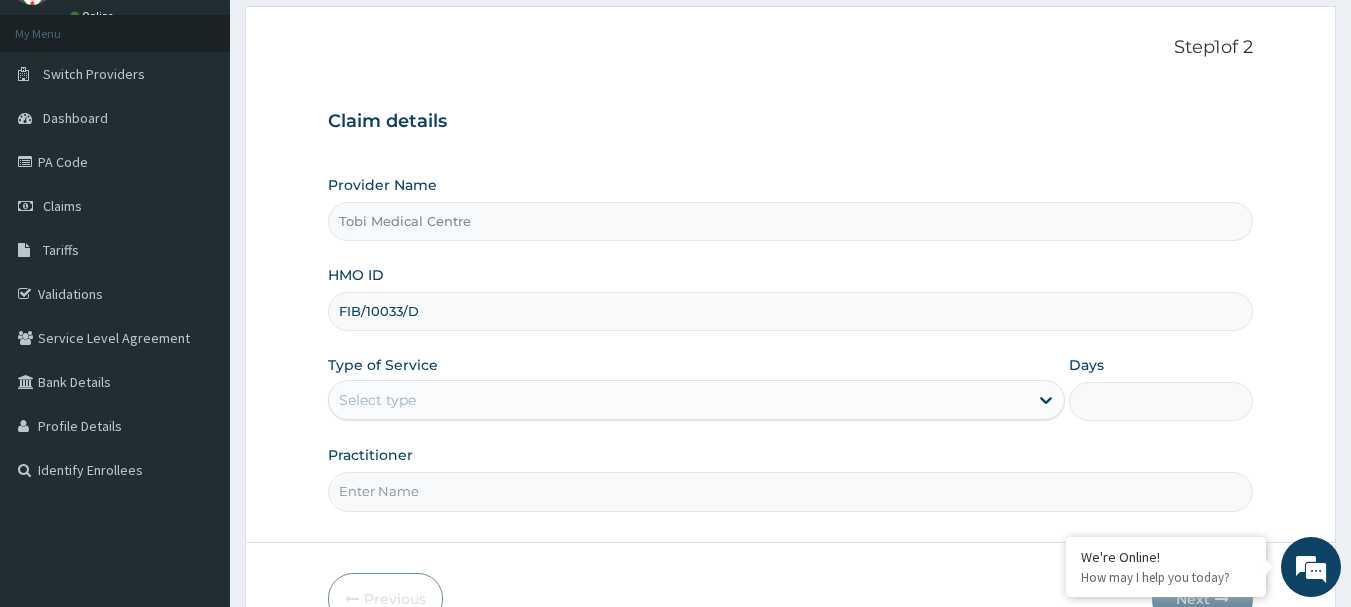 scroll, scrollTop: 200, scrollLeft: 0, axis: vertical 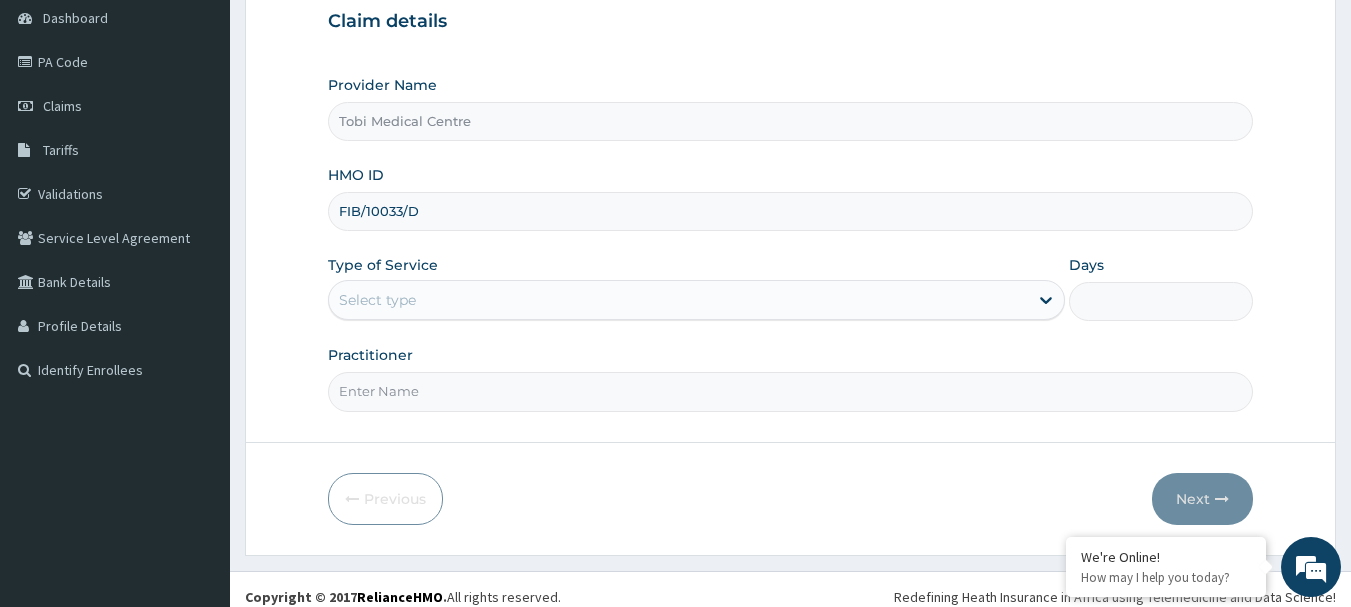 click on "Select type" at bounding box center [696, 300] 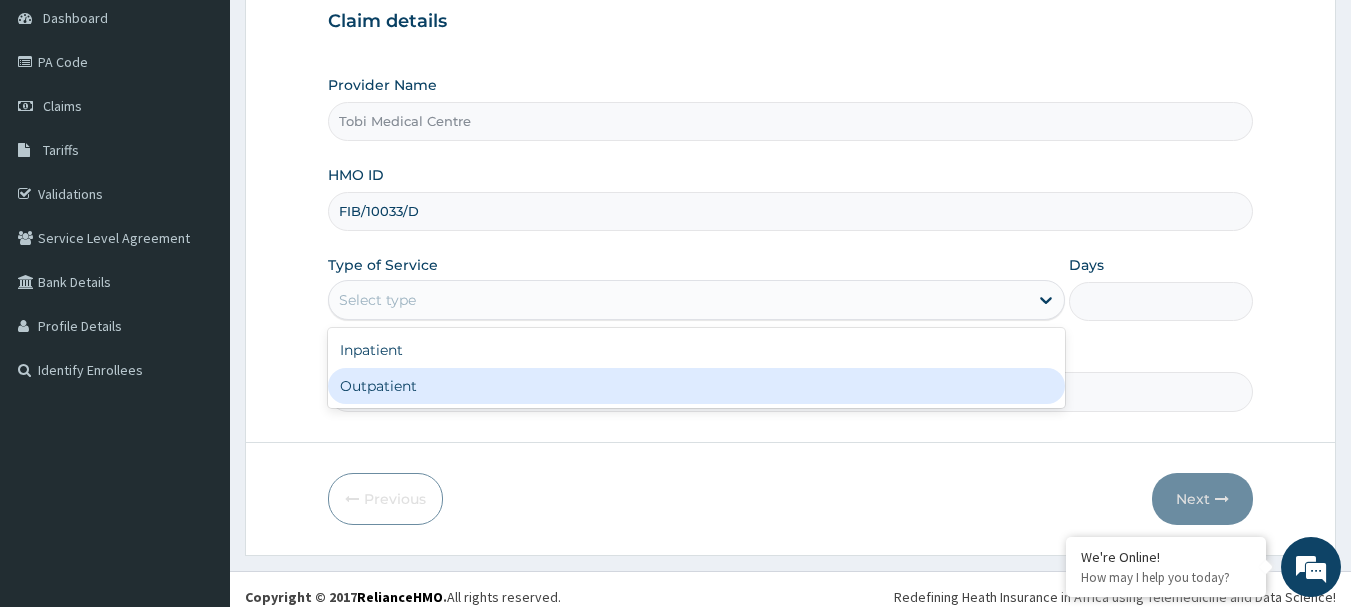 click on "Outpatient" at bounding box center [696, 386] 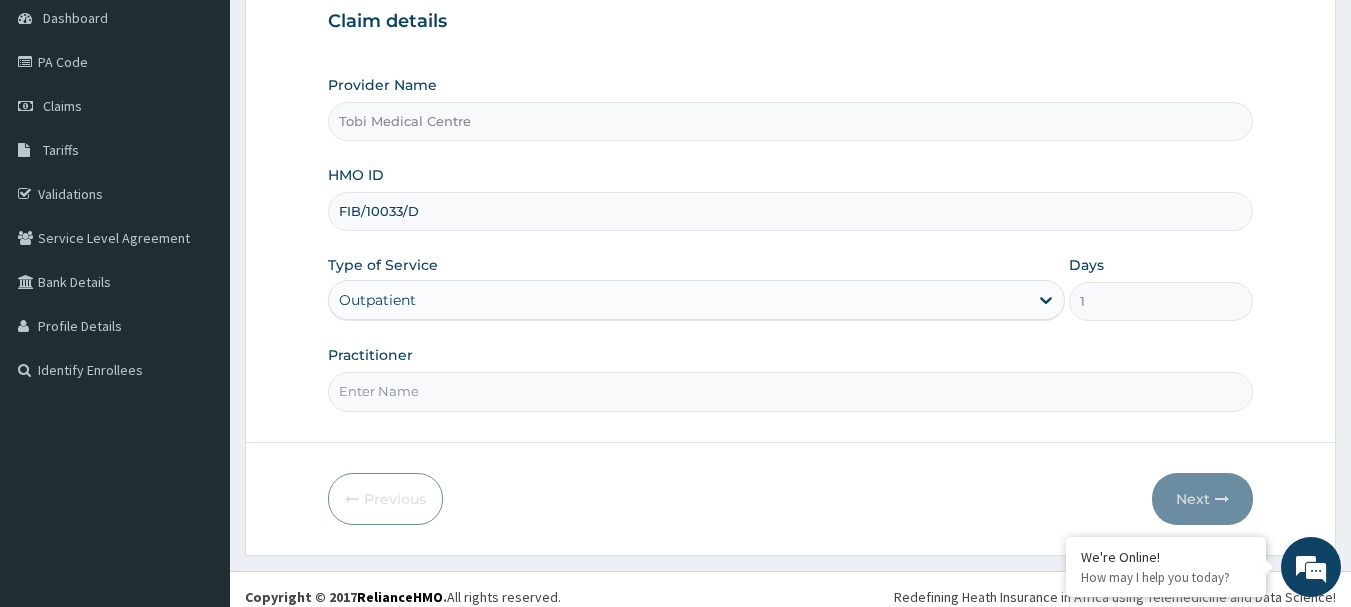 click on "Practitioner" at bounding box center (791, 391) 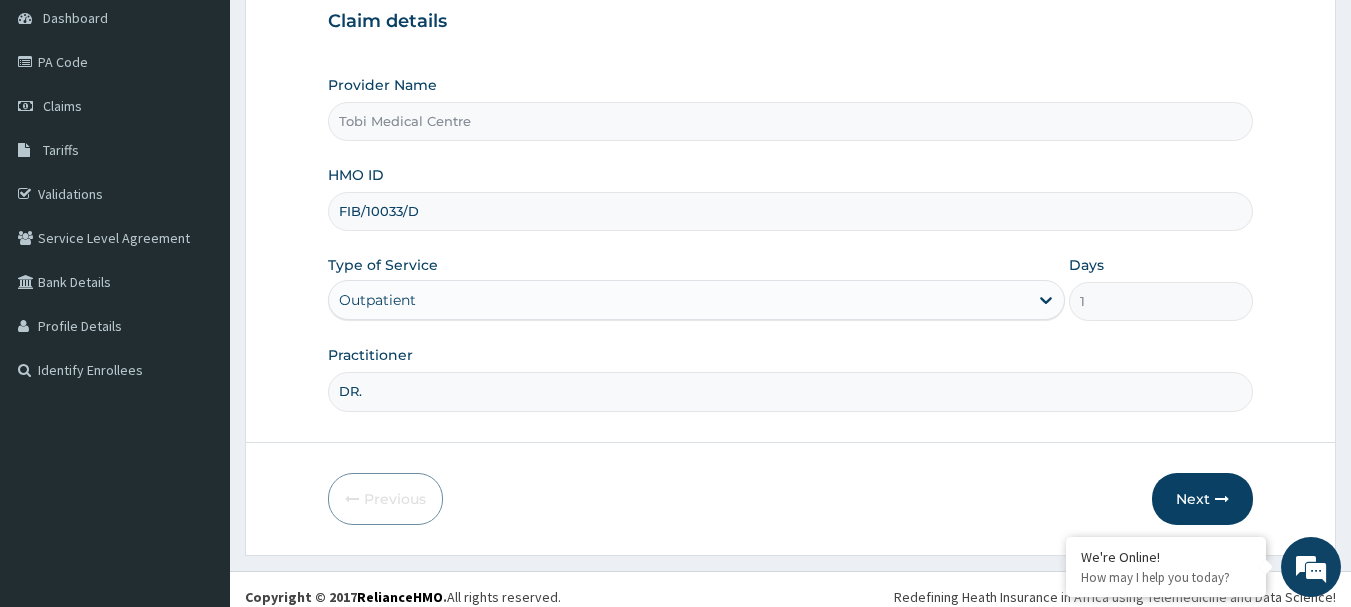 scroll, scrollTop: 0, scrollLeft: 0, axis: both 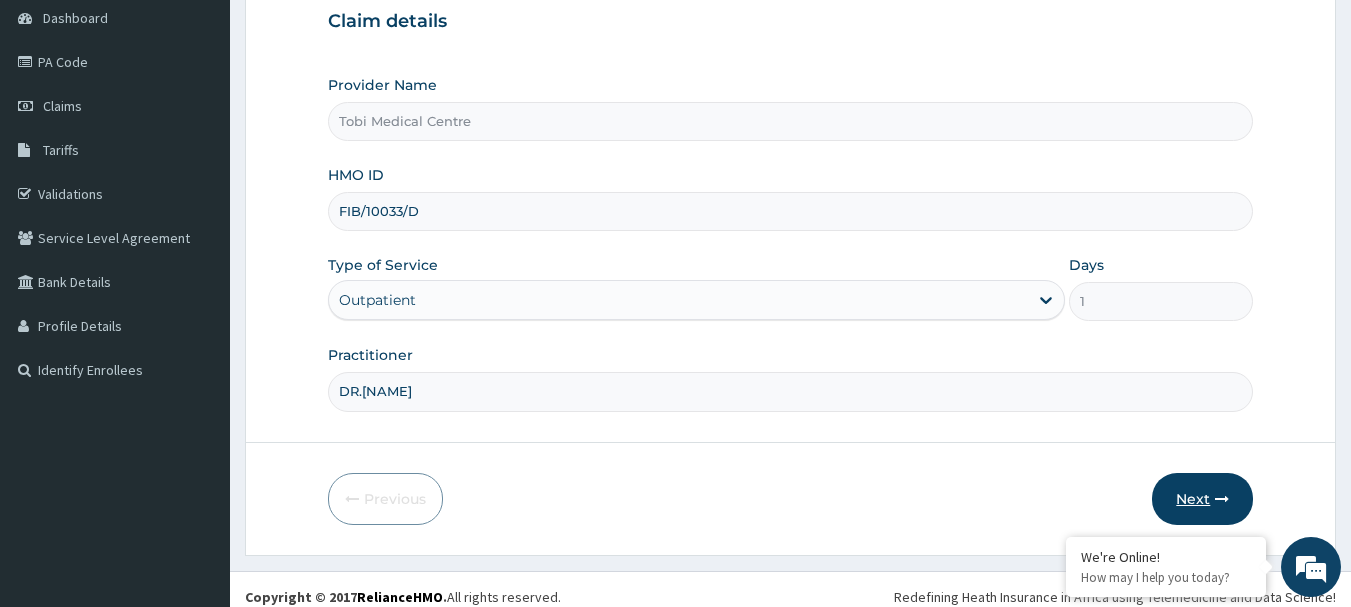 type on "DR.IZUNDU" 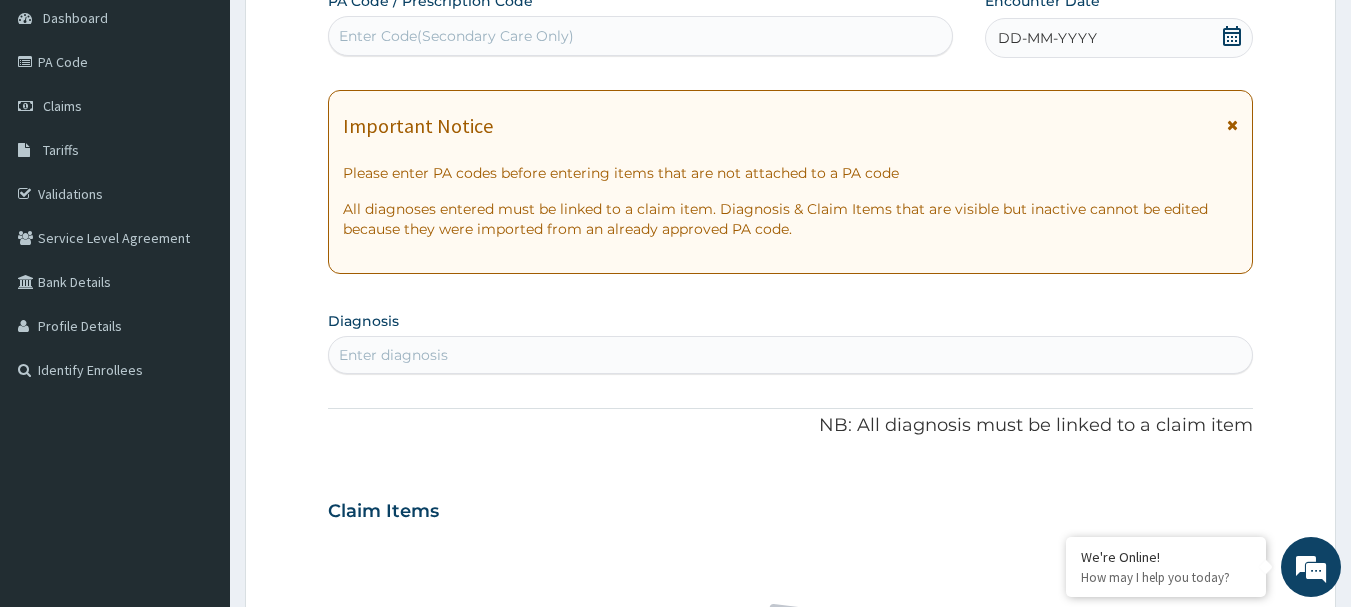 click on "Enter Code(Secondary Care Only)" at bounding box center [641, 36] 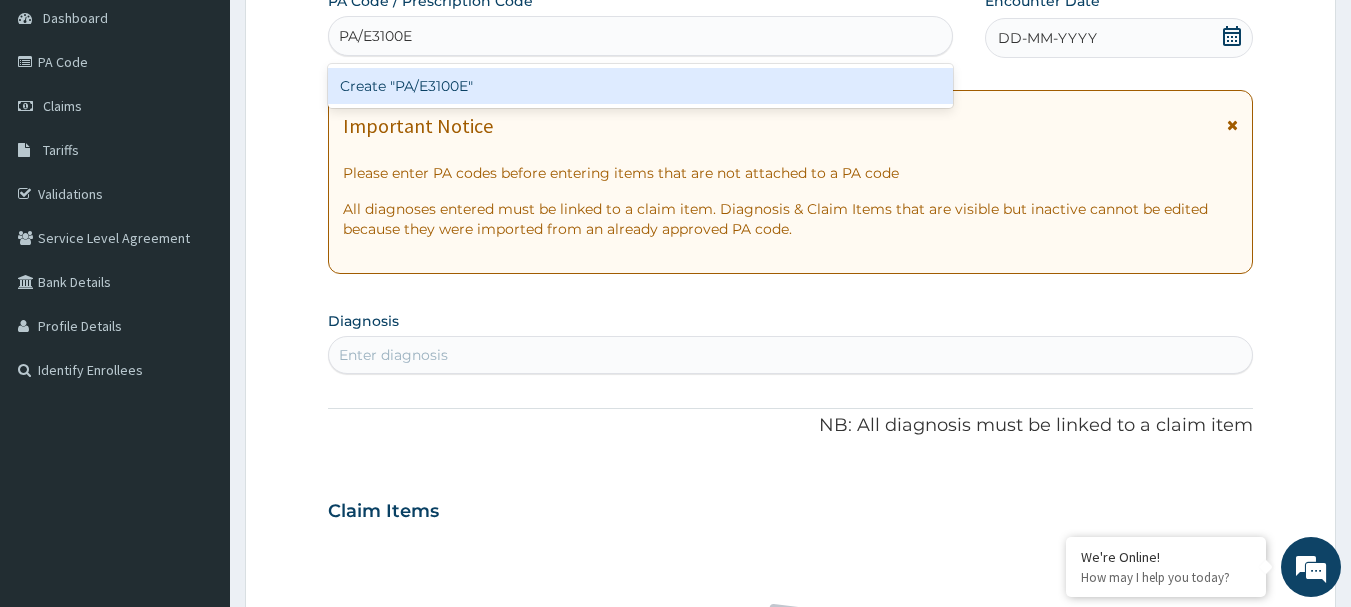 click on "Create "PA/E3100E"" at bounding box center (641, 86) 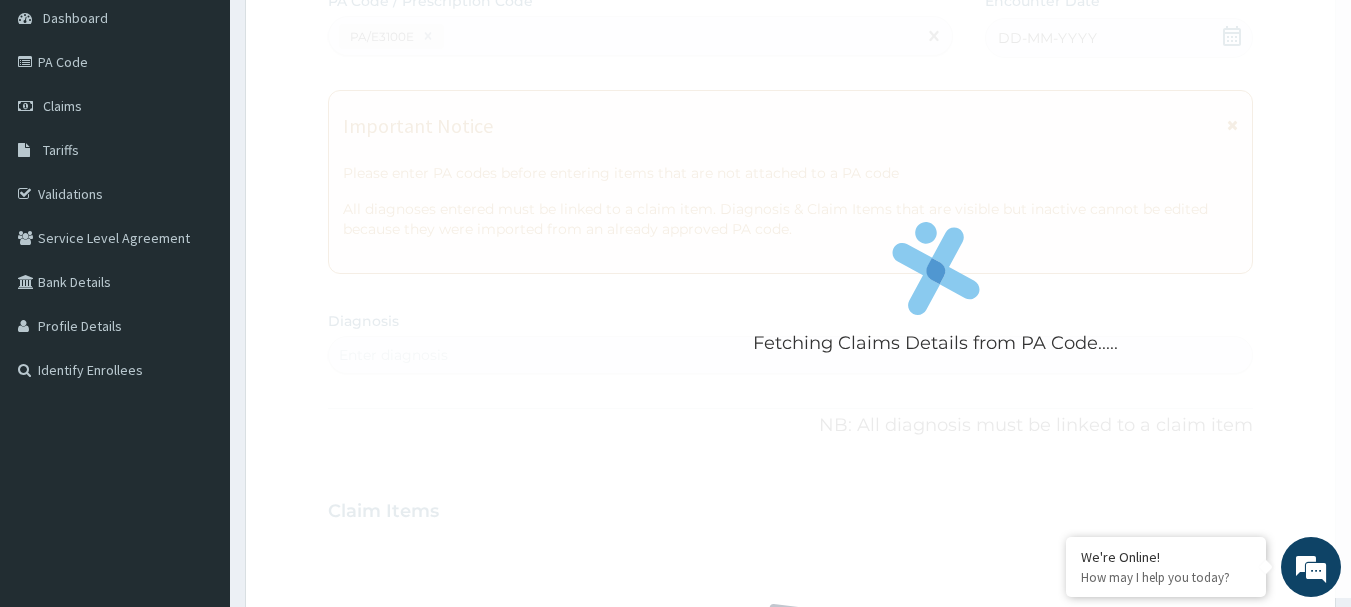 scroll, scrollTop: 529, scrollLeft: 0, axis: vertical 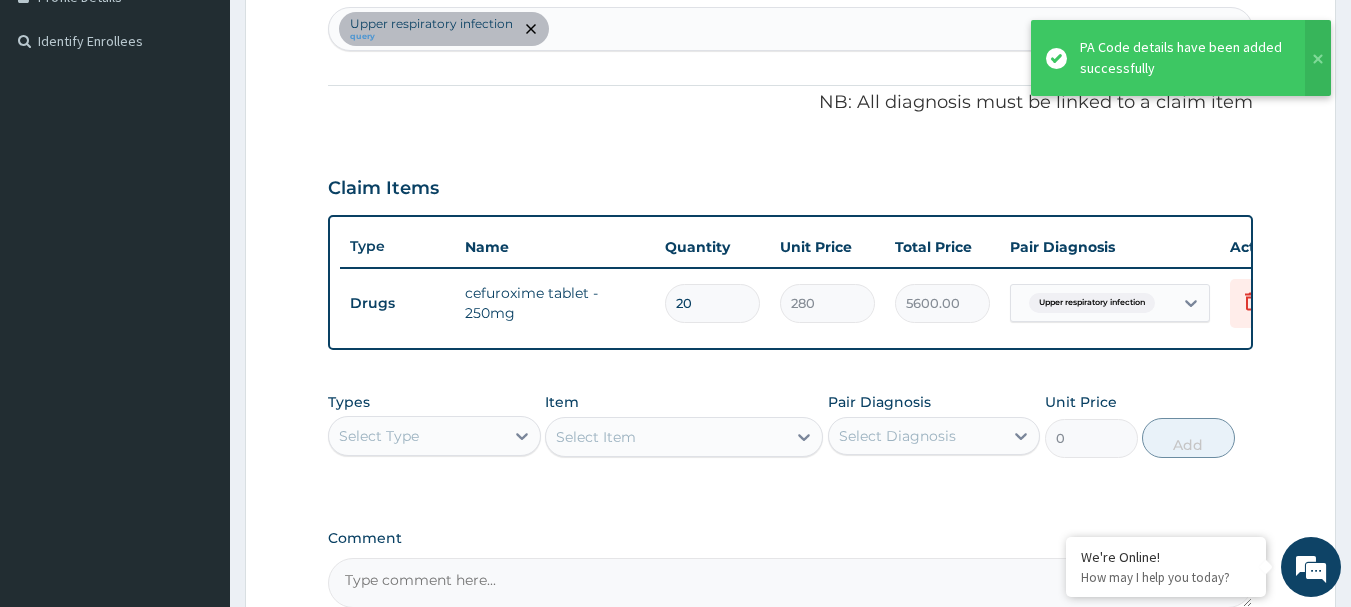 type on "19" 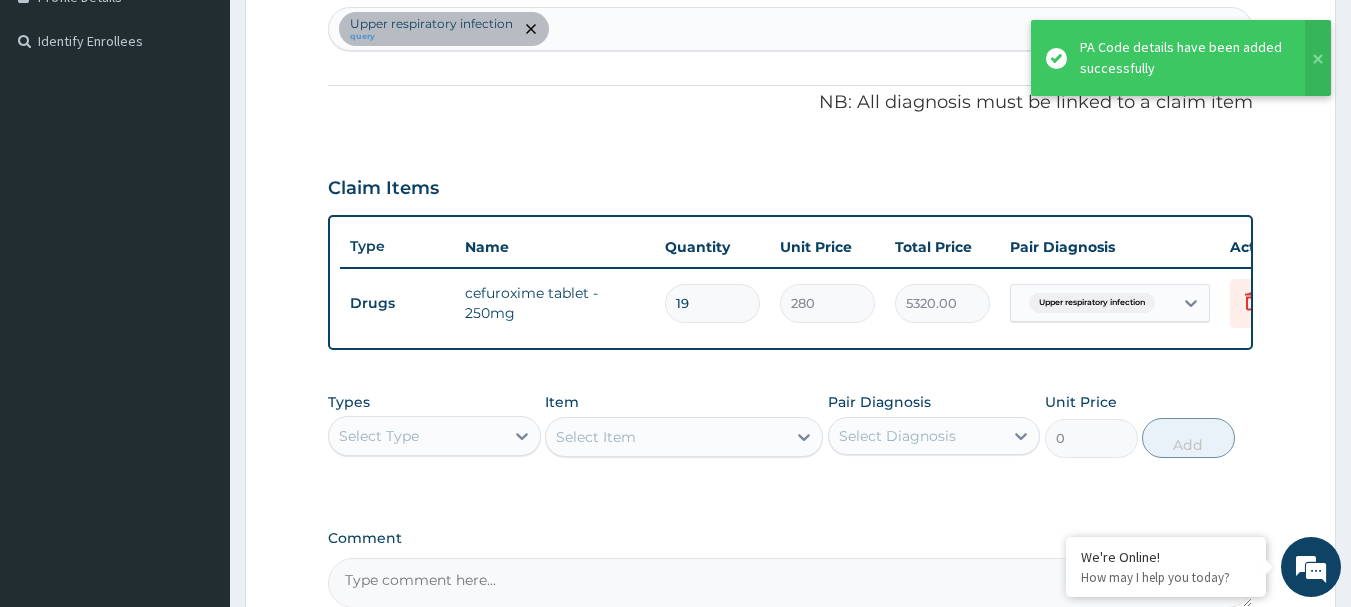 type on "18" 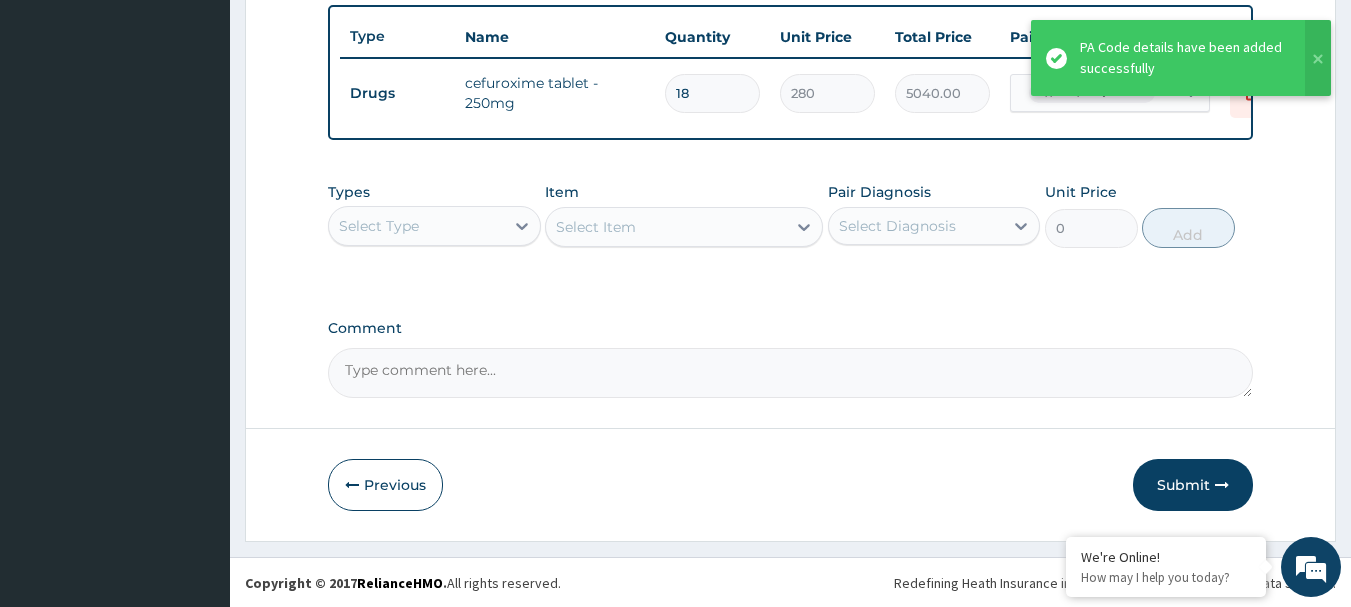 scroll, scrollTop: 755, scrollLeft: 0, axis: vertical 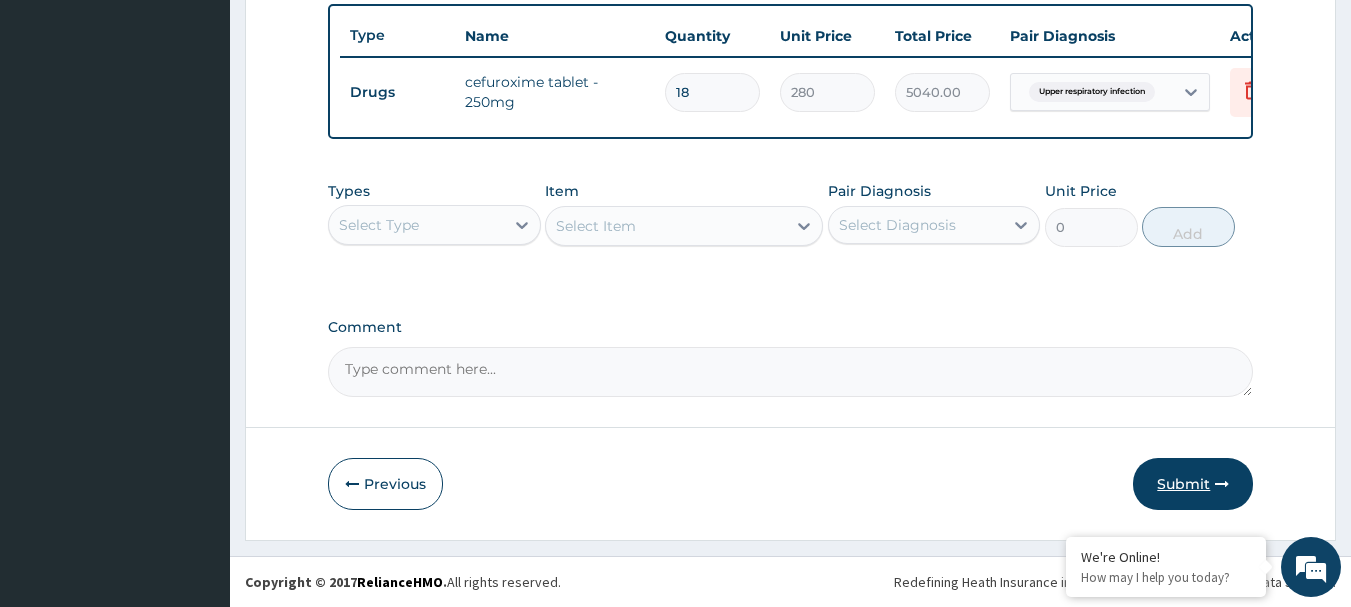 type on "18" 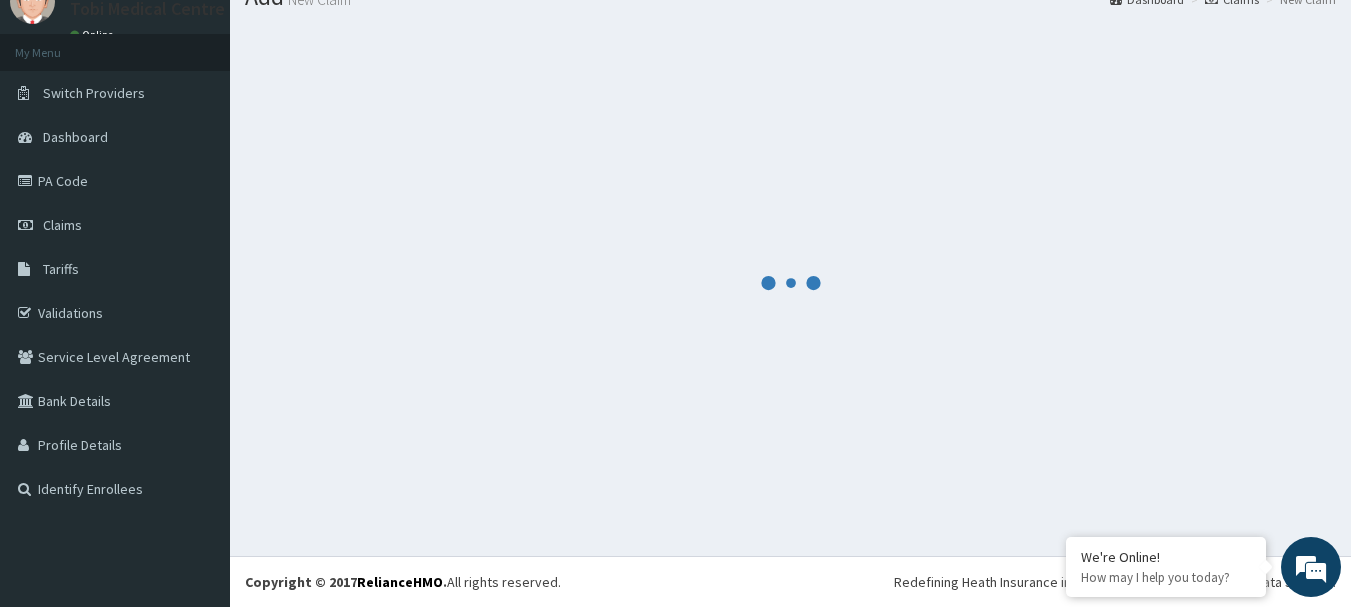 scroll, scrollTop: 81, scrollLeft: 0, axis: vertical 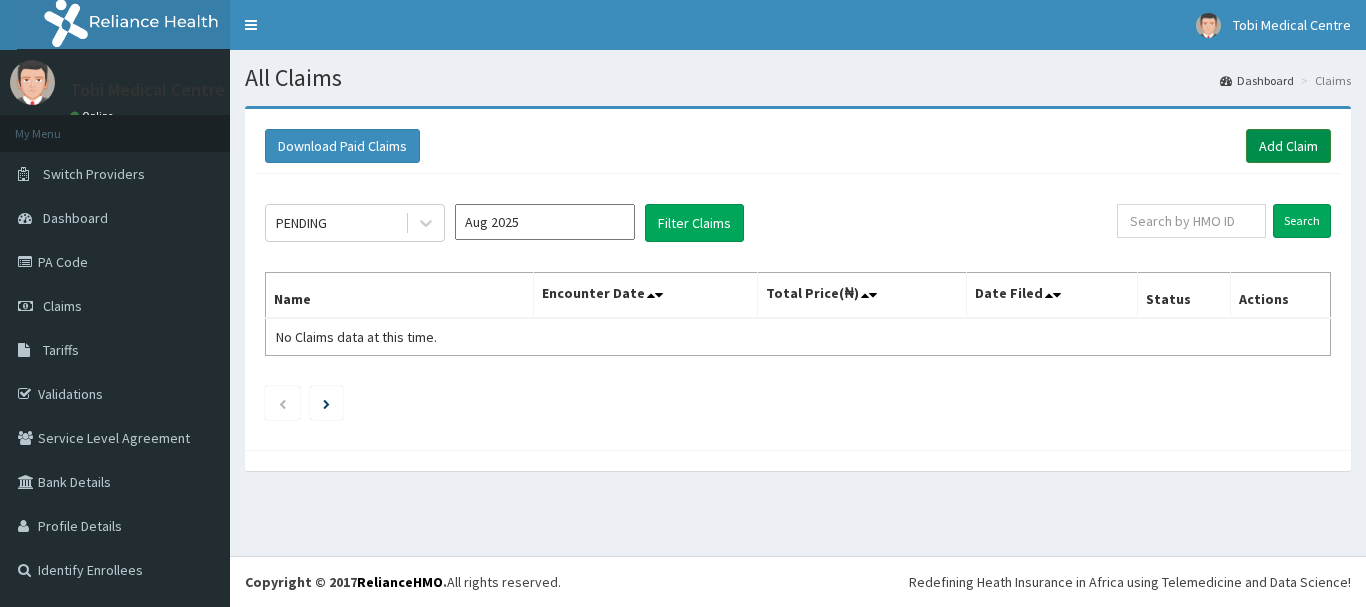 click on "Add Claim" at bounding box center (1288, 146) 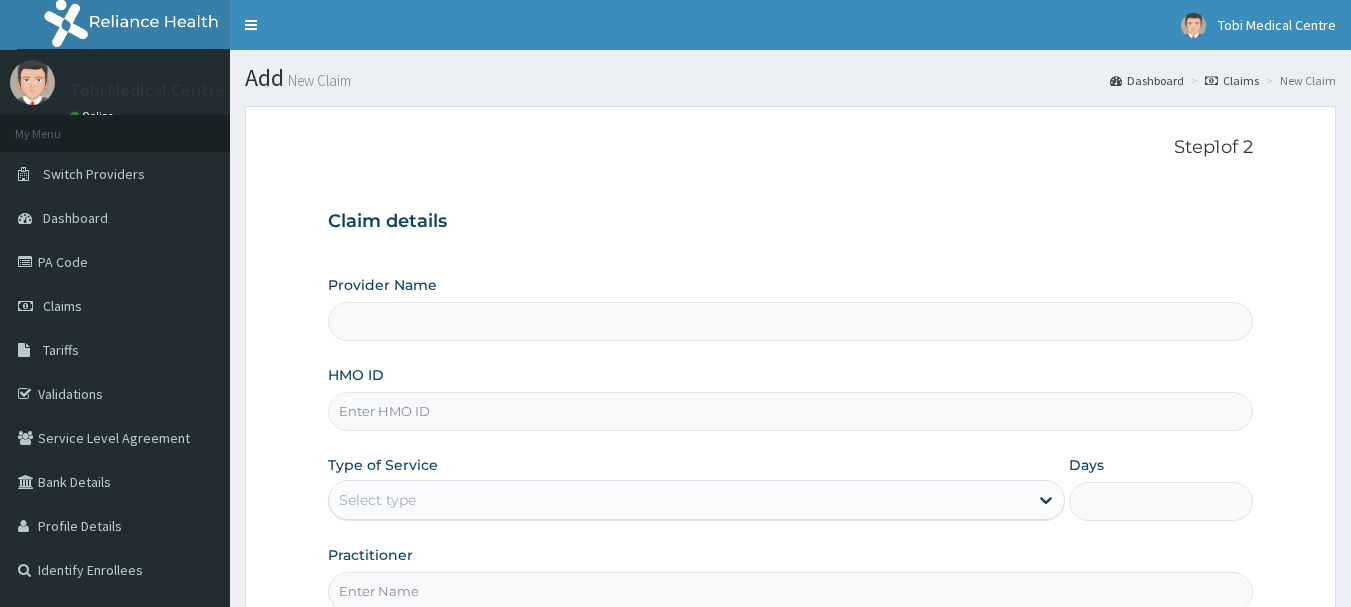 scroll, scrollTop: 0, scrollLeft: 0, axis: both 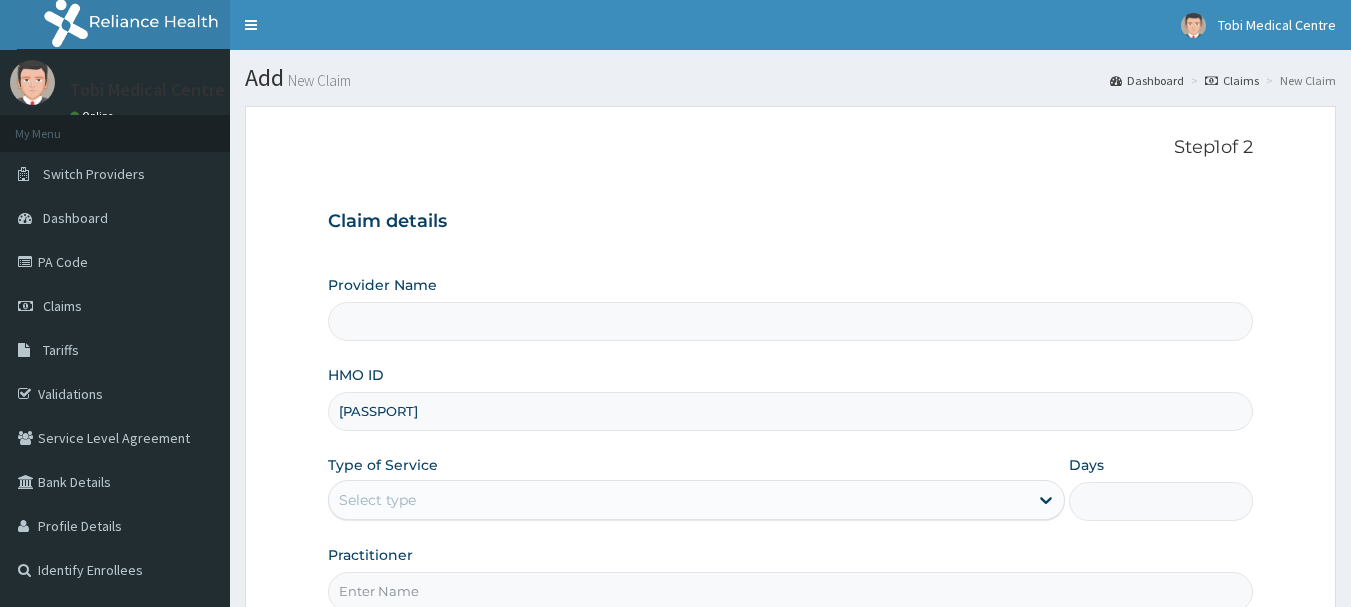 type on "[PASSPORT]" 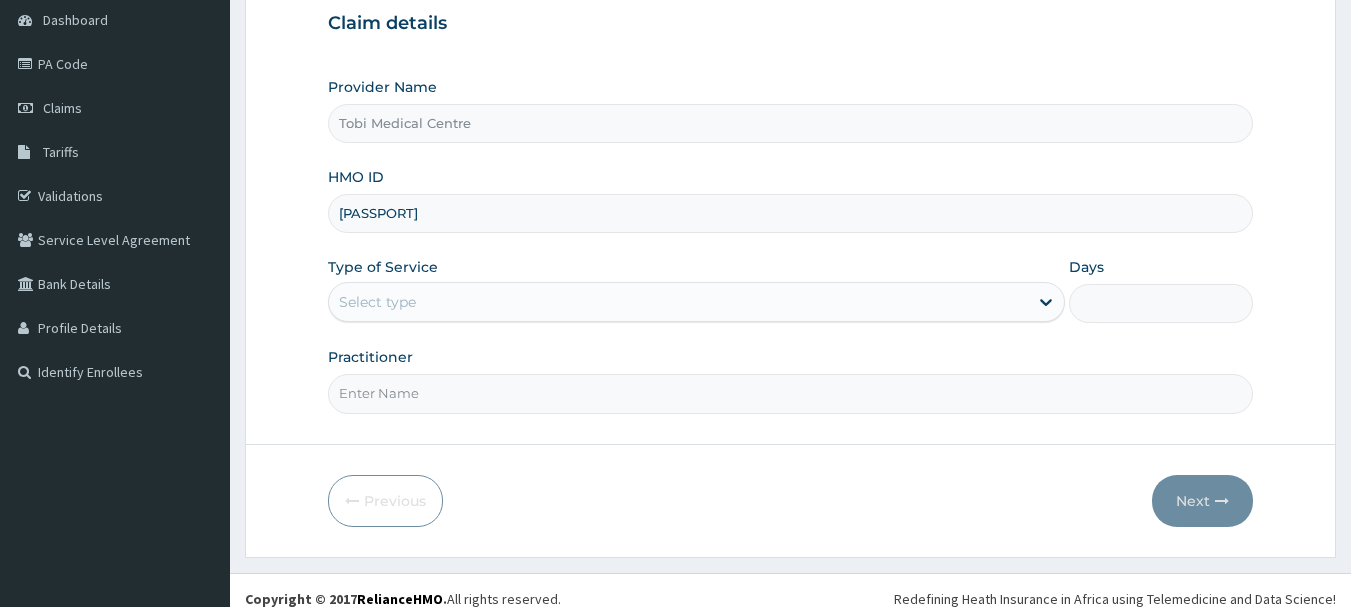scroll, scrollTop: 215, scrollLeft: 0, axis: vertical 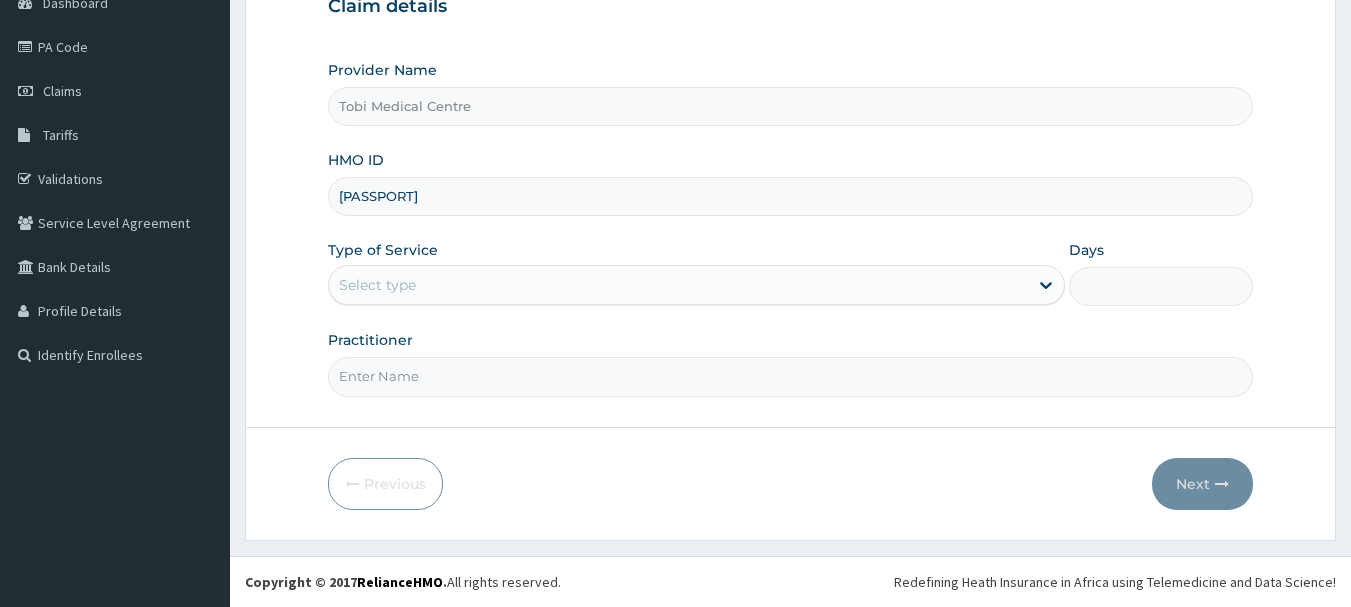 click on "Select type" at bounding box center [678, 285] 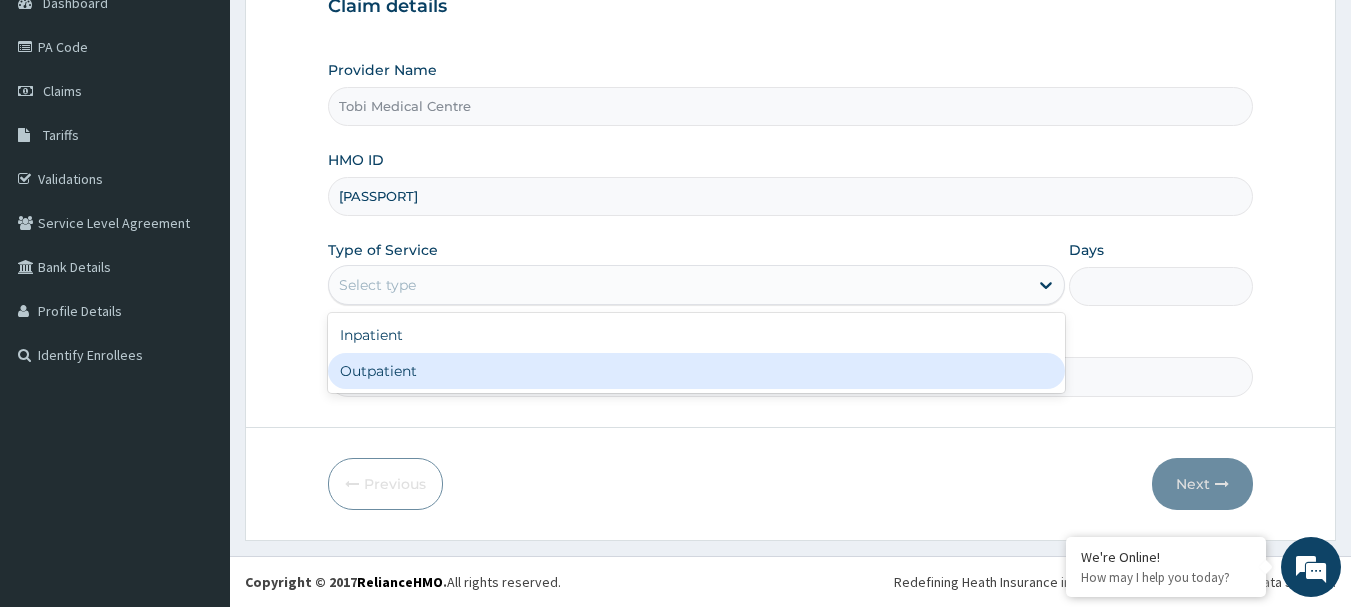 click on "Outpatient" at bounding box center (696, 371) 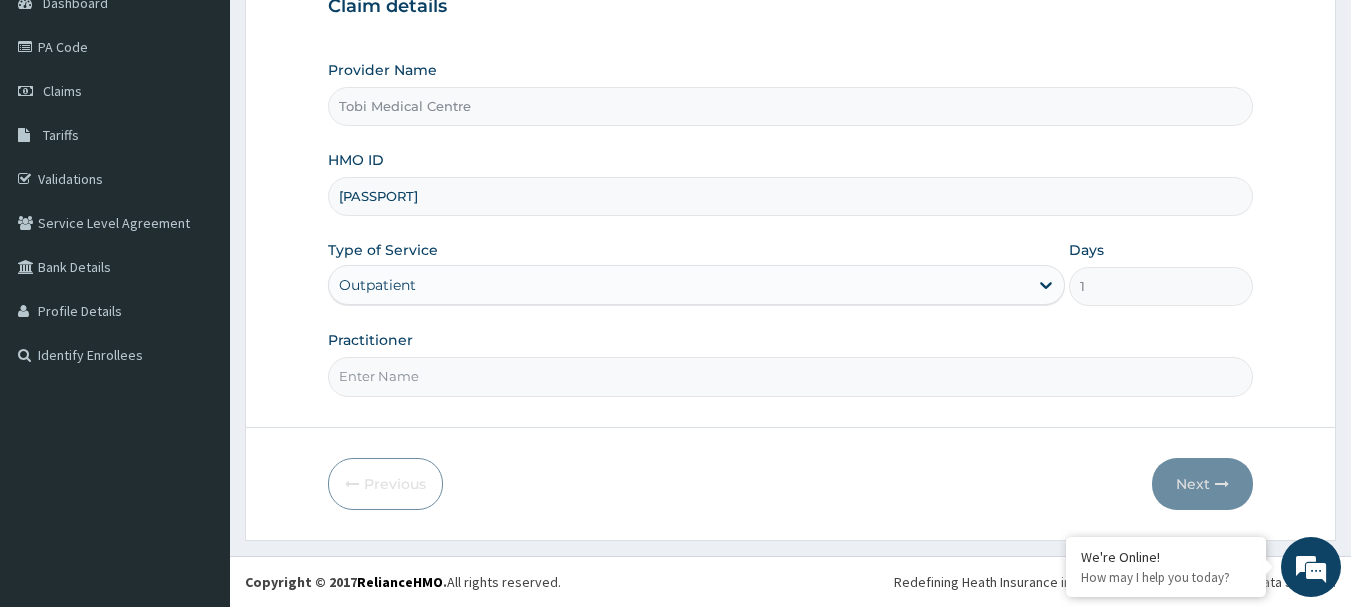 click on "Practitioner" at bounding box center [791, 376] 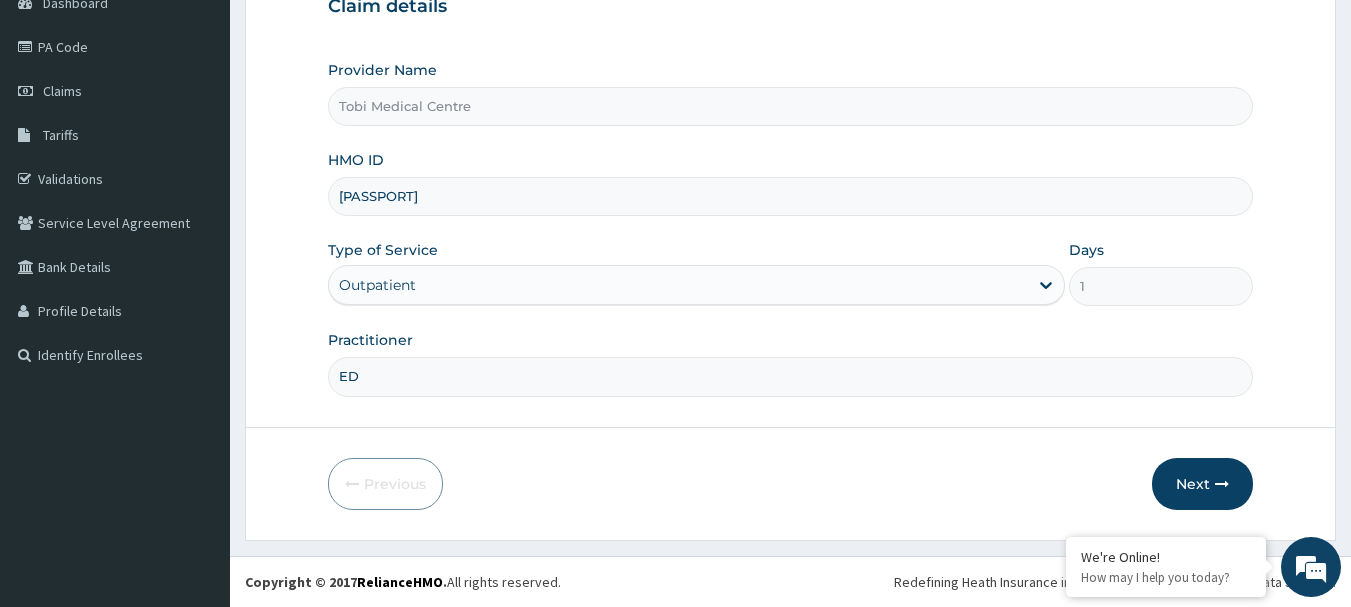 type on "E" 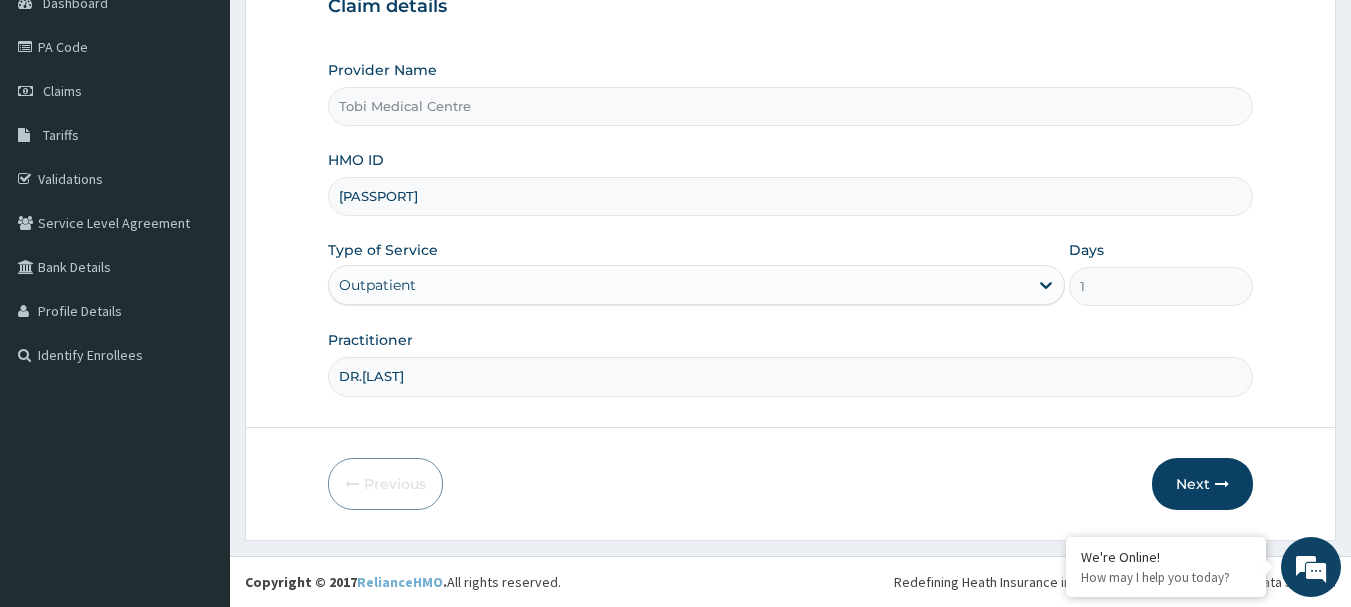 scroll, scrollTop: 0, scrollLeft: 0, axis: both 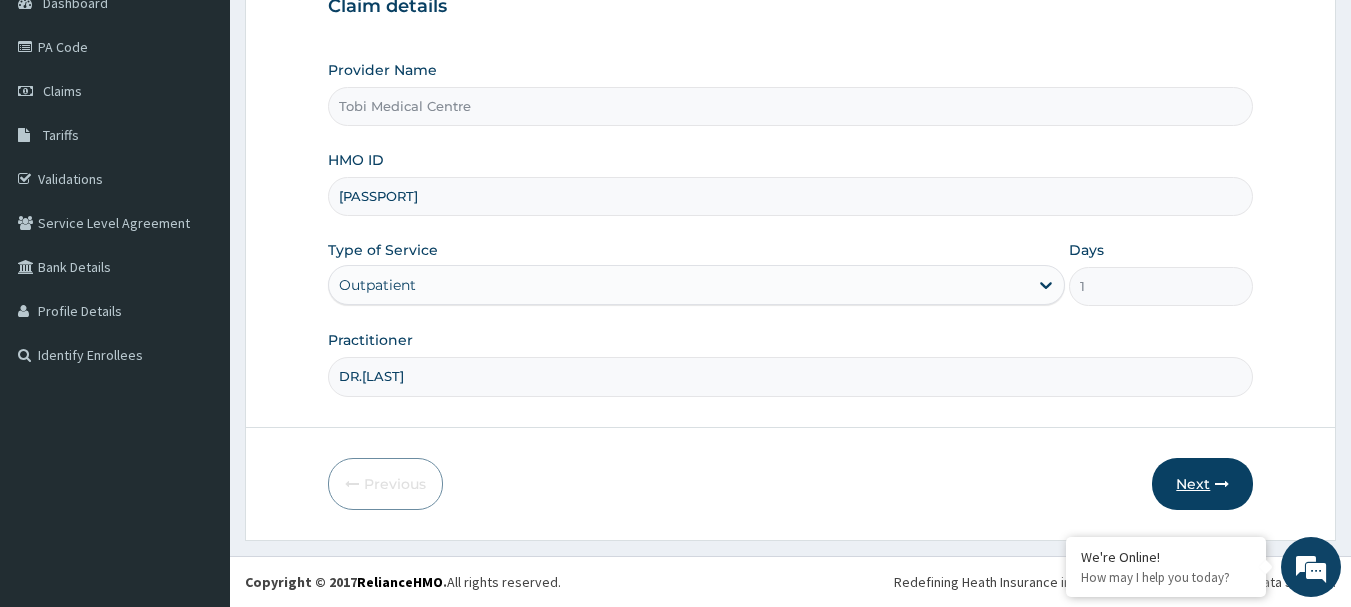 type on "DR.BUSOYE" 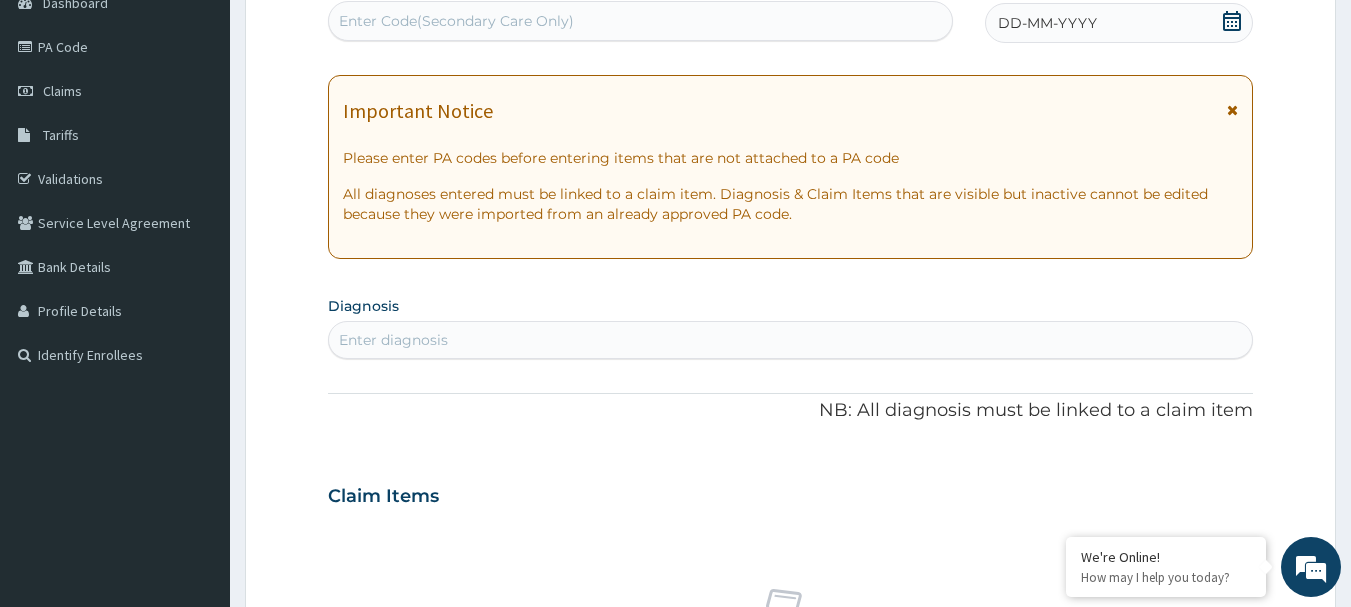 click on "Enter Code(Secondary Care Only)" at bounding box center [641, 21] 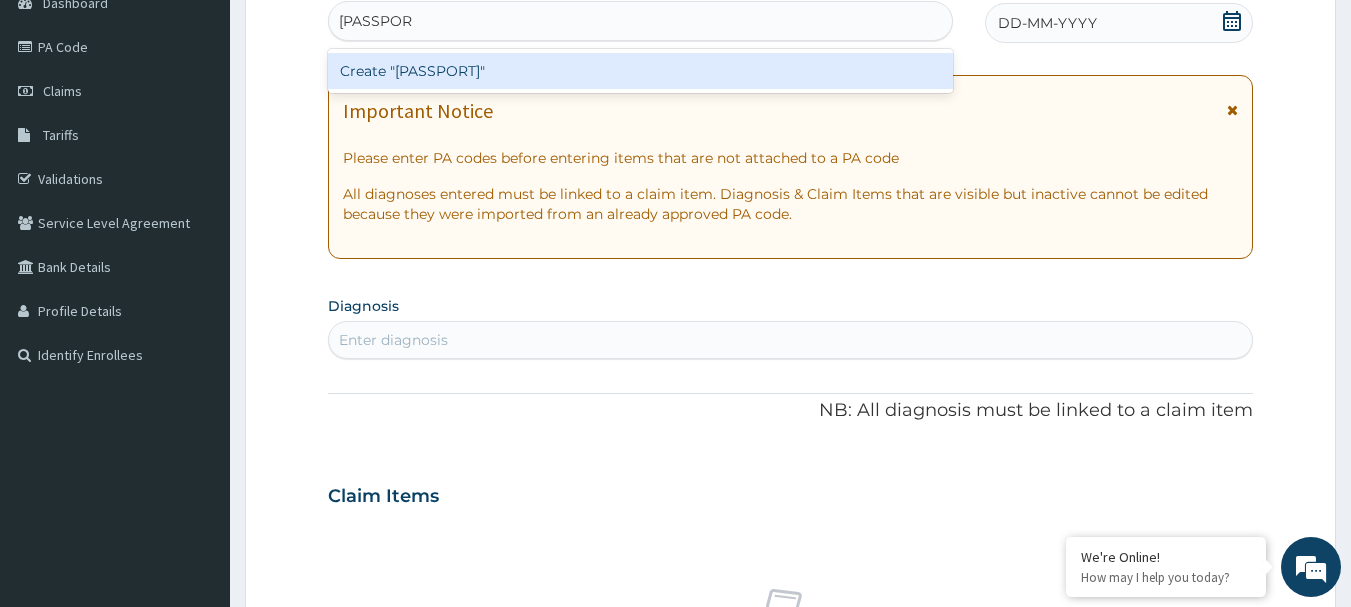 click on "Create "PA/899215"" at bounding box center [641, 71] 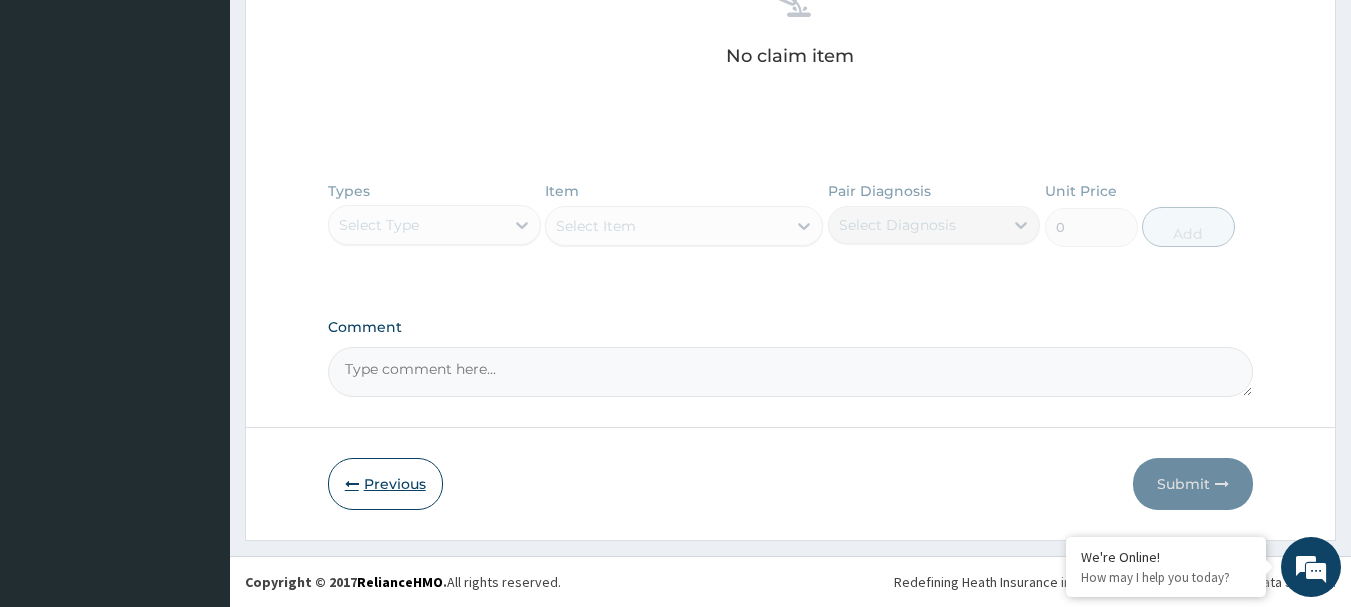 click on "Previous" at bounding box center (385, 484) 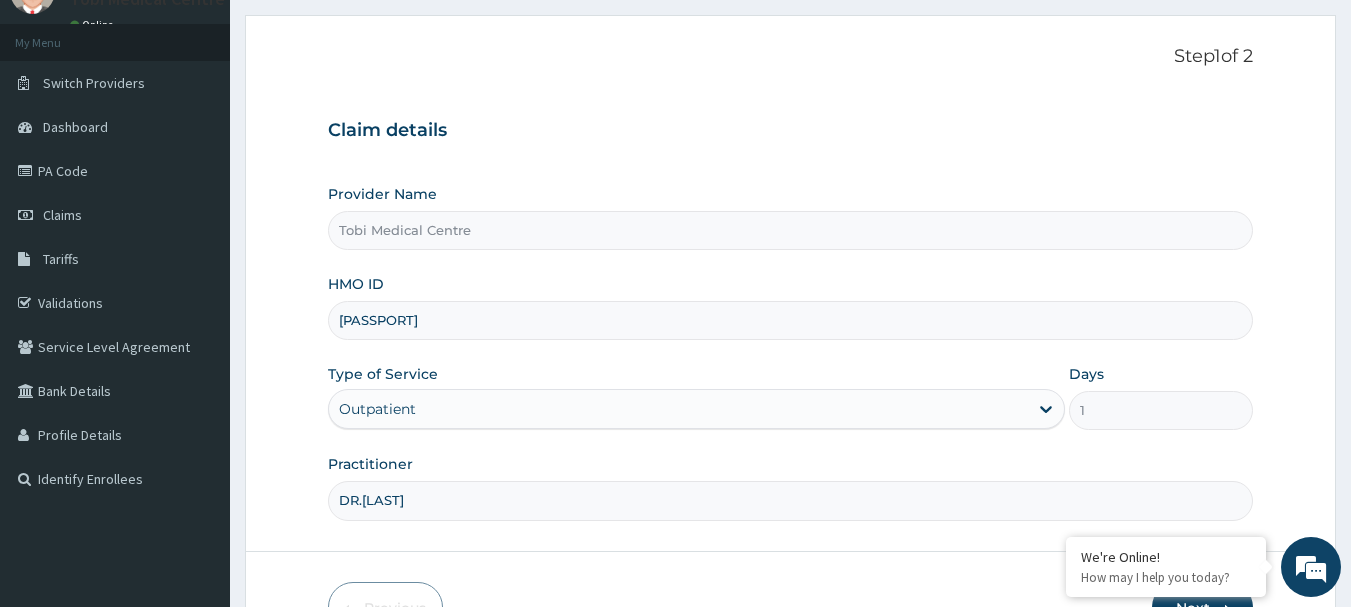 scroll, scrollTop: 215, scrollLeft: 0, axis: vertical 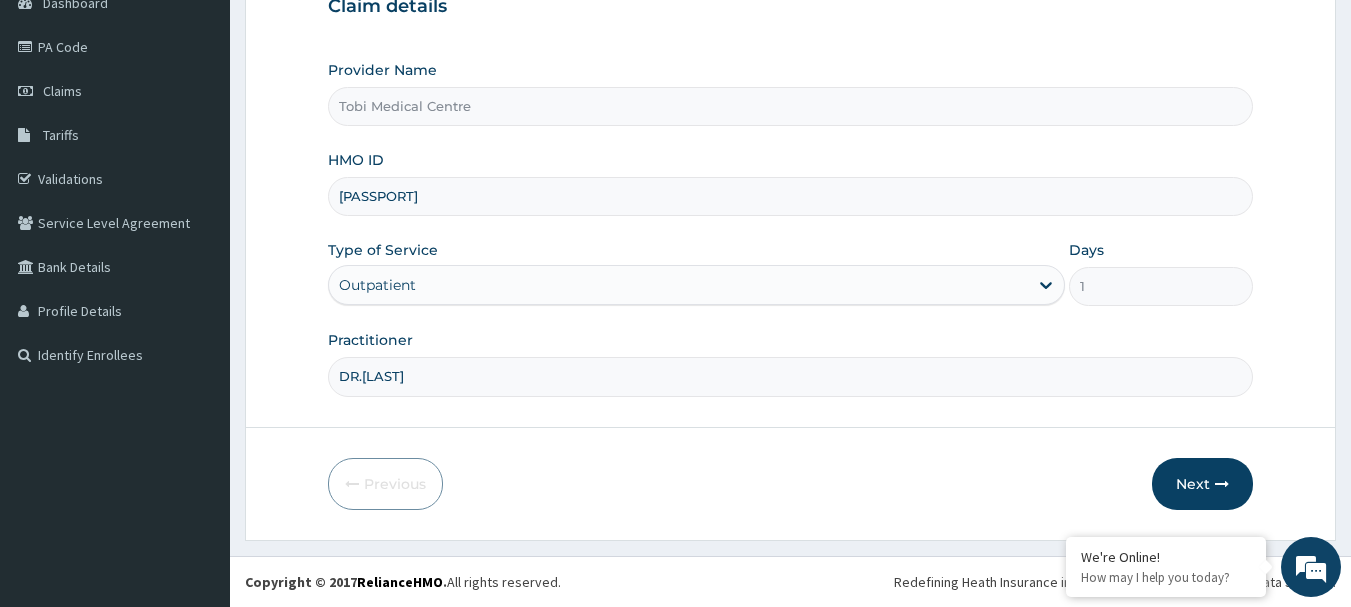 drag, startPoint x: 461, startPoint y: 210, endPoint x: 317, endPoint y: 189, distance: 145.5232 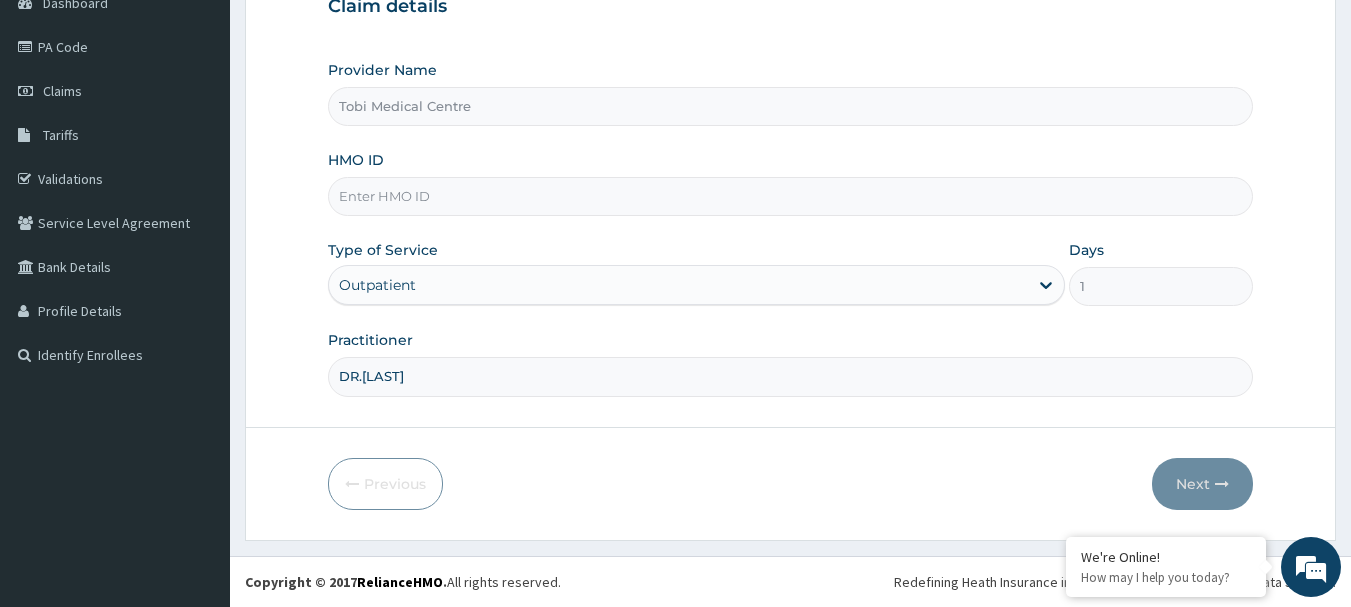 paste on "EFM/10099/C" 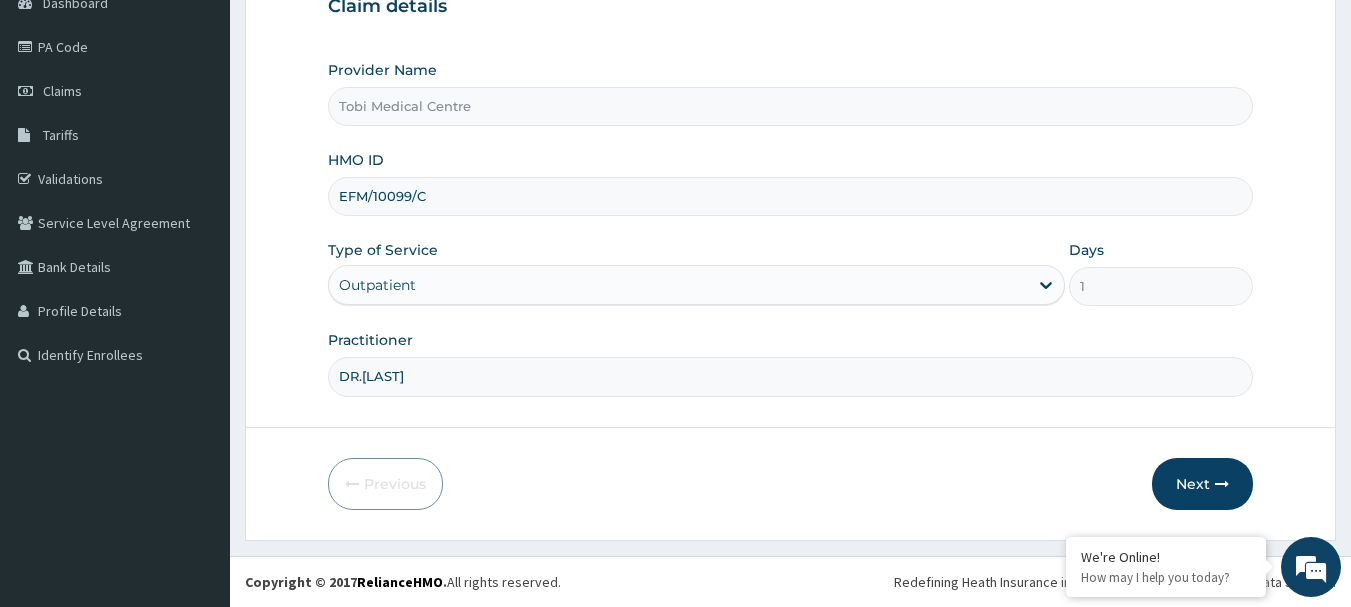 type on "EFM/10099/C" 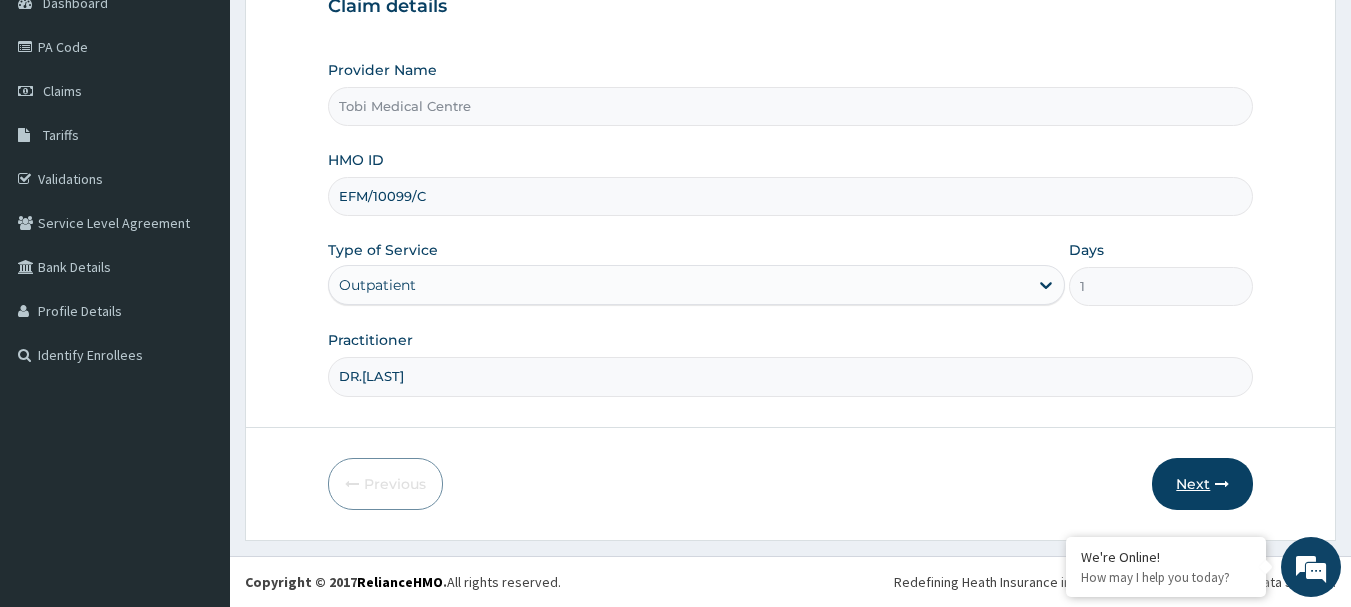 click at bounding box center [1222, 484] 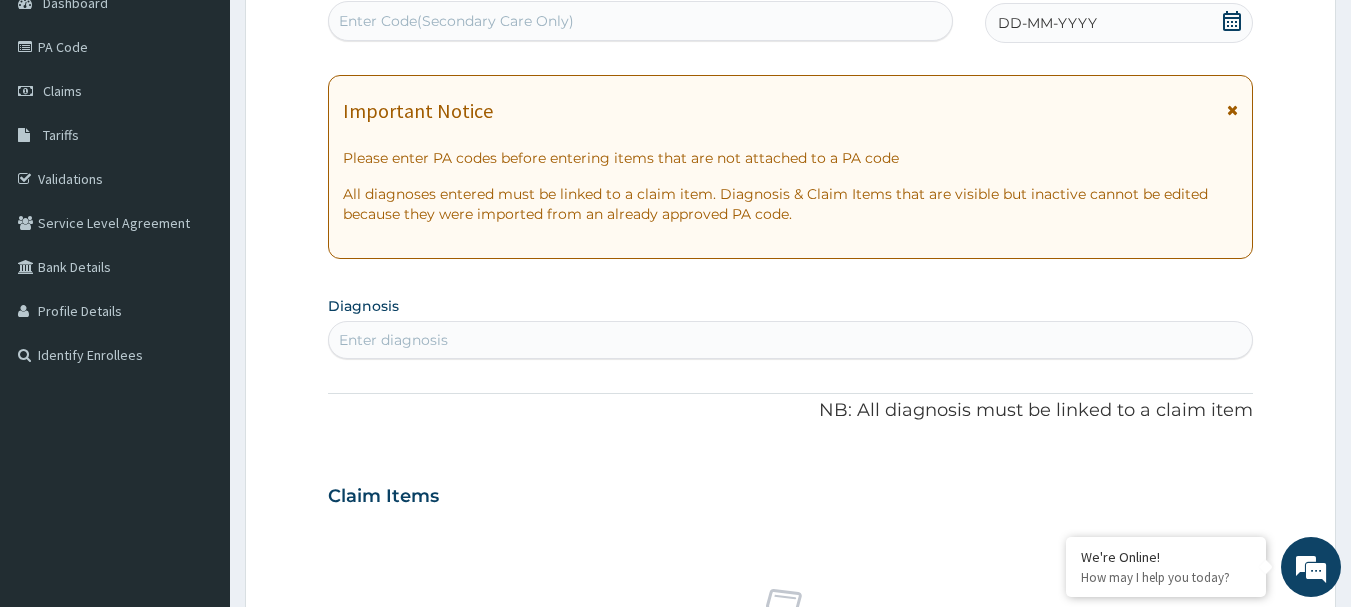 click on "Enter Code(Secondary Care Only)" at bounding box center [641, 21] 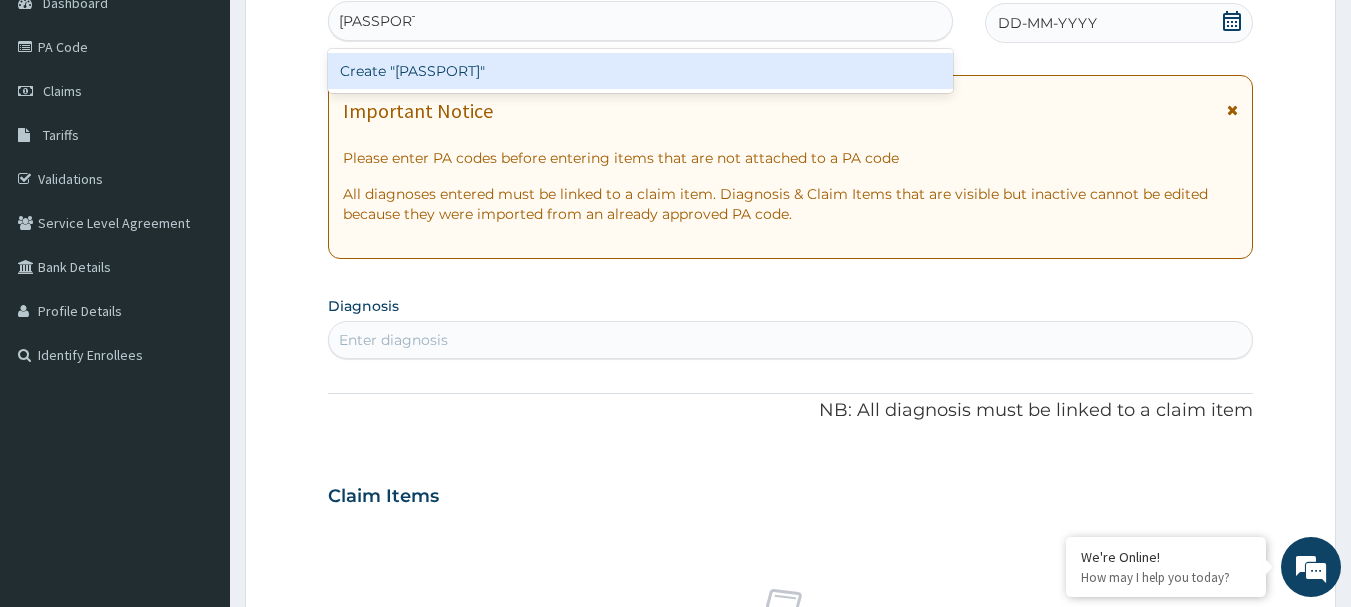 click on "Create "PA/3AE419"" at bounding box center [641, 71] 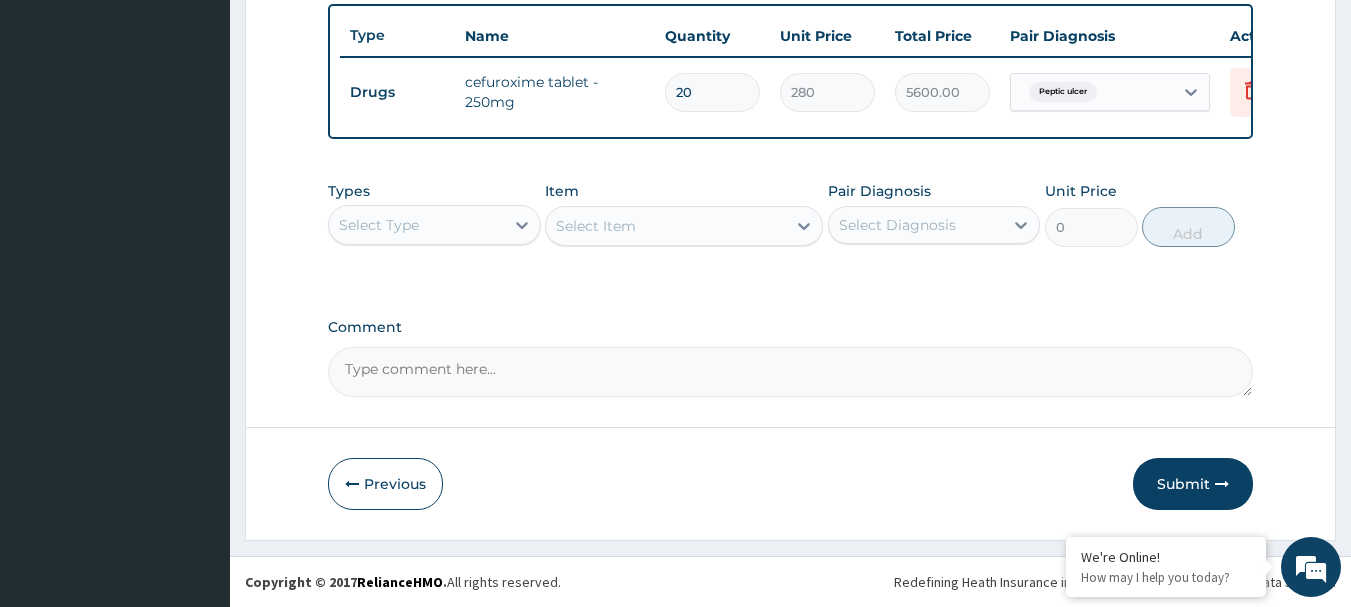 scroll, scrollTop: 755, scrollLeft: 0, axis: vertical 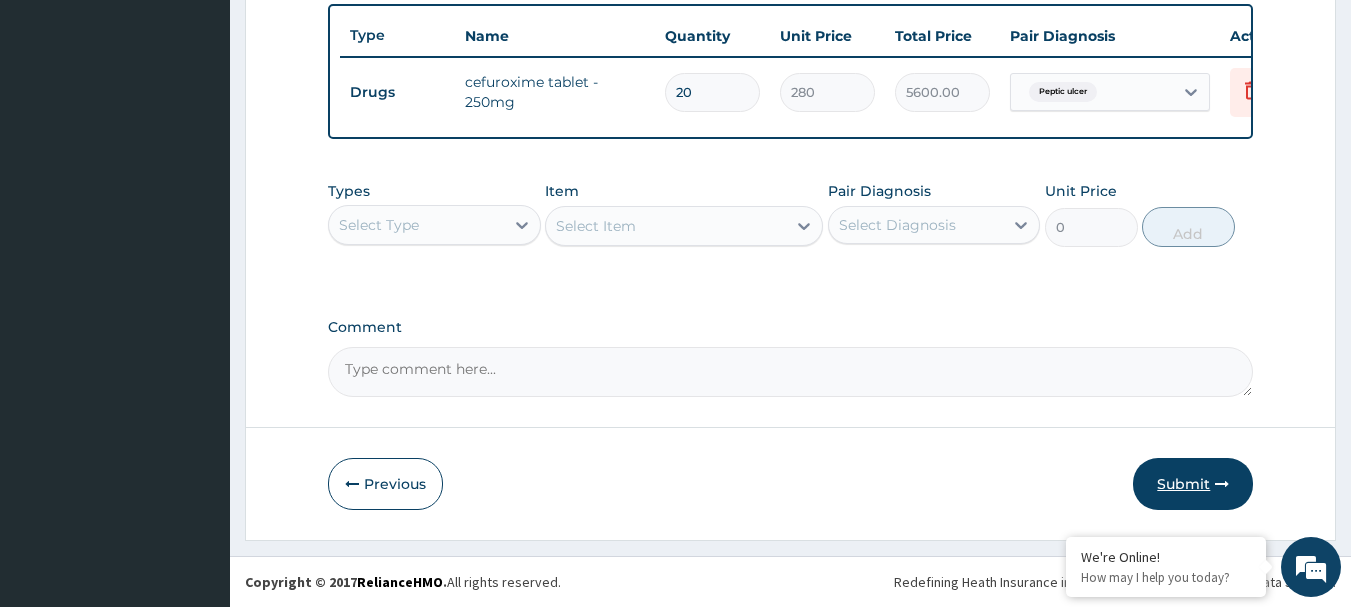 click at bounding box center [1222, 484] 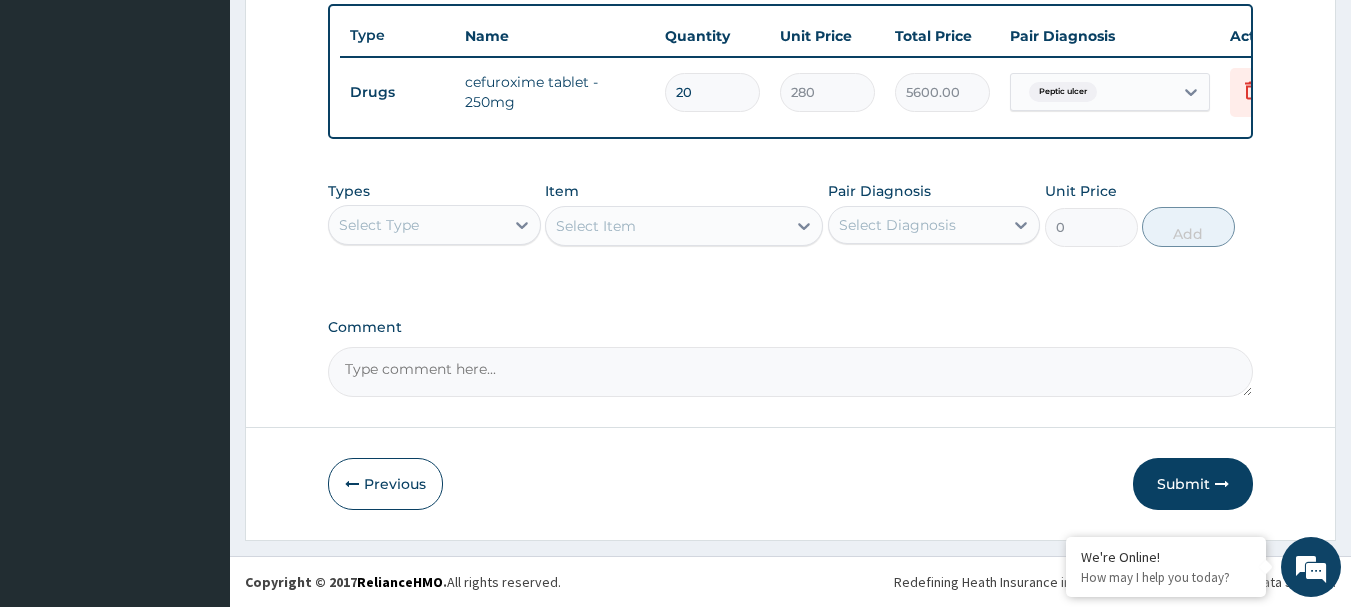 scroll, scrollTop: 81, scrollLeft: 0, axis: vertical 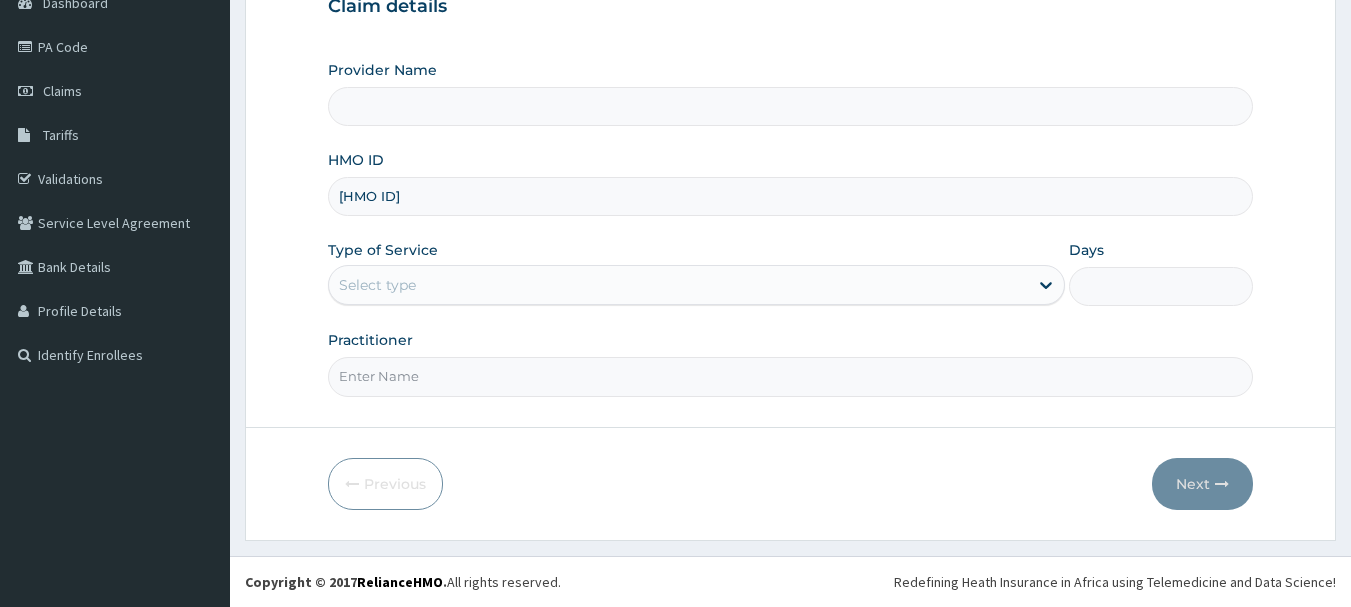 click on "Select type" at bounding box center [678, 285] 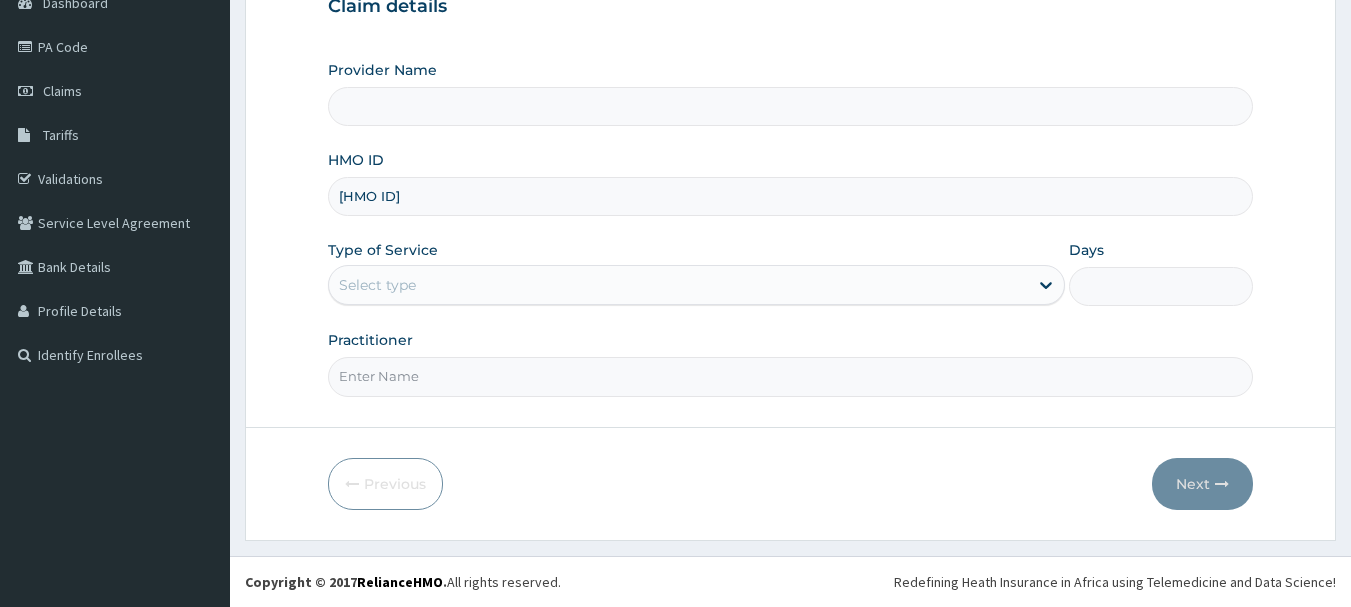 click on "Provider Name" at bounding box center [791, 106] 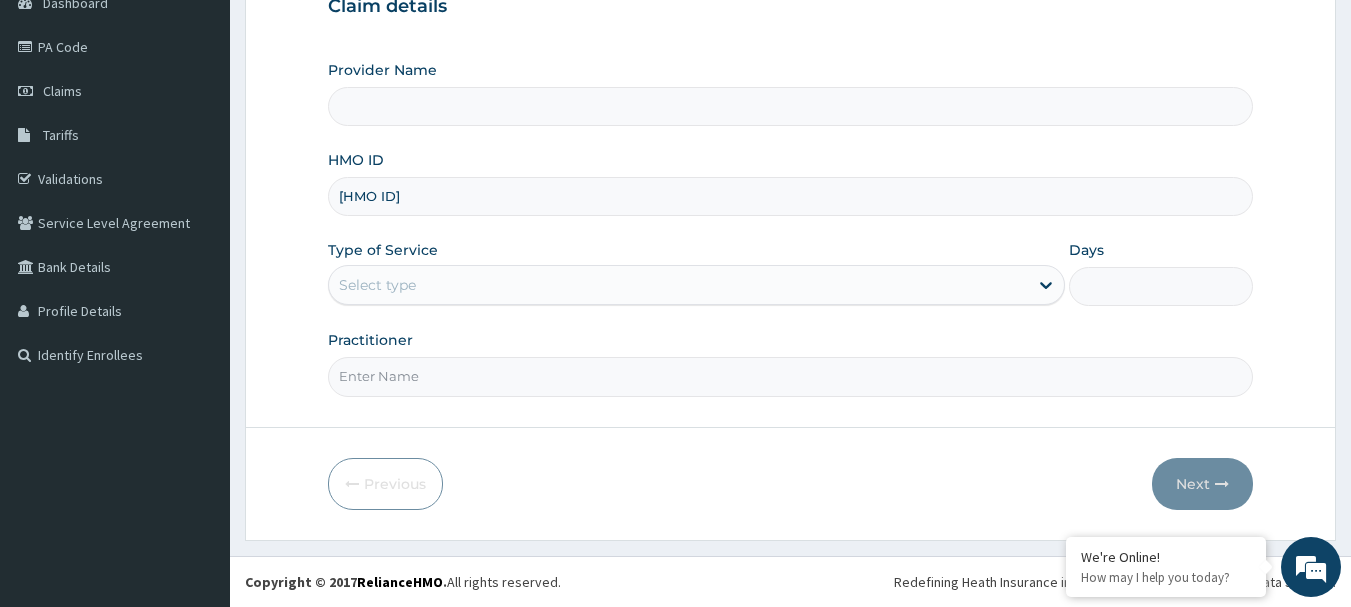 type on "Tobi Medical Centre" 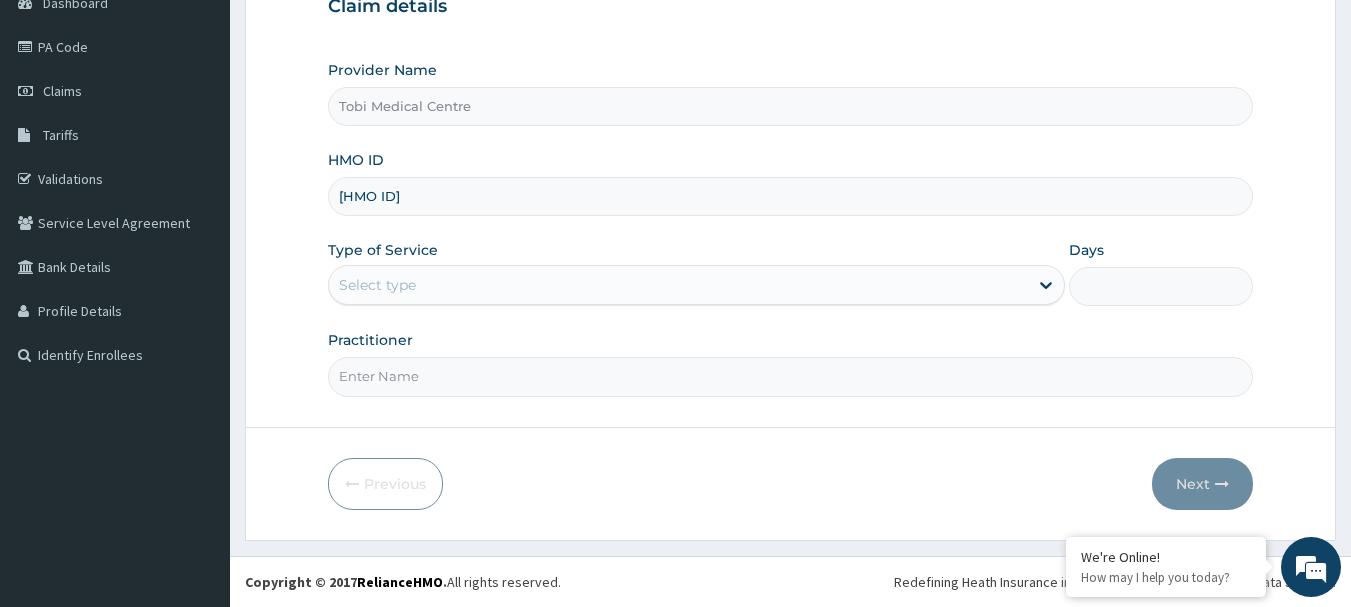 scroll, scrollTop: 0, scrollLeft: 0, axis: both 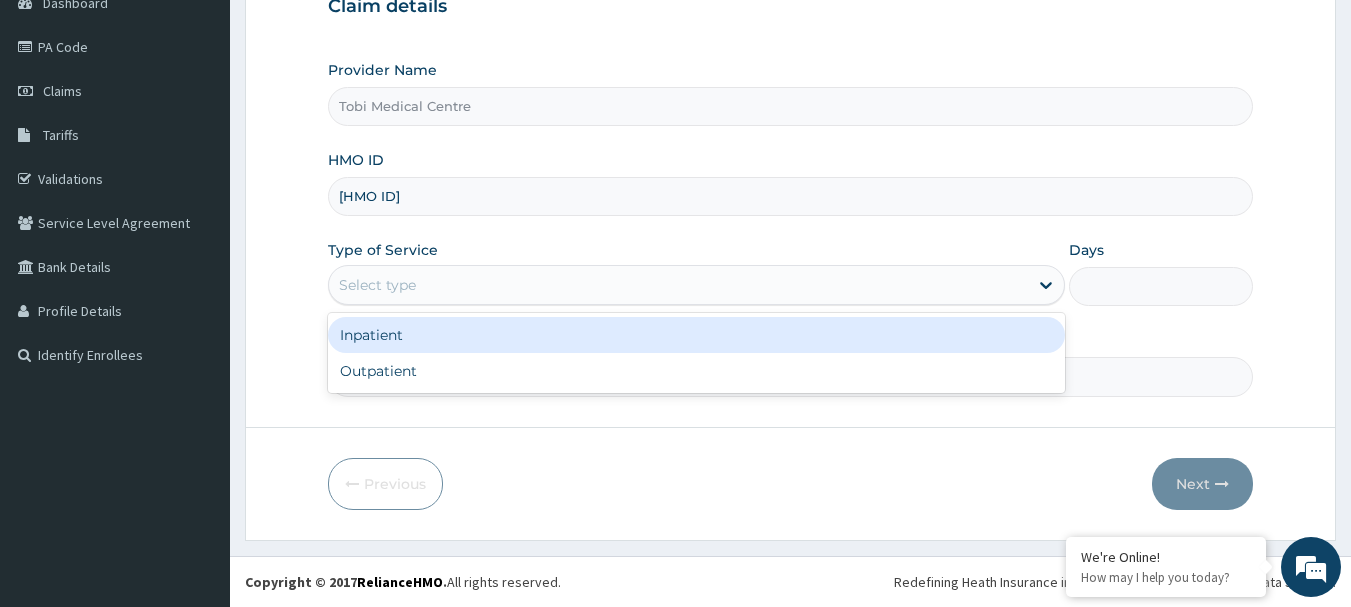 click on "Select type" at bounding box center [678, 285] 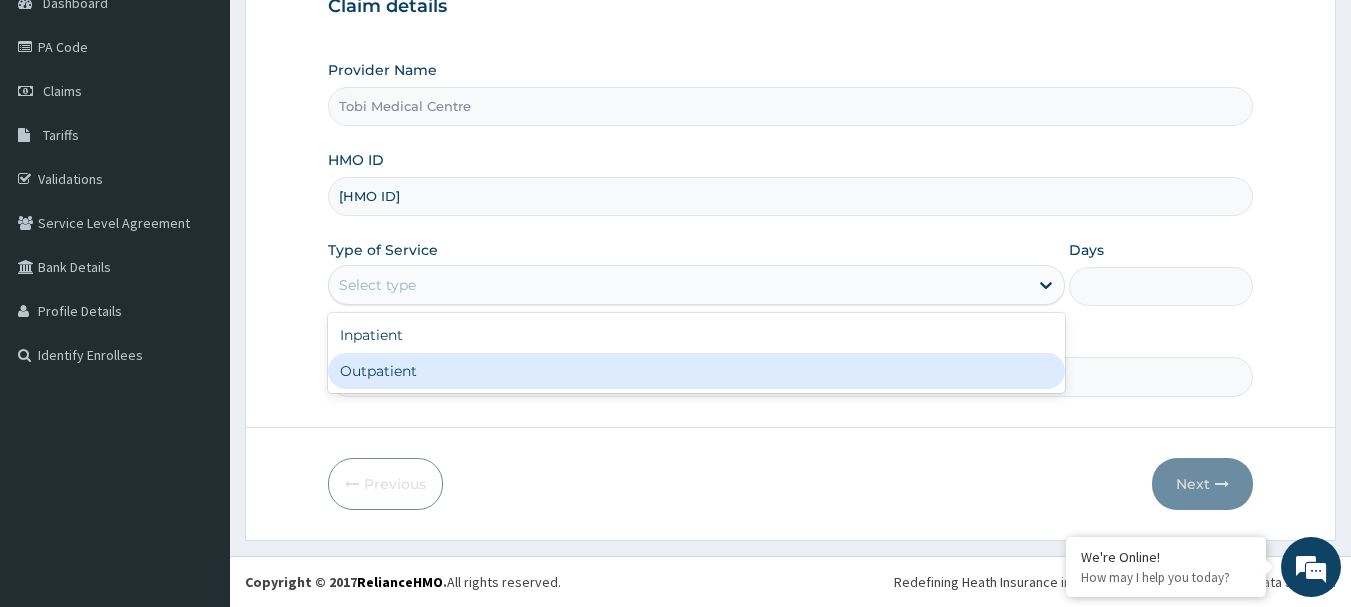 click on "Outpatient" at bounding box center (696, 371) 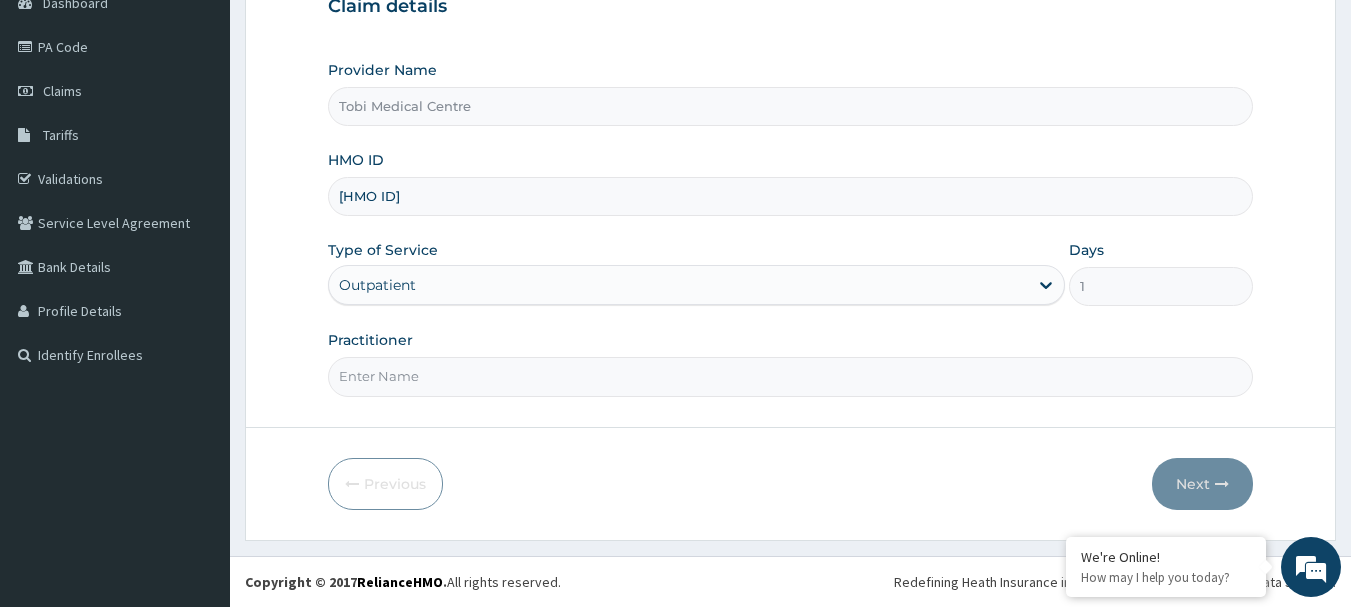 click on "Practitioner" at bounding box center (791, 376) 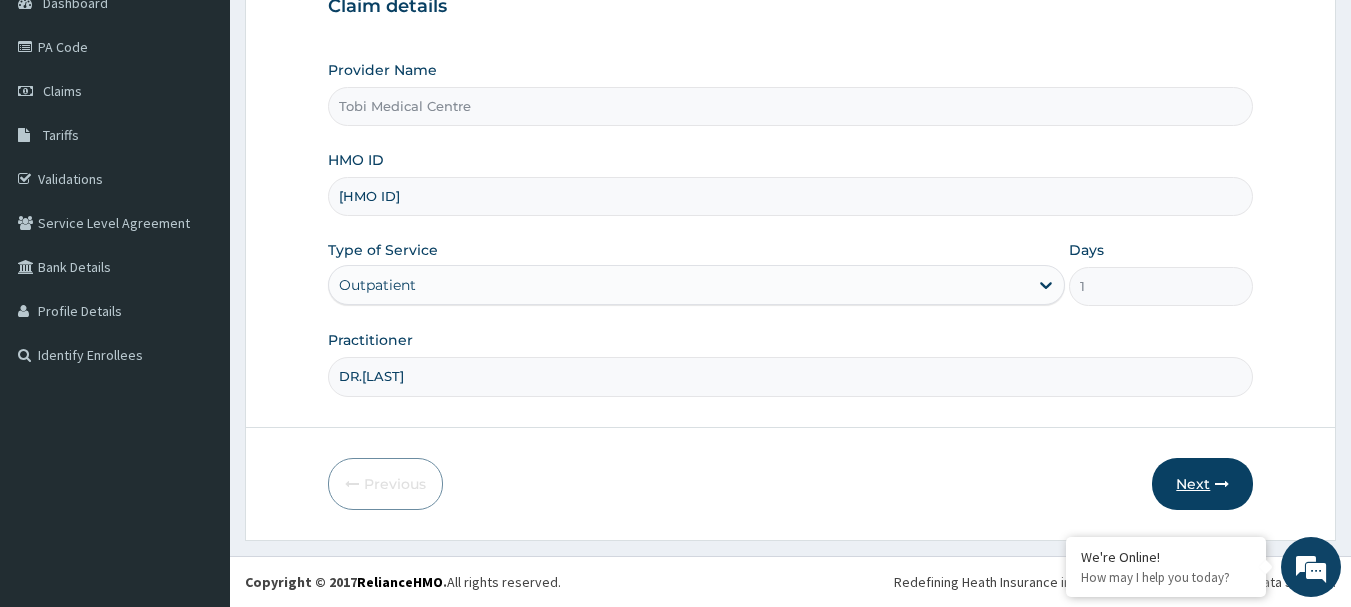 type on "DR.IZUNDU" 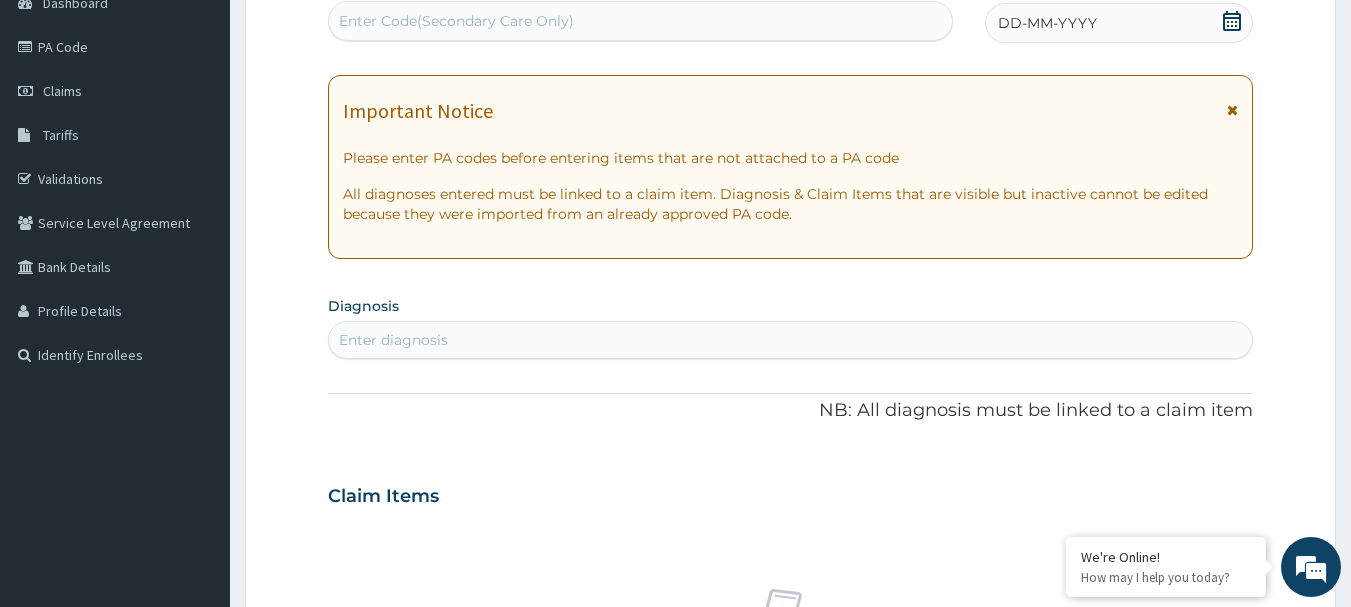 click on "Enter Code(Secondary Care Only)" at bounding box center [456, 21] 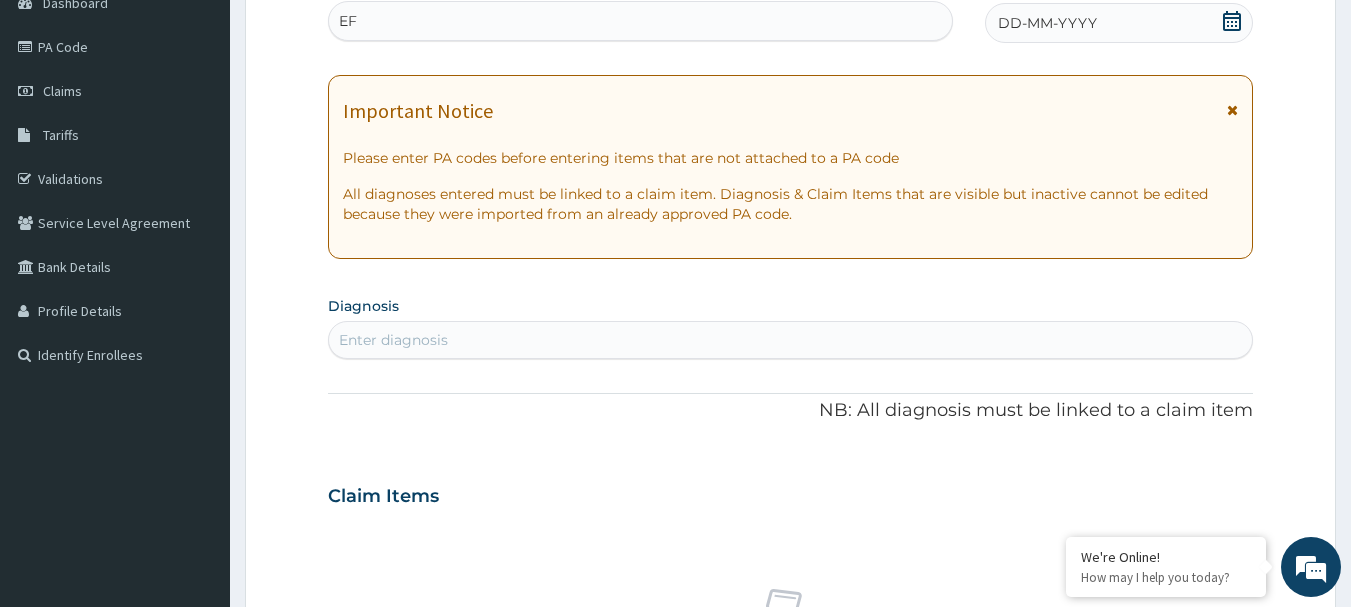 type on "E" 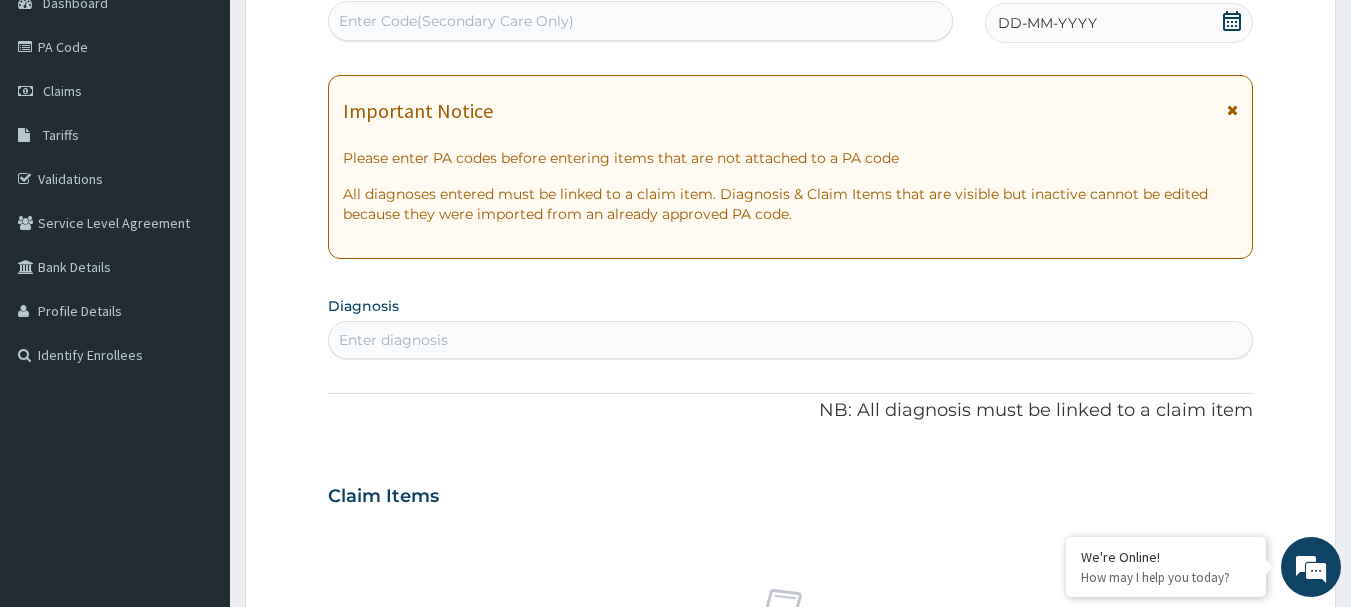 click on "Enter Code(Secondary Care Only)" at bounding box center [641, 21] 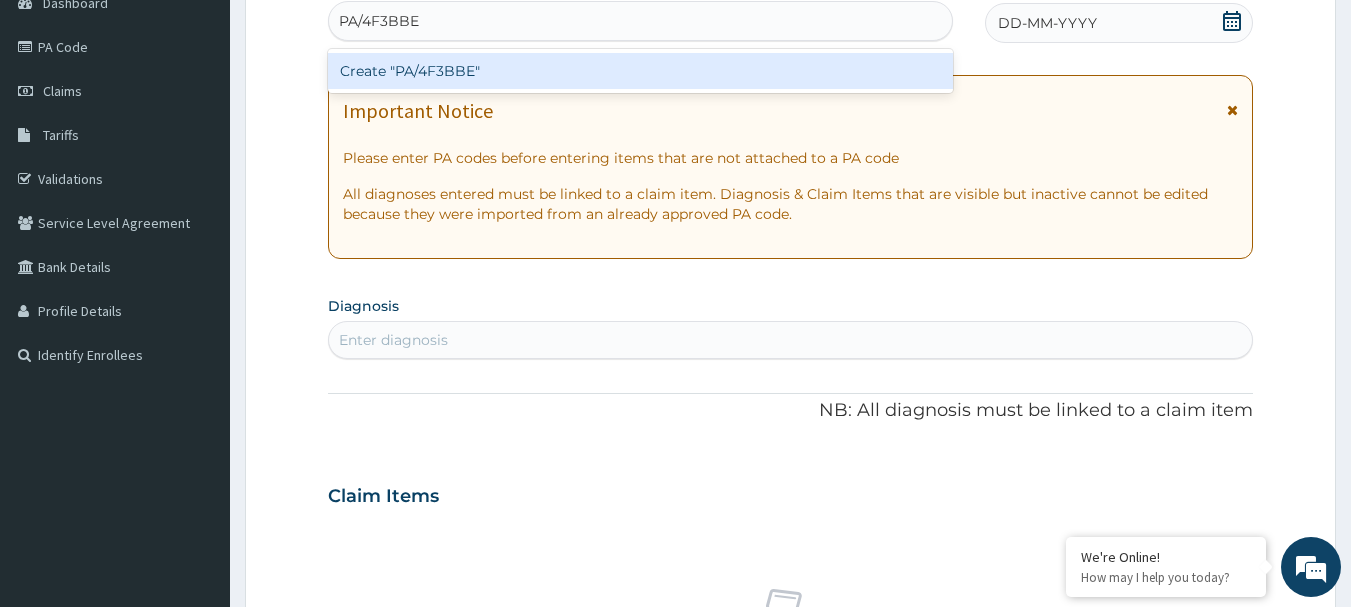 click on "Create "PA/4F3BBE"" at bounding box center [641, 71] 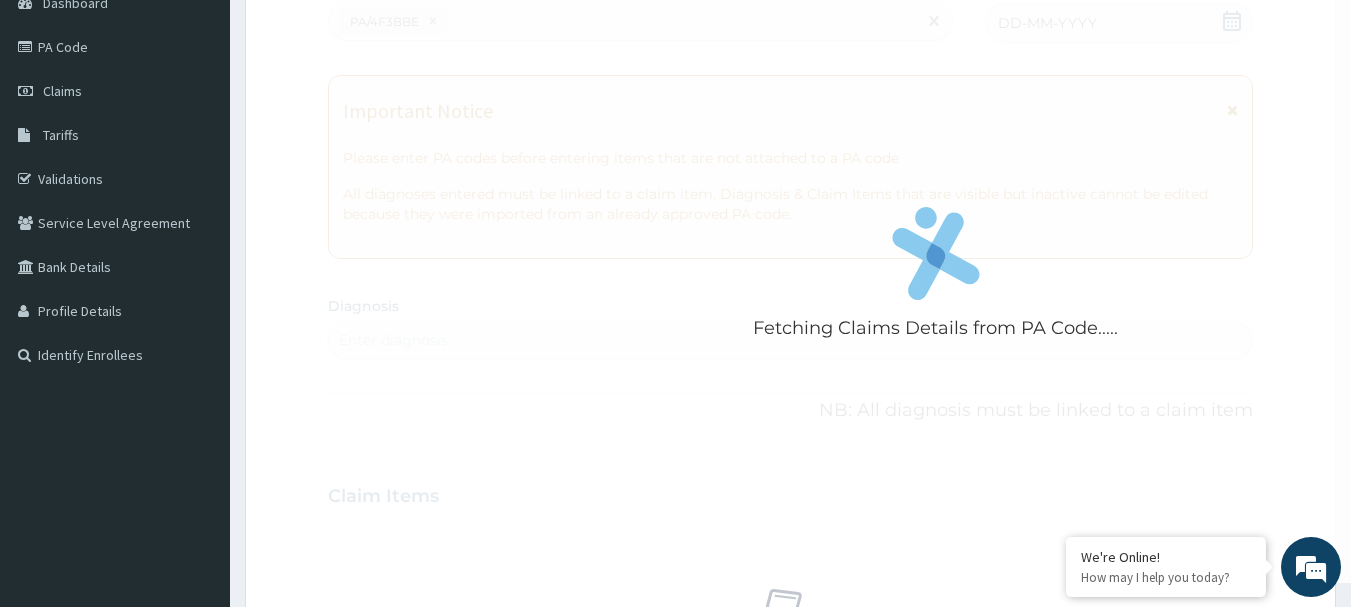 click on "Fetching Claims Details from PA Code....." at bounding box center (936, 279) 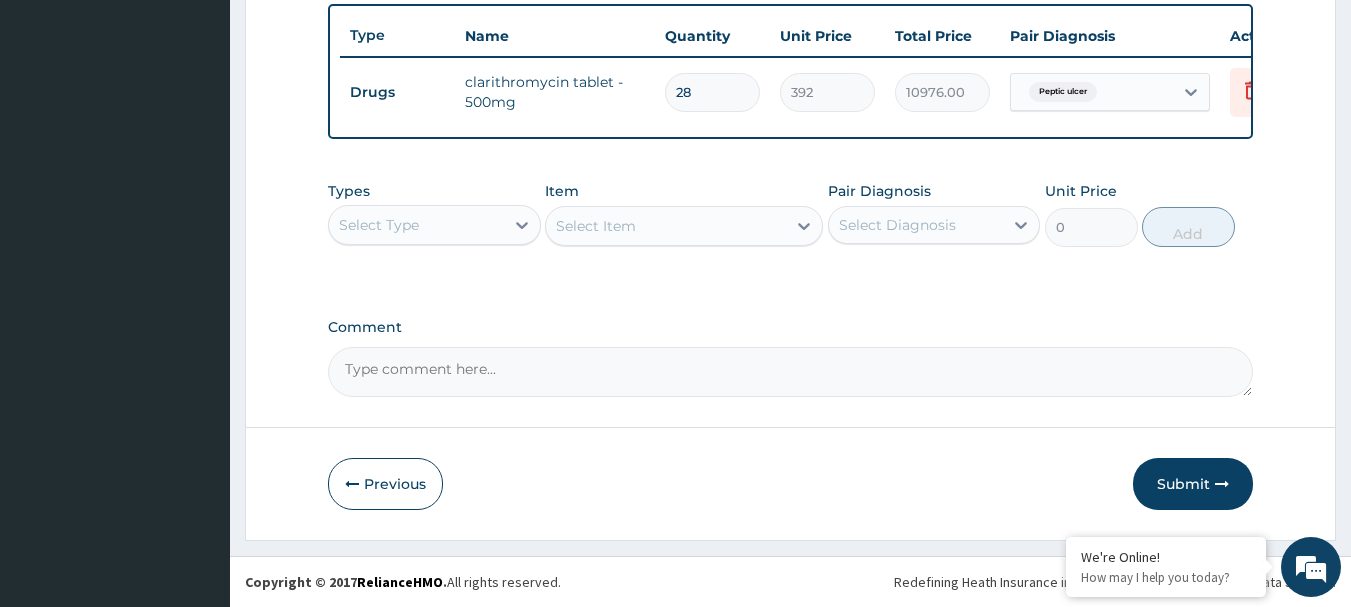 scroll, scrollTop: 755, scrollLeft: 0, axis: vertical 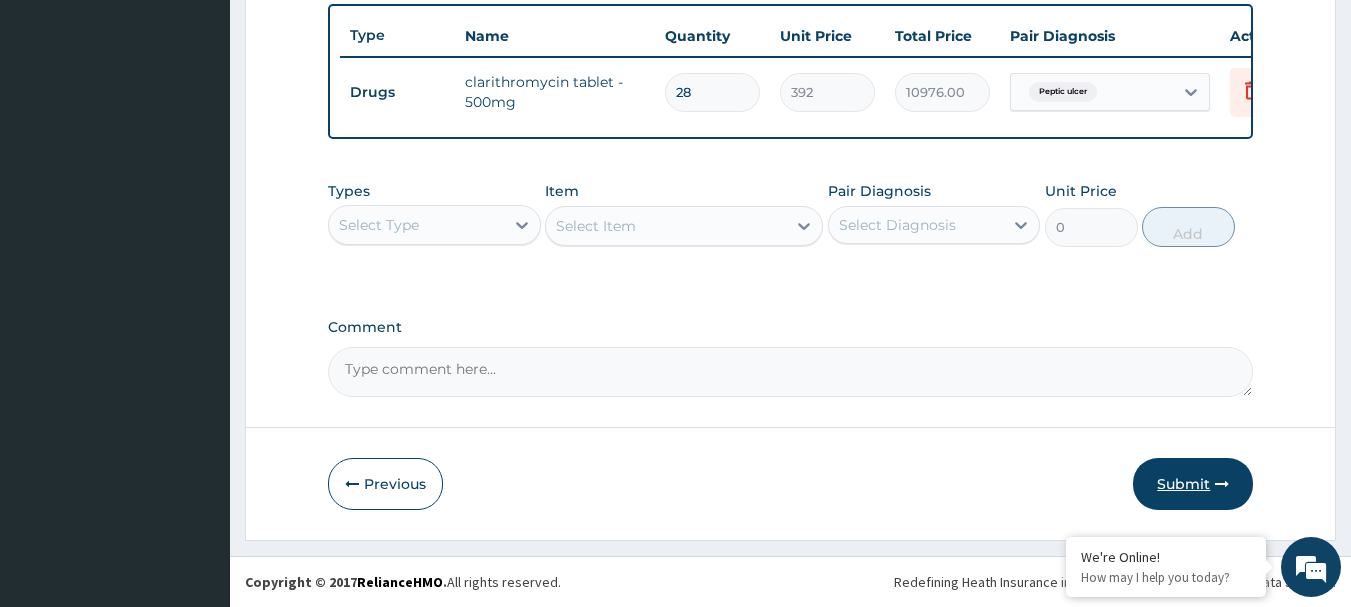 click on "Submit" at bounding box center [1193, 484] 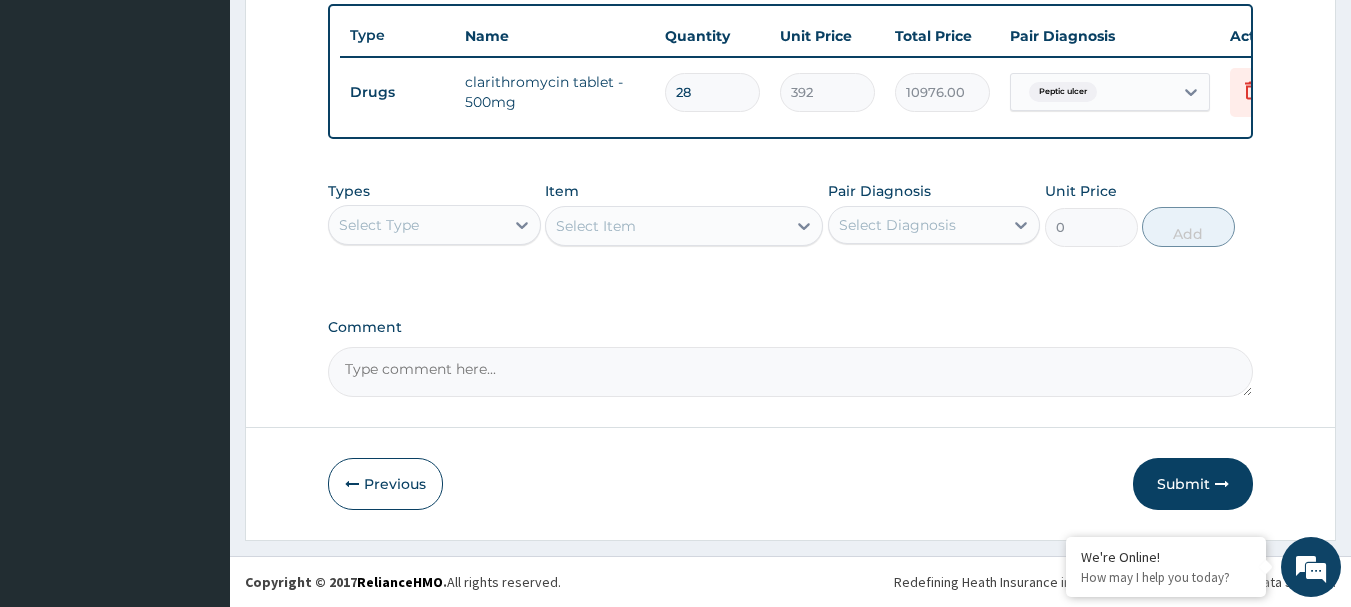 scroll, scrollTop: 81, scrollLeft: 0, axis: vertical 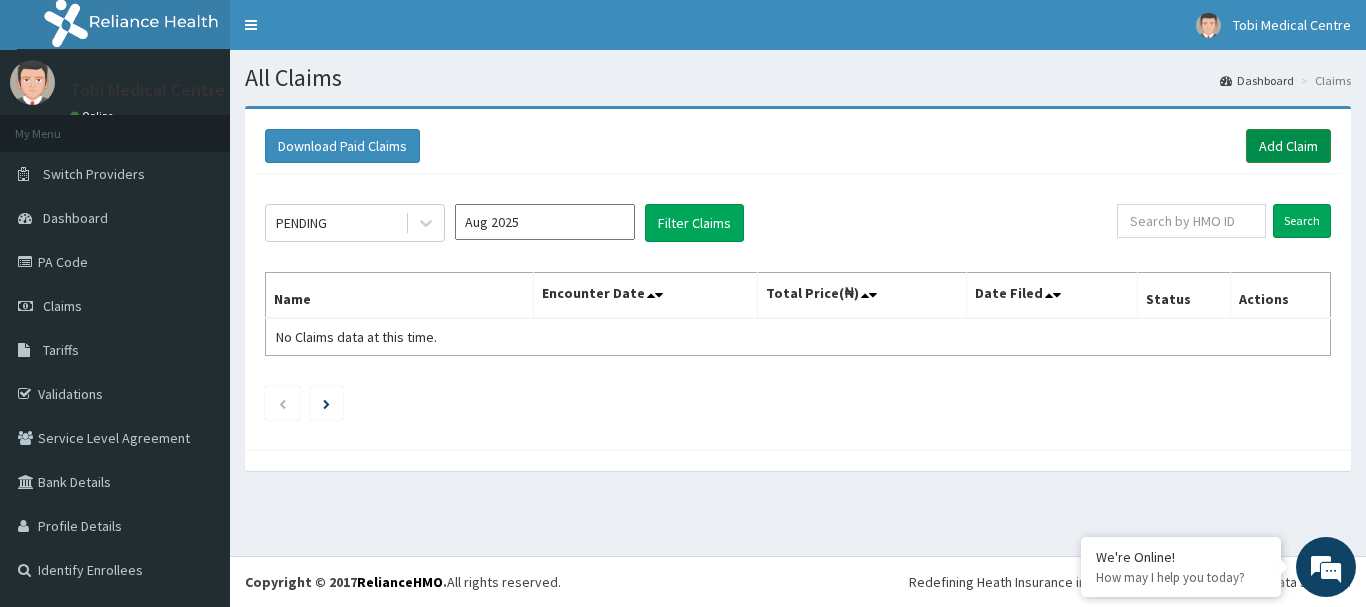 click on "Add Claim" at bounding box center (1288, 146) 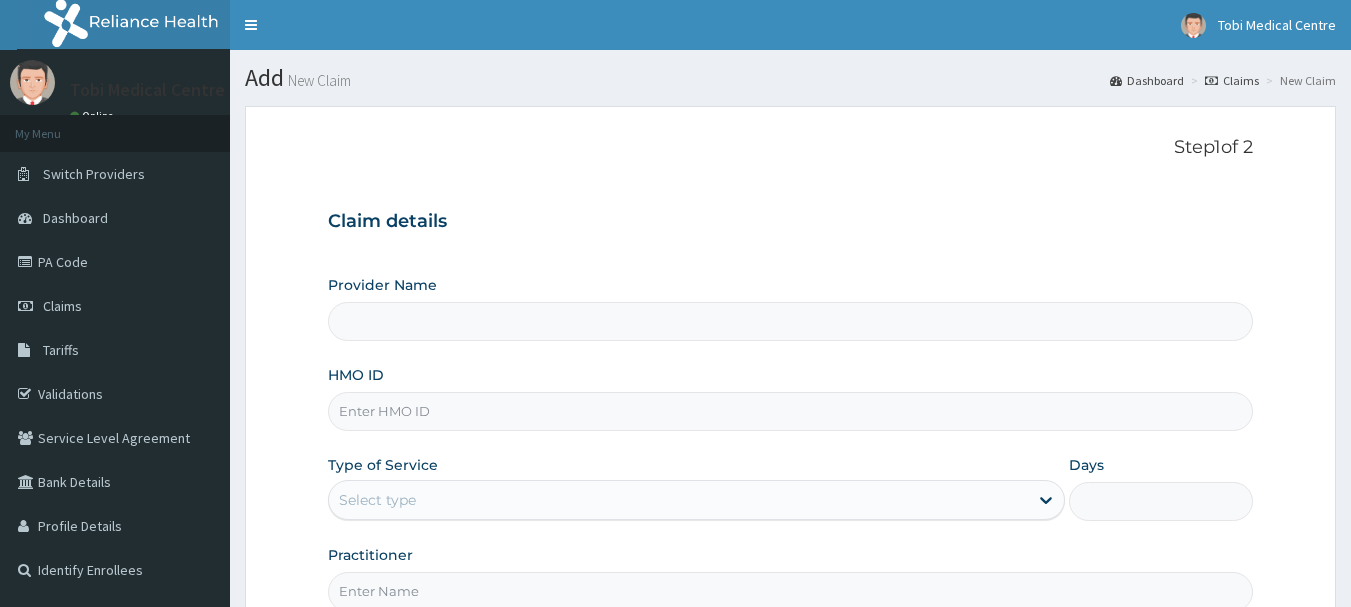 scroll, scrollTop: 0, scrollLeft: 0, axis: both 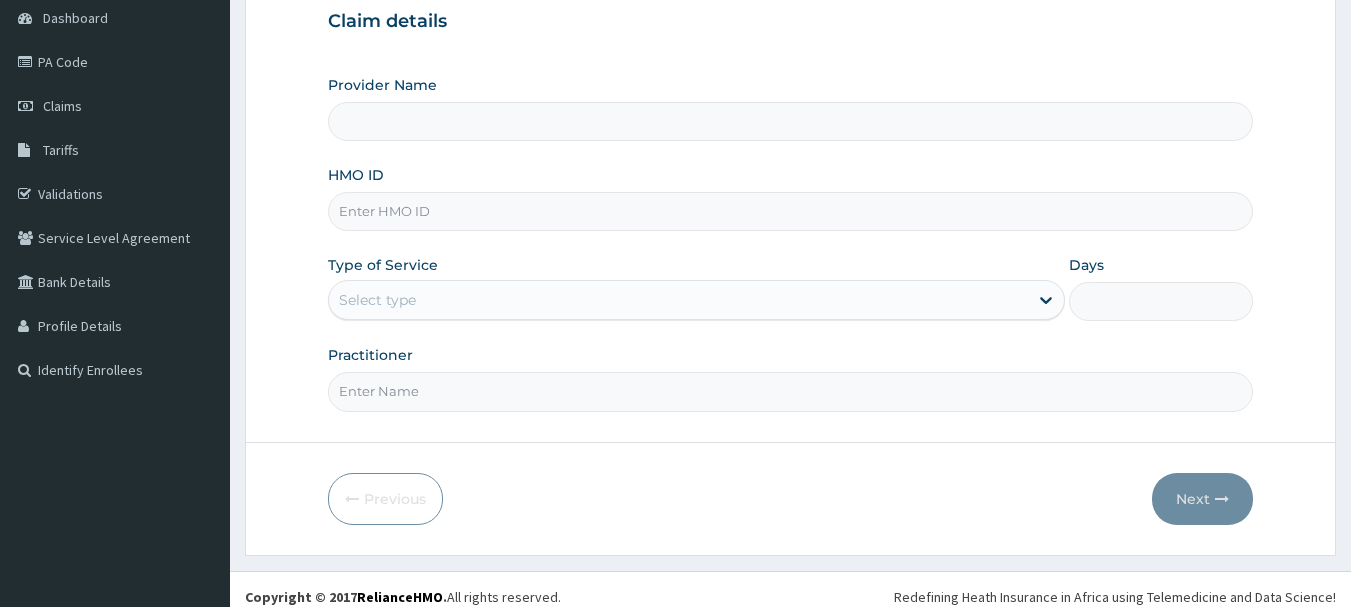 click on "HMO ID" at bounding box center (791, 211) 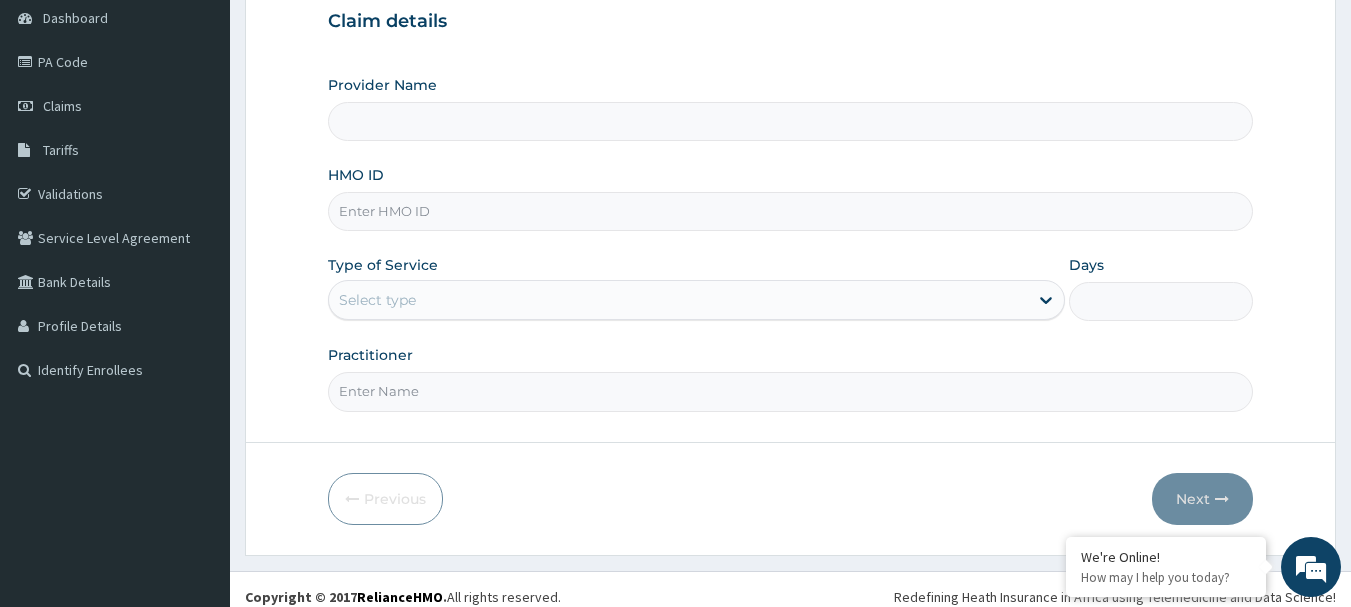type on "Tobi Medical Centre" 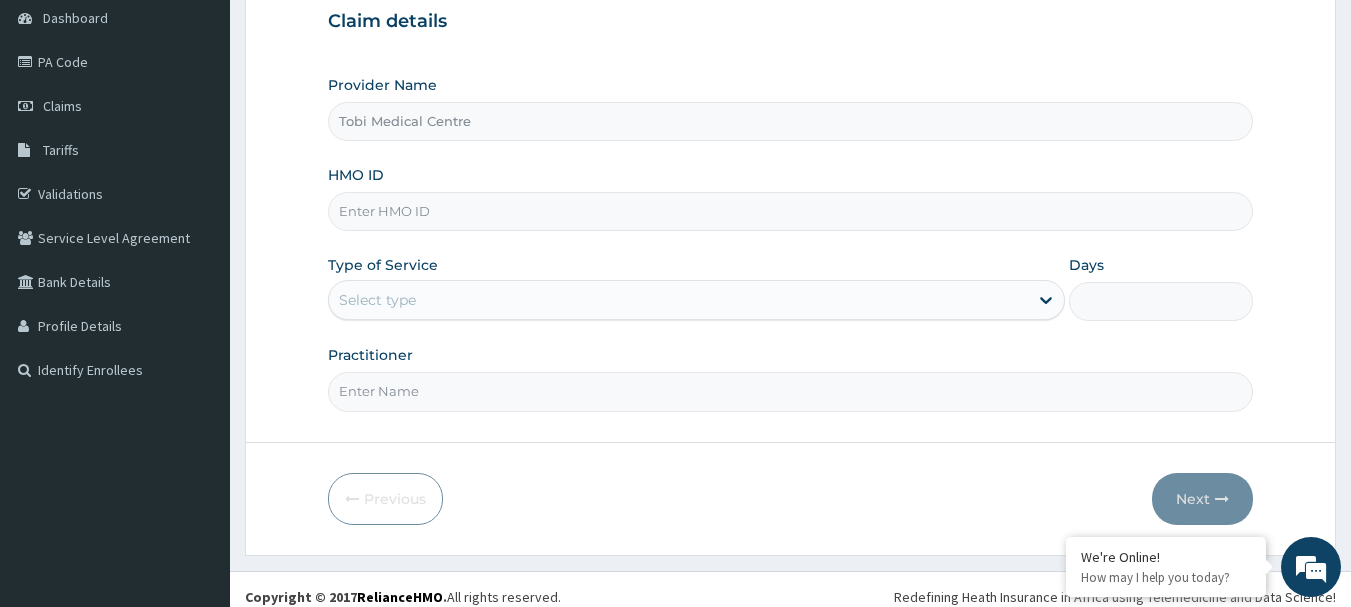paste on "pfm/10014/a" 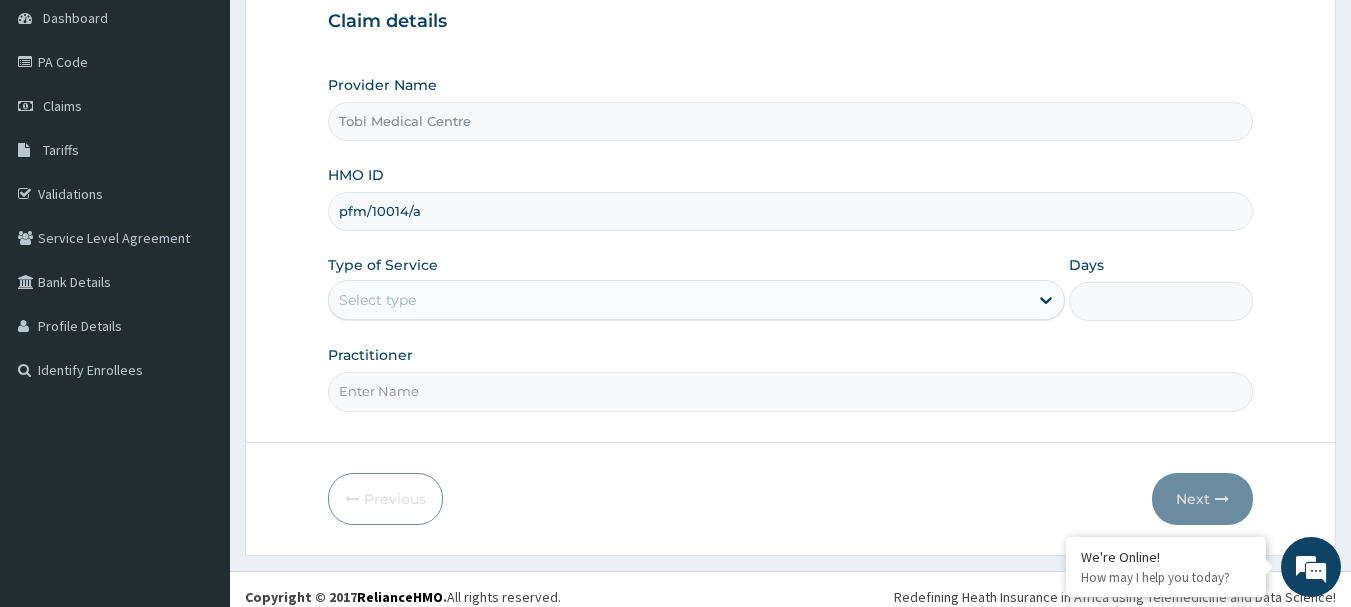 type on "pfm/10014/a" 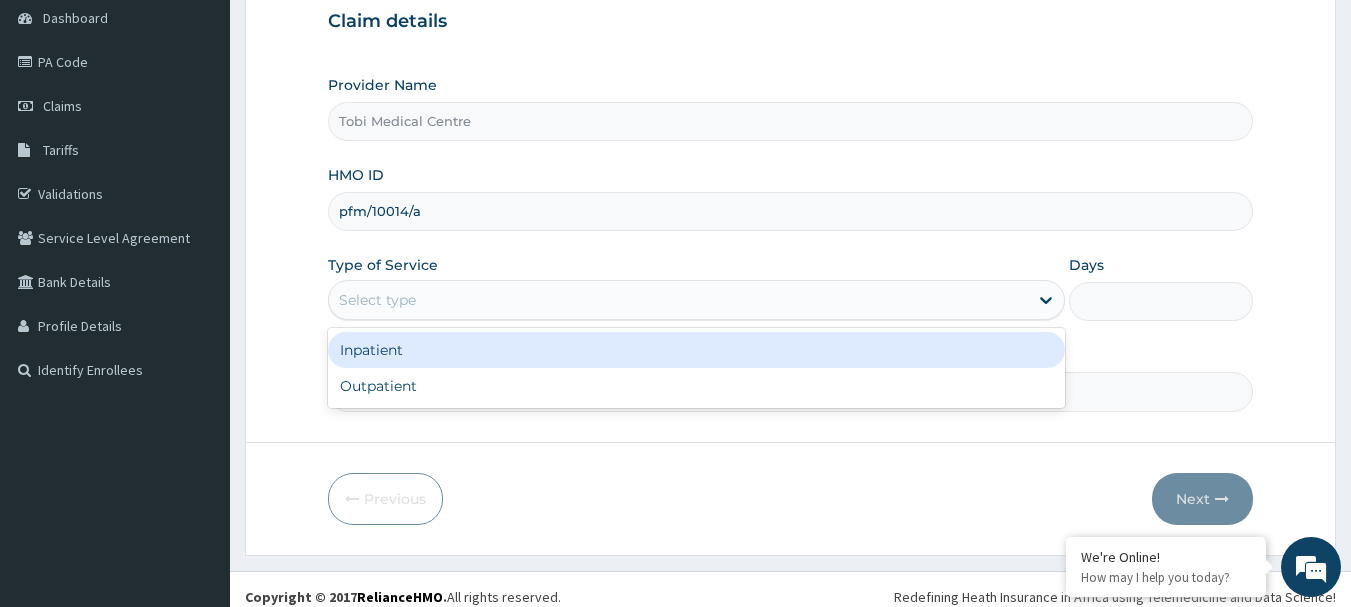 click on "Select type" at bounding box center [678, 300] 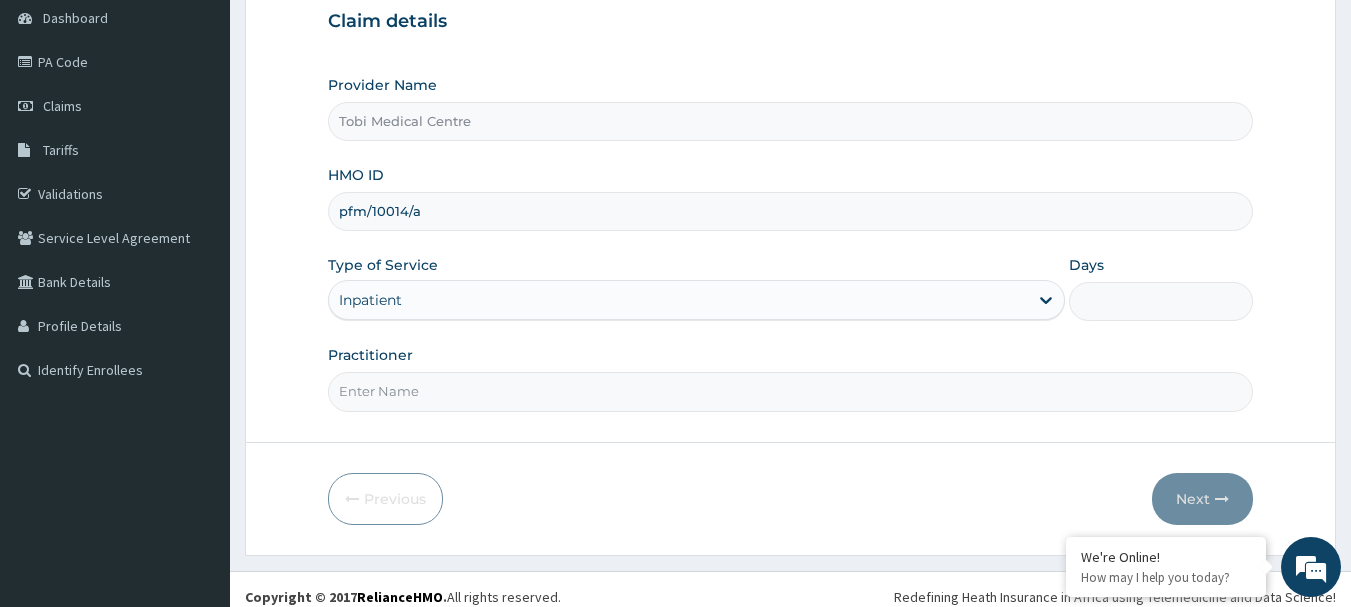 click on "Practitioner" at bounding box center [791, 378] 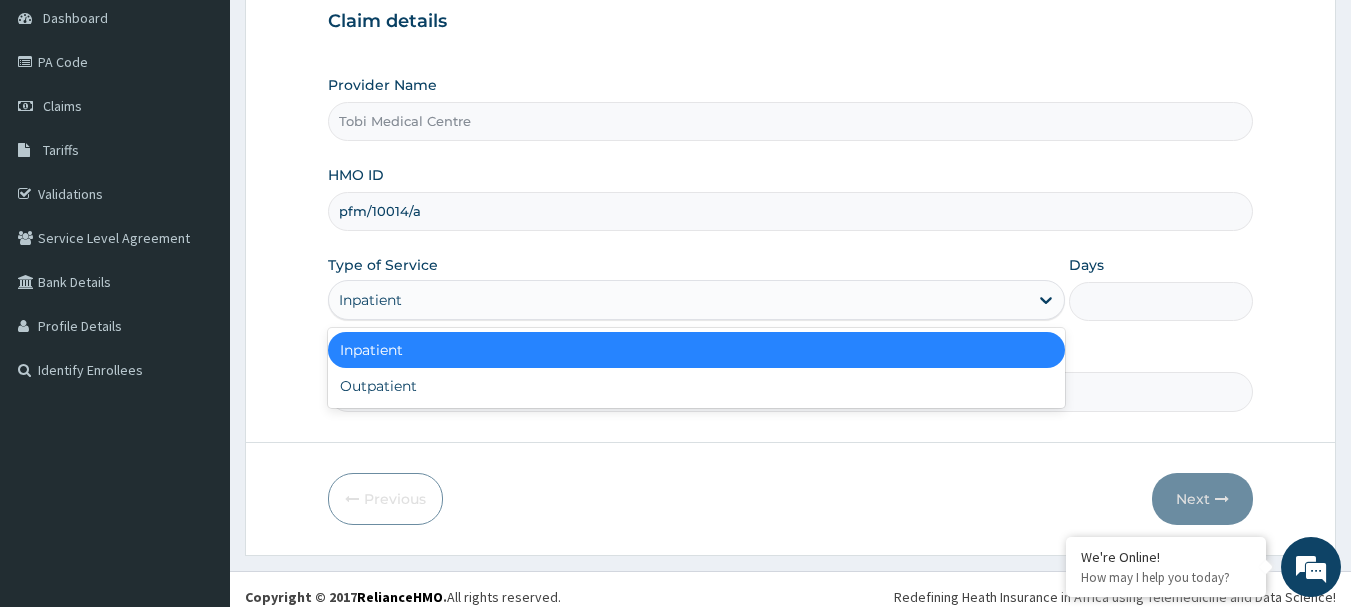 click on "Inpatient" at bounding box center [678, 300] 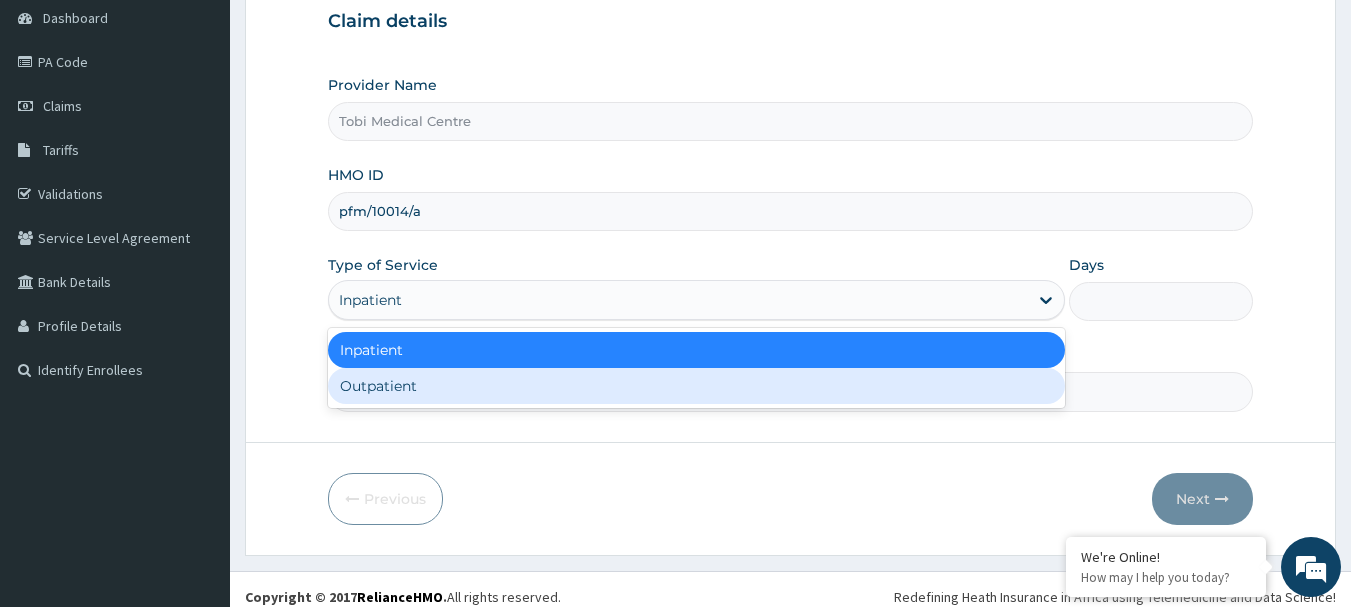 click on "Outpatient" at bounding box center [696, 386] 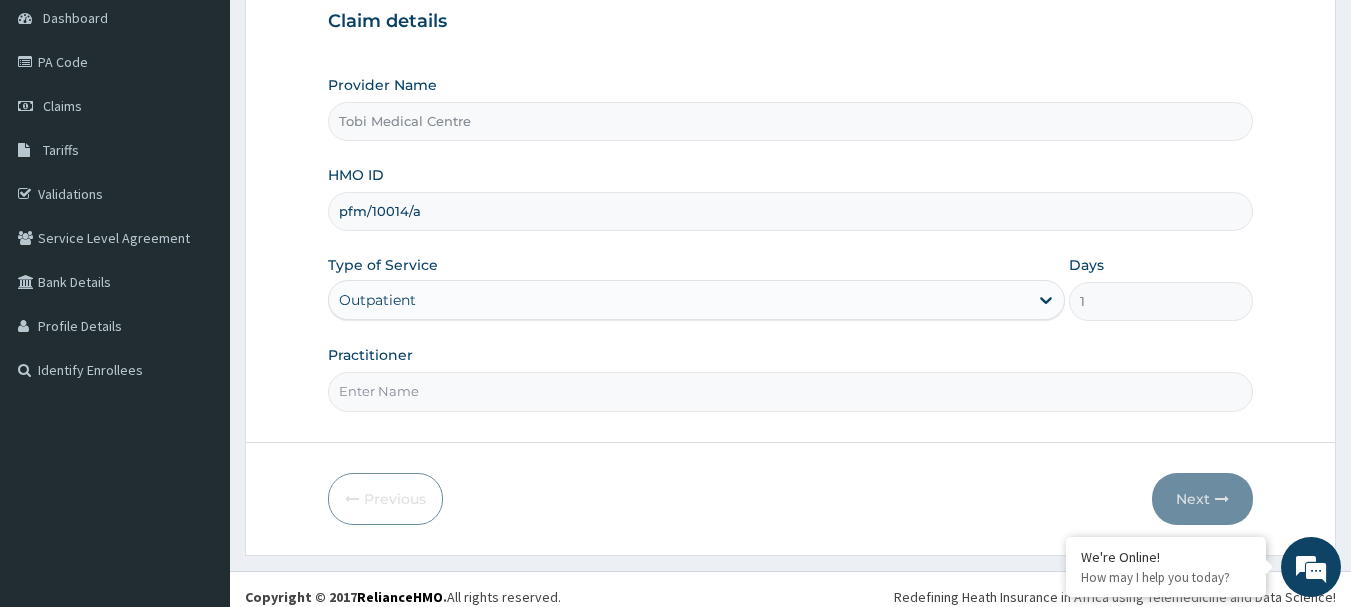 scroll, scrollTop: 0, scrollLeft: 0, axis: both 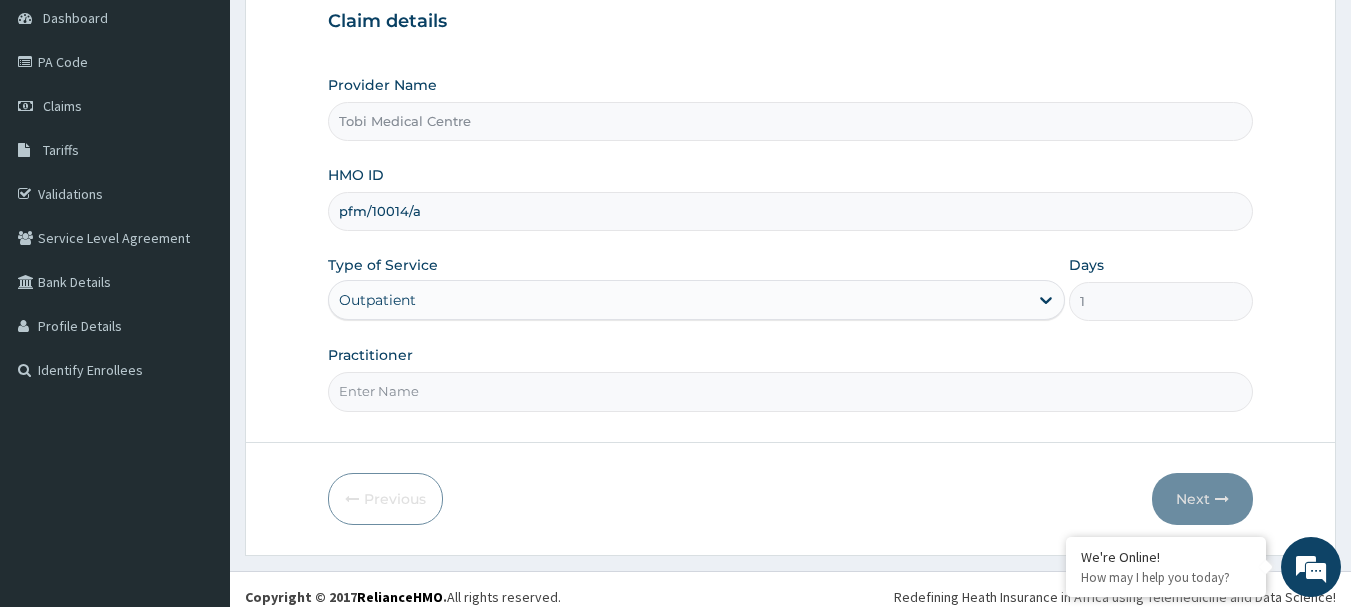 click on "Practitioner" at bounding box center [791, 391] 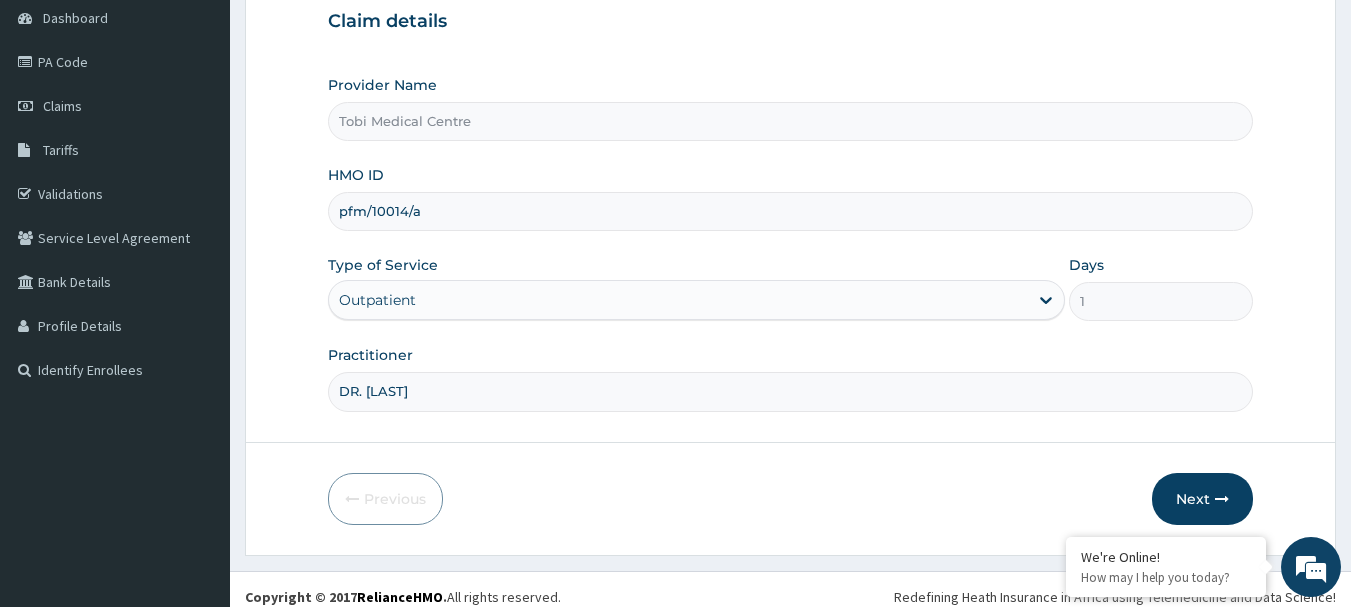 type on "DR. [LAST]" 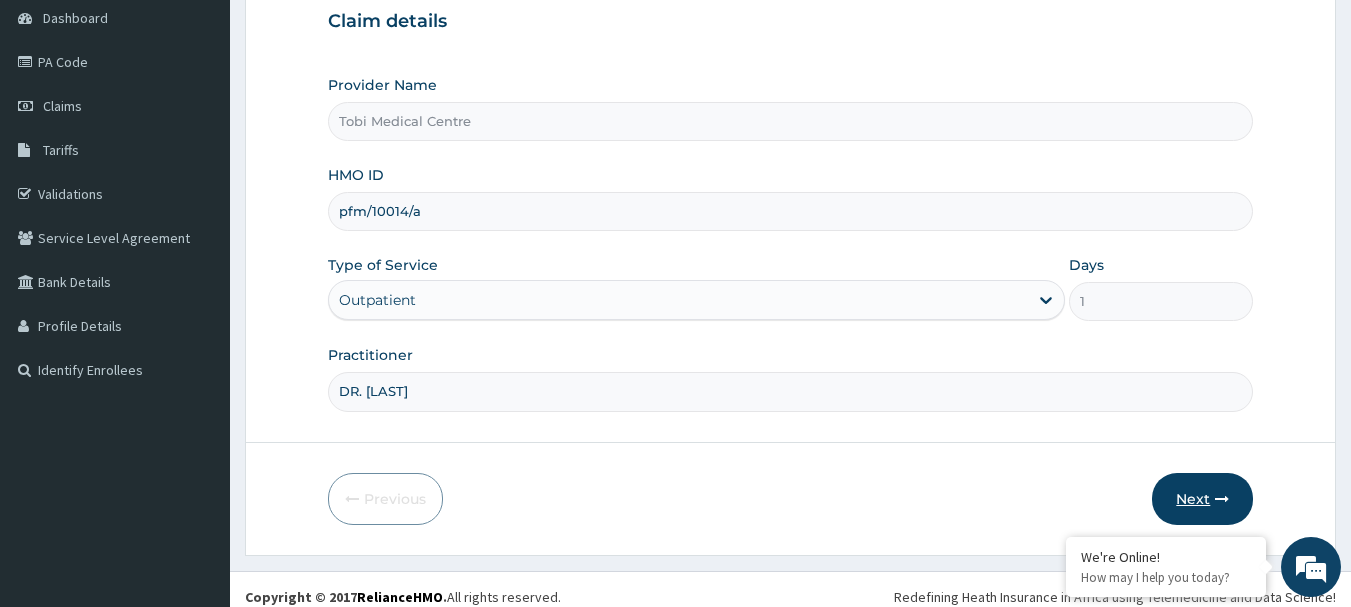 click on "Next" at bounding box center (1202, 499) 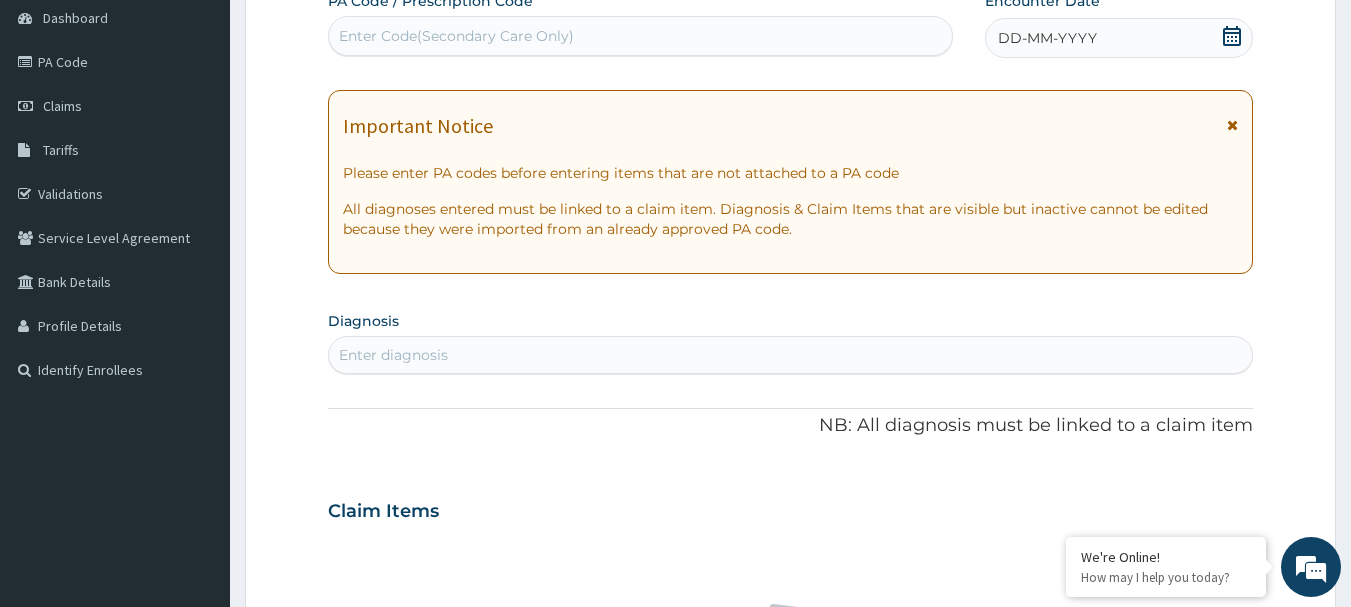 click on "Enter Code(Secondary Care Only)" at bounding box center [456, 36] 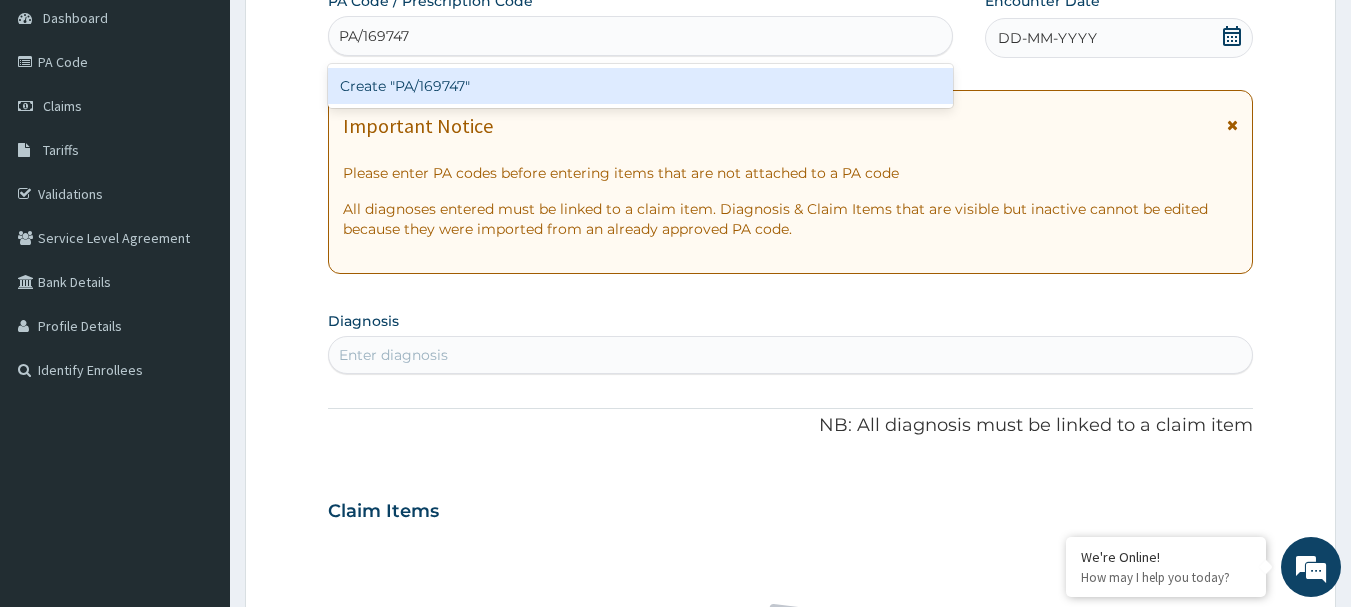 click on "Create "PA/169747"" at bounding box center (641, 86) 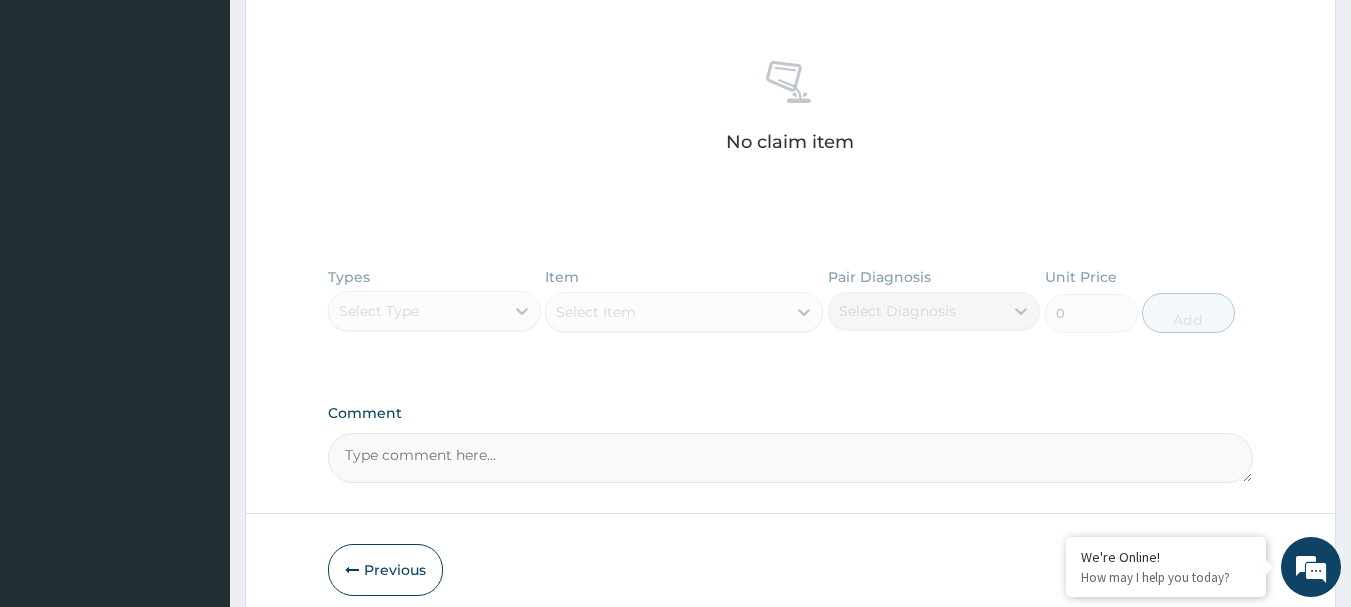 scroll, scrollTop: 847, scrollLeft: 0, axis: vertical 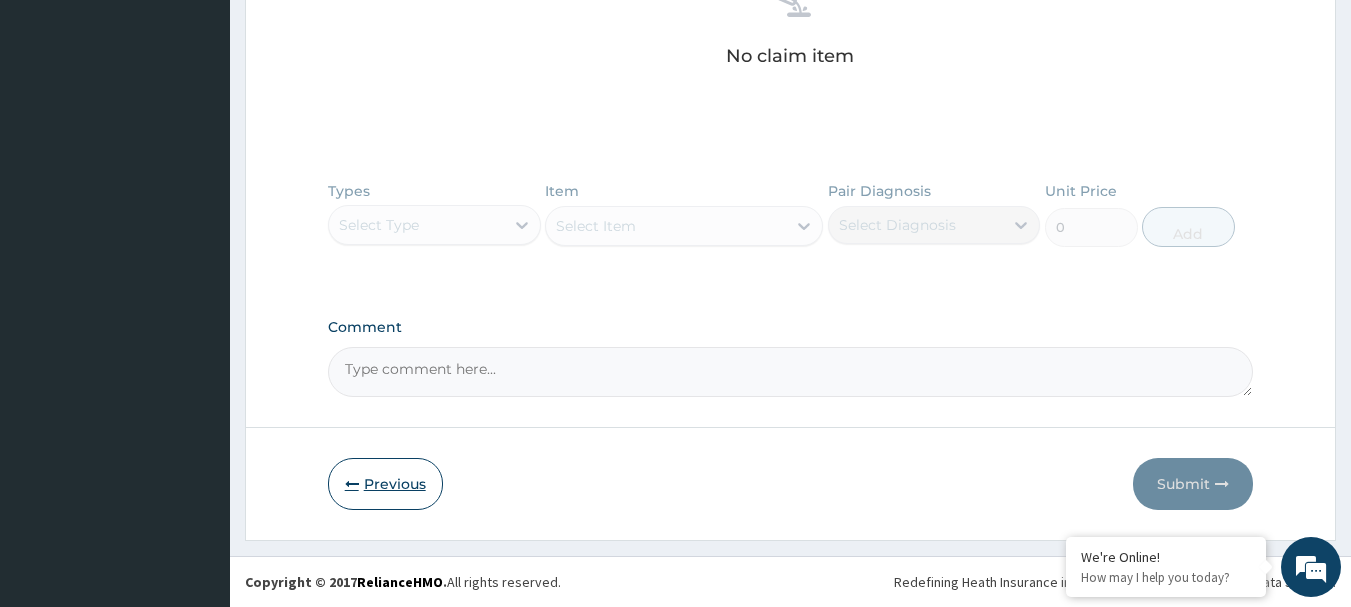 click on "Previous" at bounding box center (385, 484) 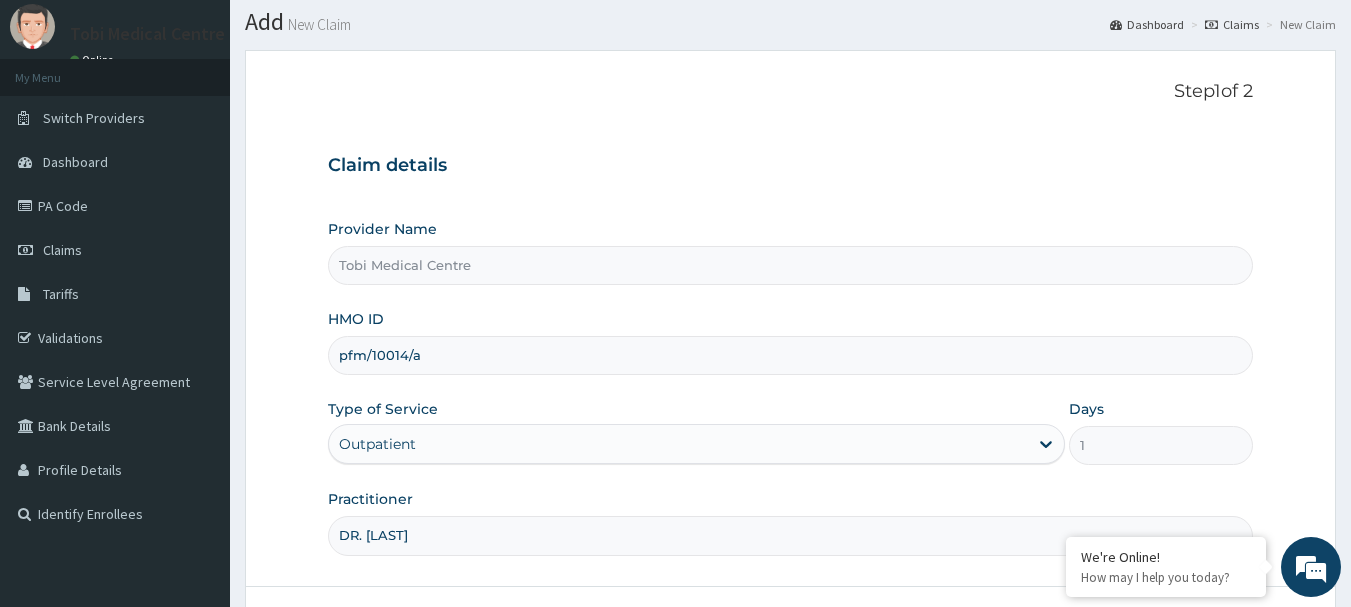 scroll, scrollTop: 100, scrollLeft: 0, axis: vertical 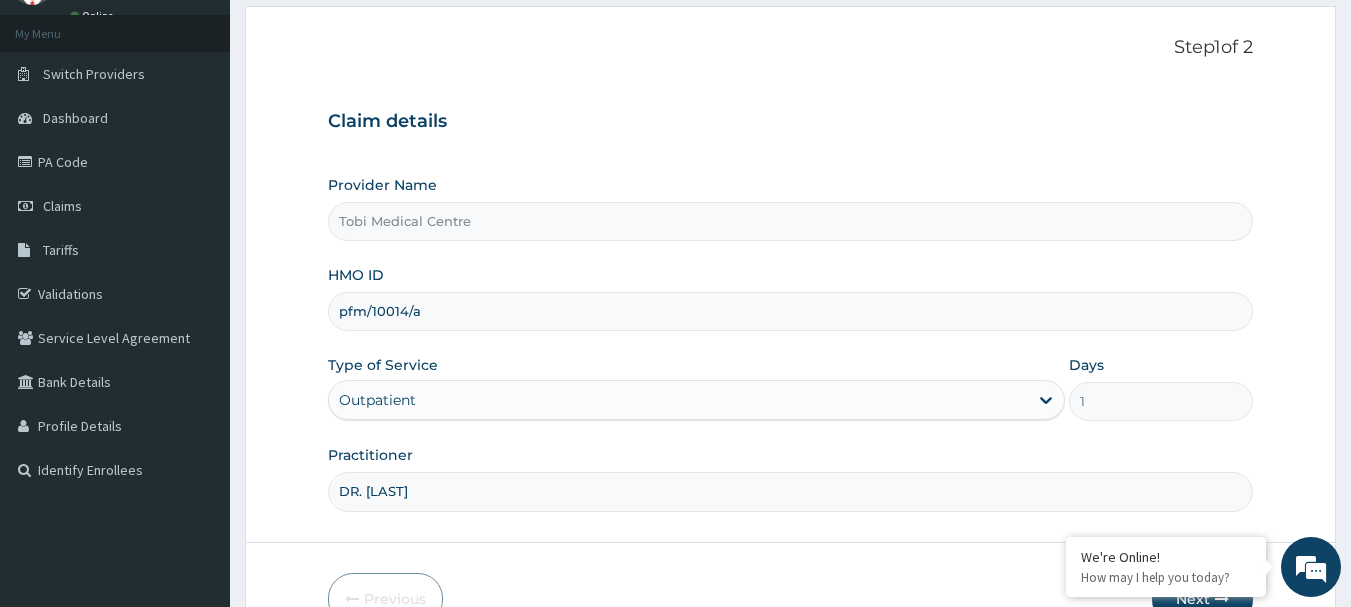 click on "pfm/10014/a" at bounding box center (791, 311) 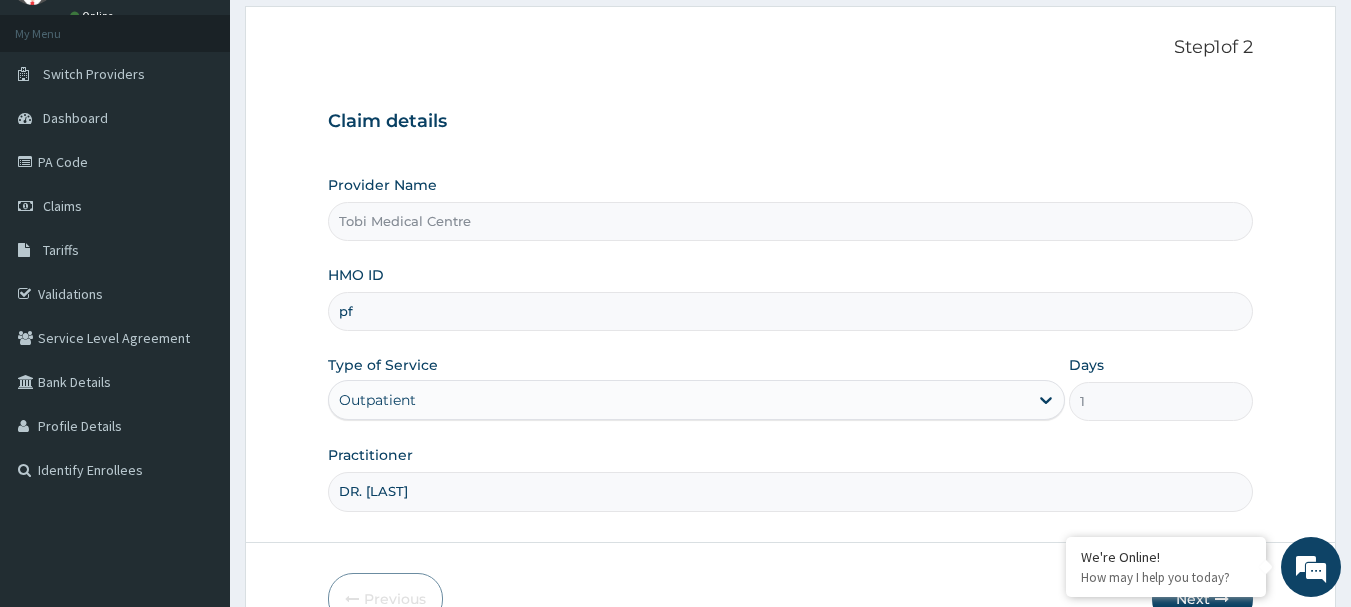 type on "p" 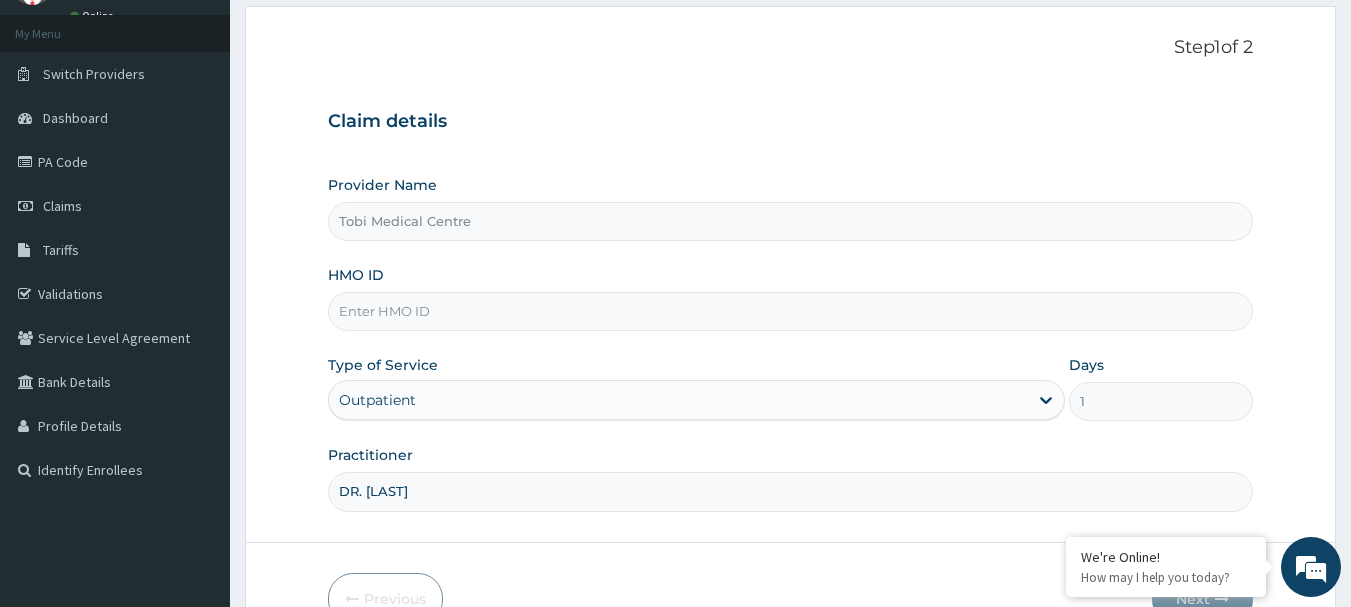 paste on "GTC/10322/B" 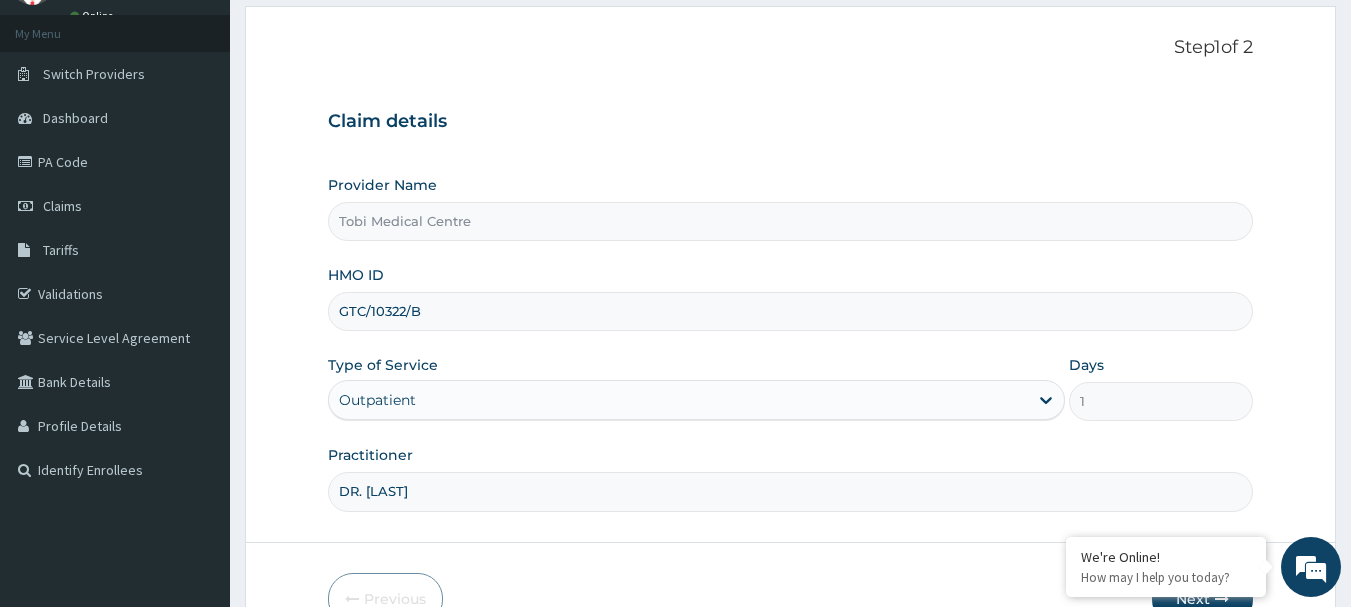 type on "GTC/10322/B" 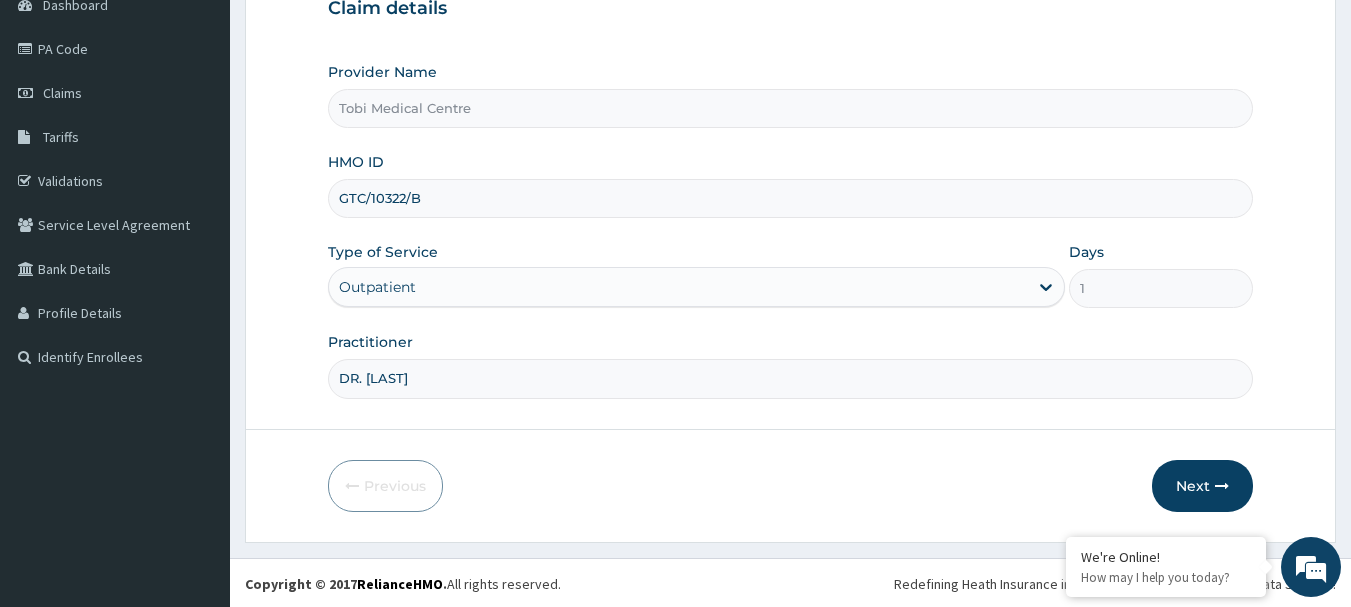 scroll, scrollTop: 215, scrollLeft: 0, axis: vertical 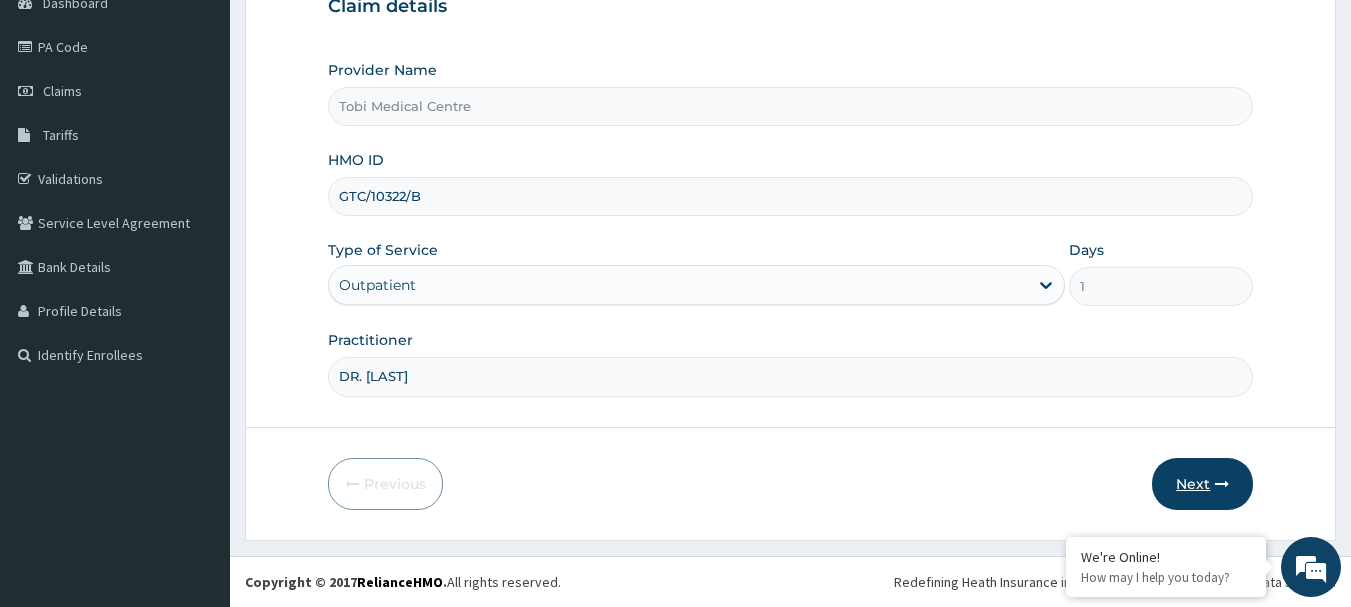click on "Next" at bounding box center (1202, 484) 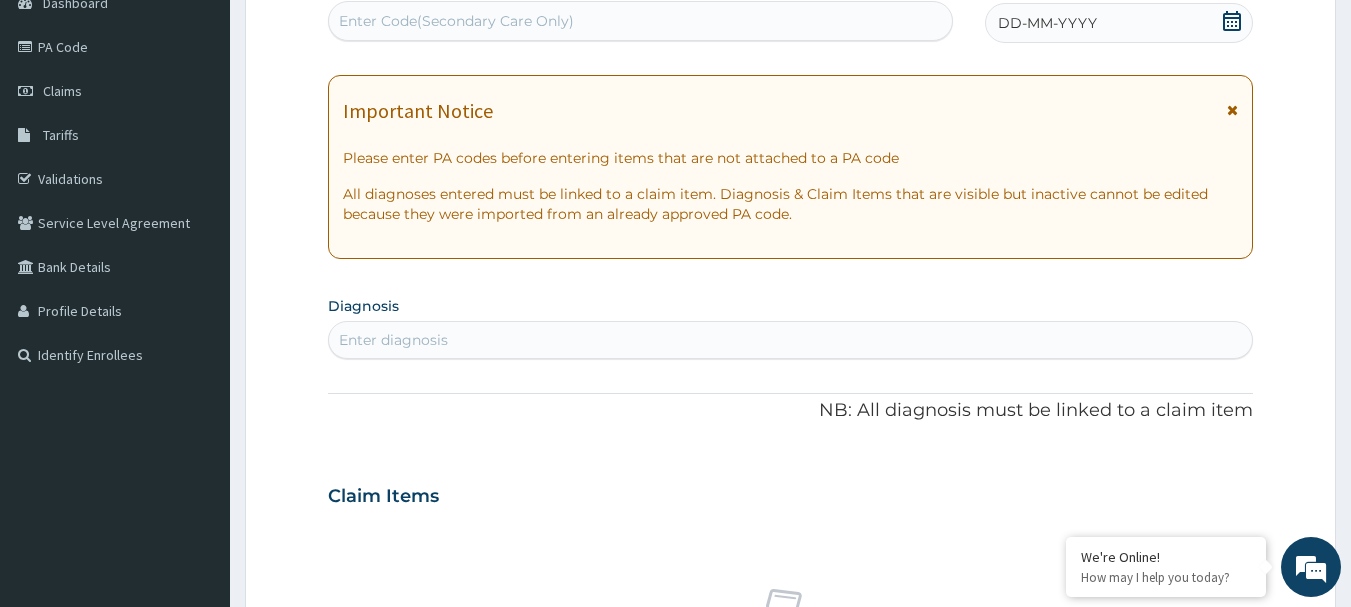 click on "Enter Code(Secondary Care Only)" at bounding box center (641, 21) 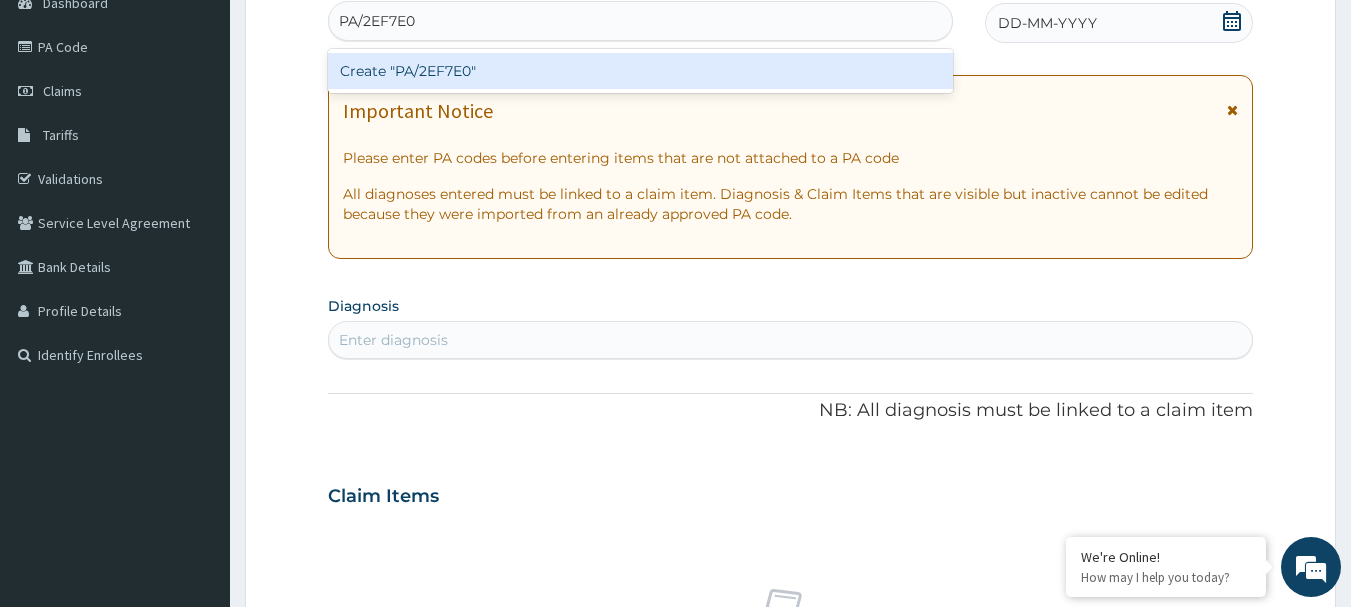 click on "Create "PA/2EF7E0"" at bounding box center [641, 71] 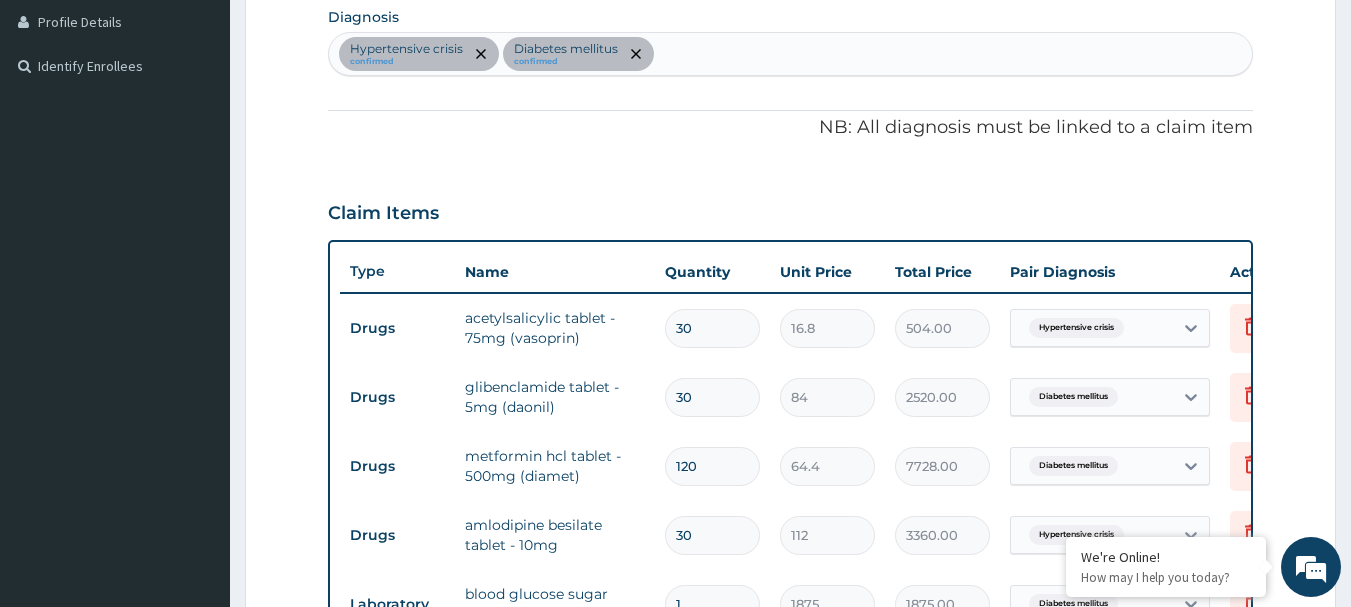 scroll, scrollTop: 431, scrollLeft: 0, axis: vertical 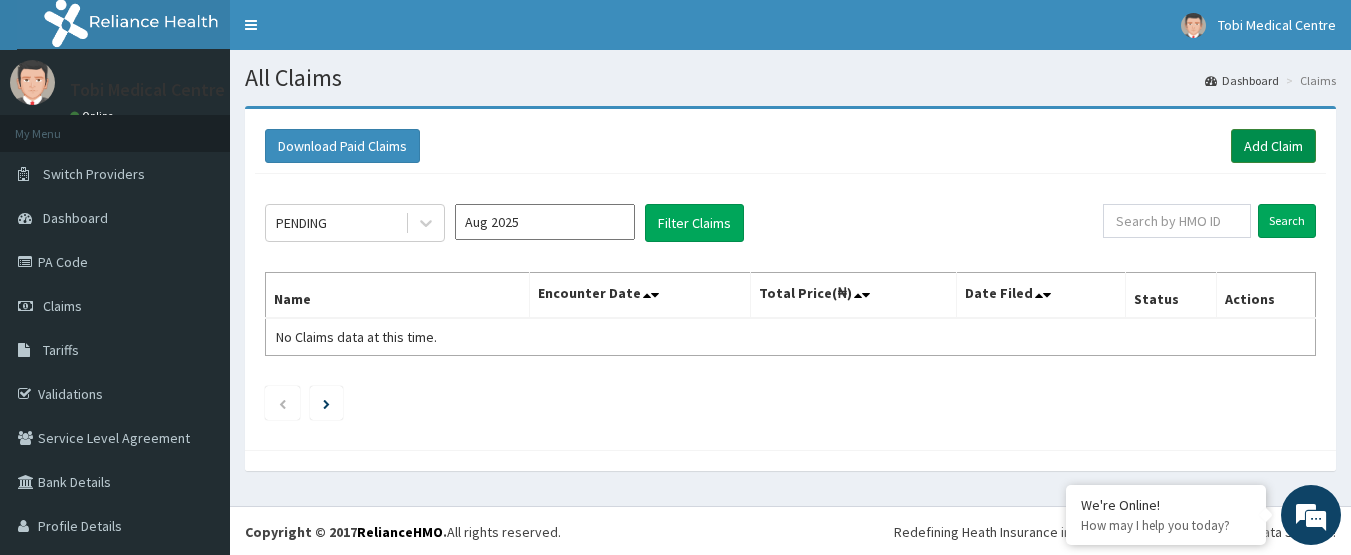 click on "Add Claim" at bounding box center [1273, 146] 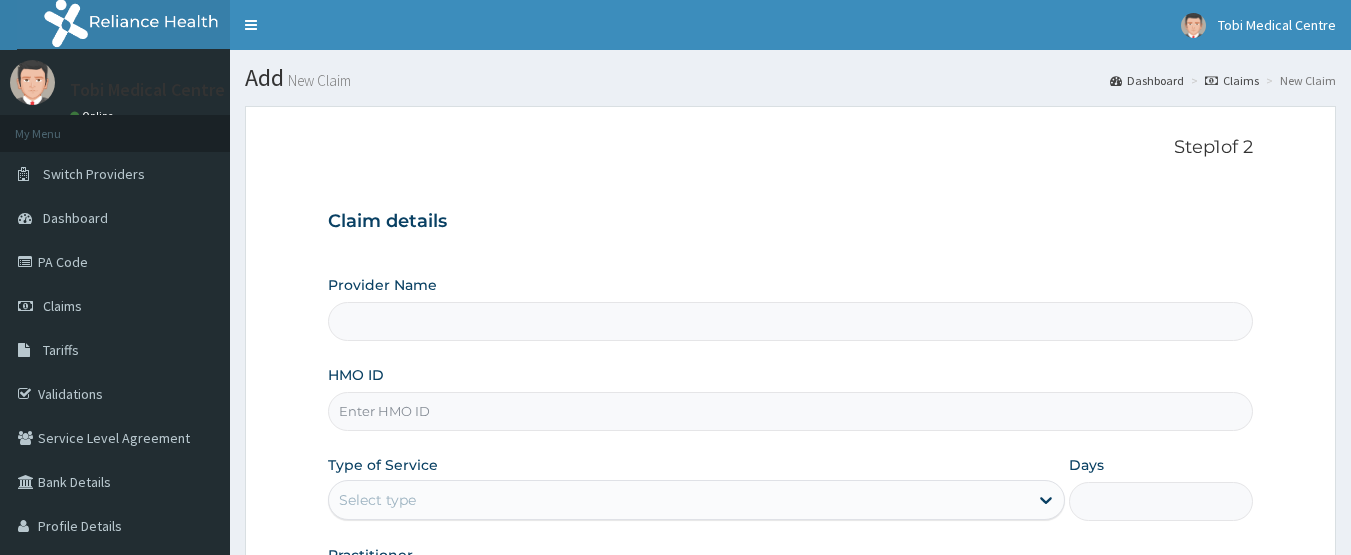 scroll, scrollTop: 267, scrollLeft: 0, axis: vertical 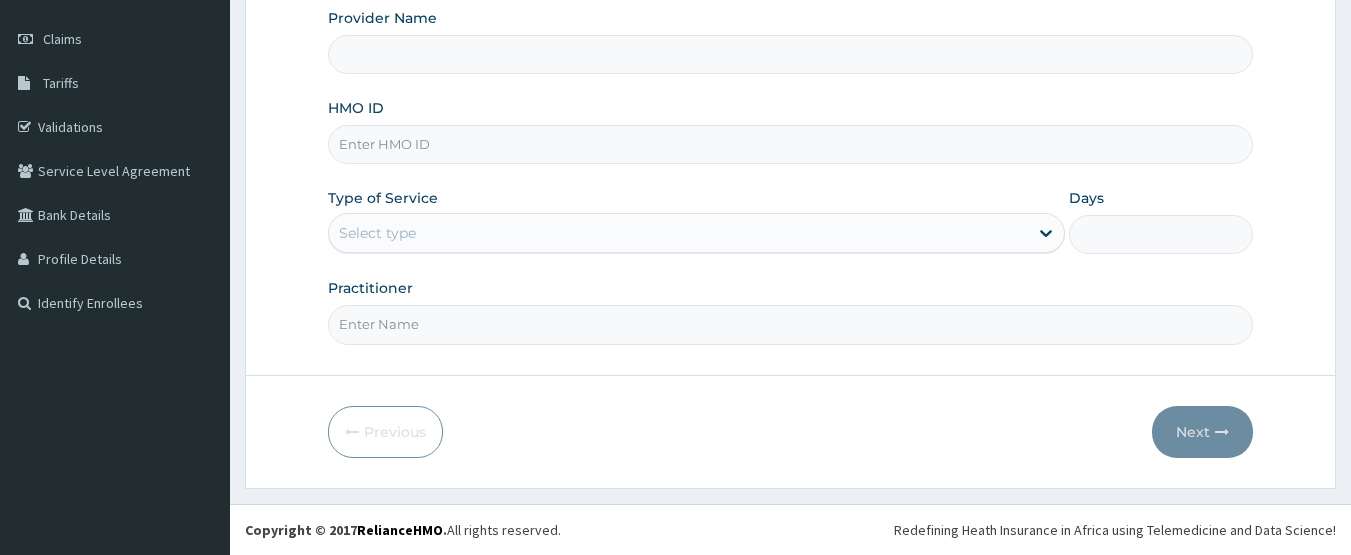 type on "Tobi Medical Centre" 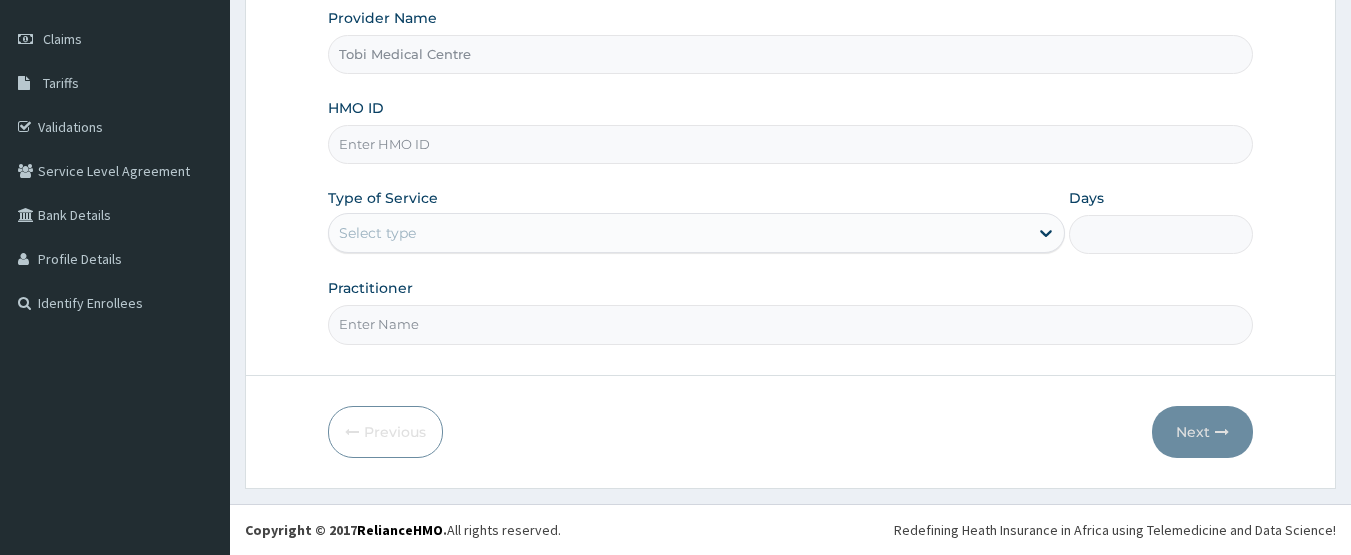 click on "HMO ID" at bounding box center (791, 144) 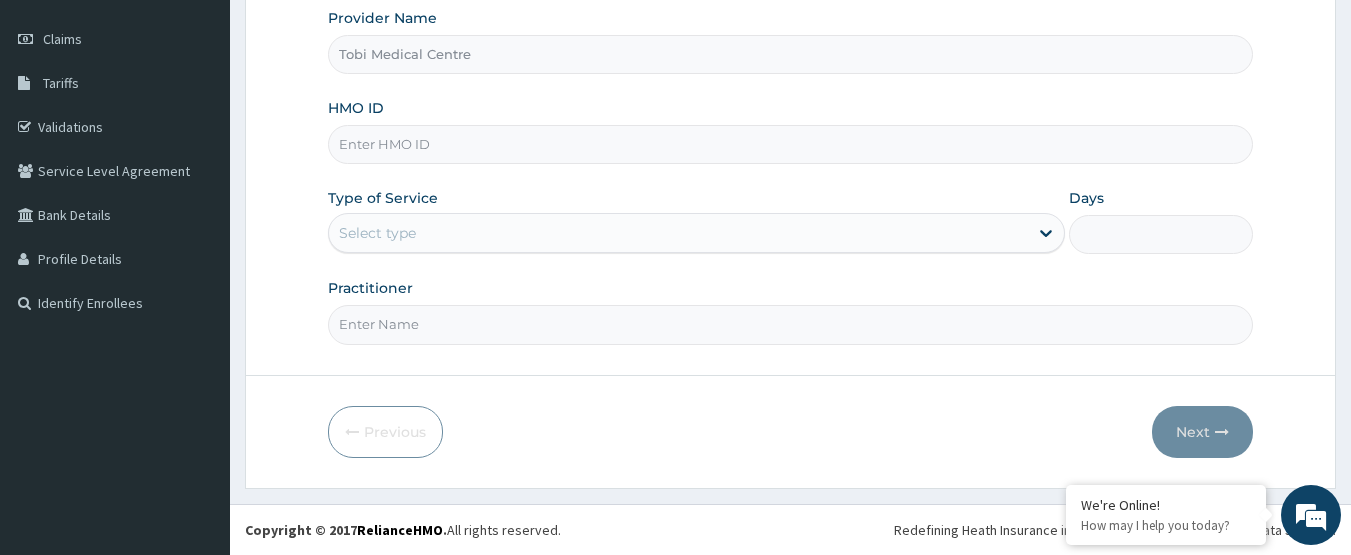 paste on "CYU/10288/B" 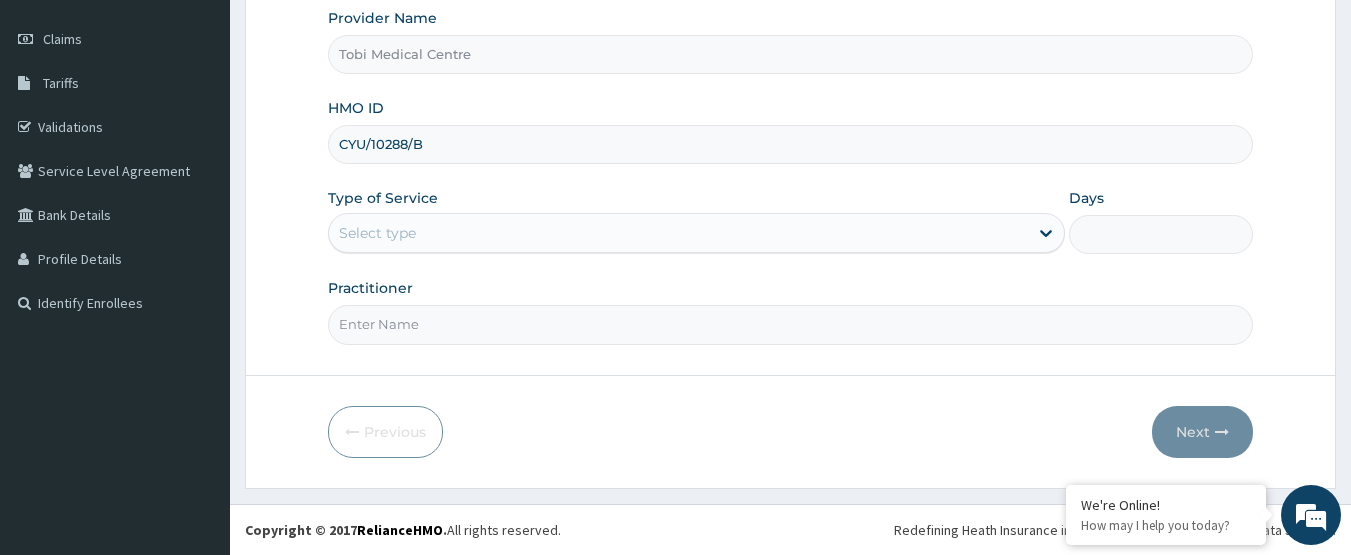 scroll, scrollTop: 0, scrollLeft: 0, axis: both 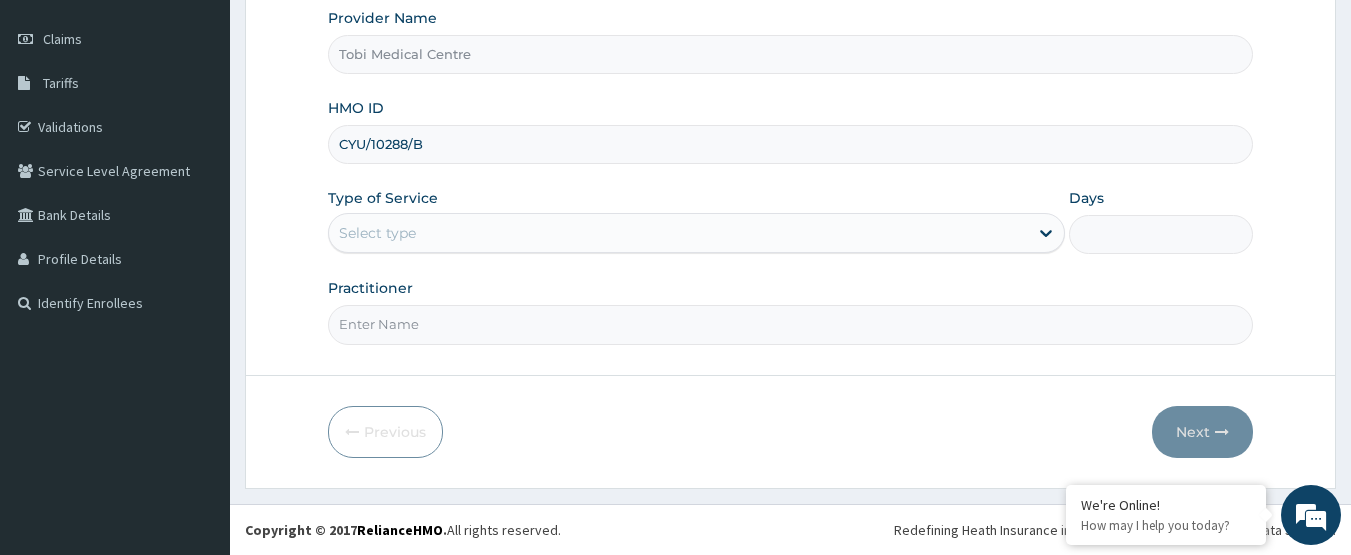 type on "CYU/10288/B" 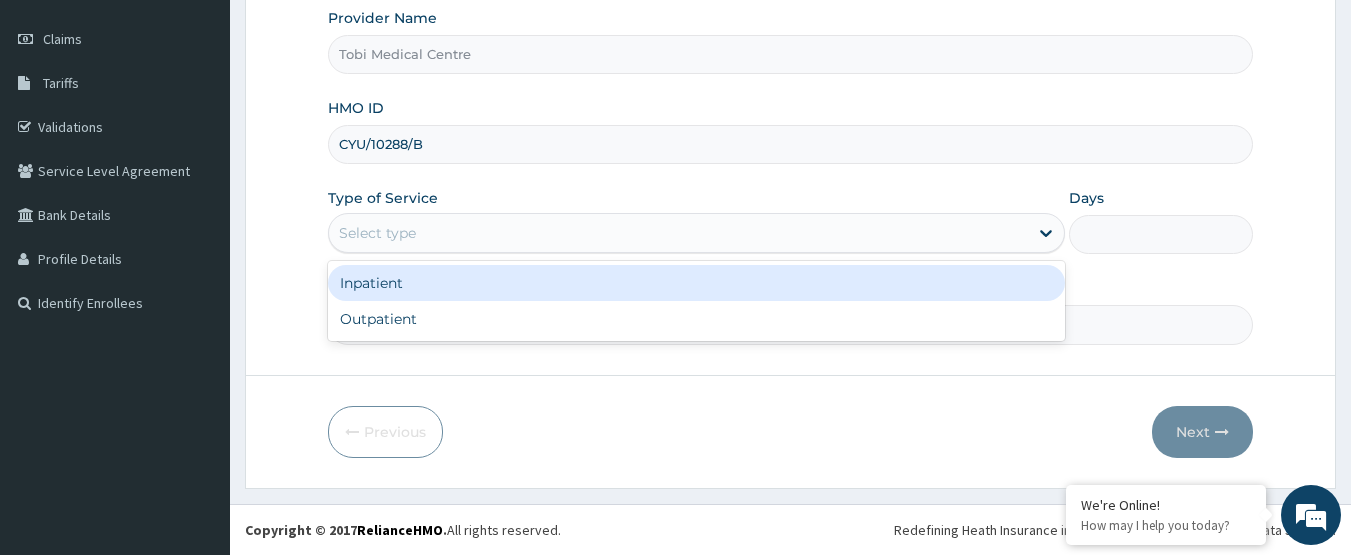 click on "Select type" at bounding box center [678, 233] 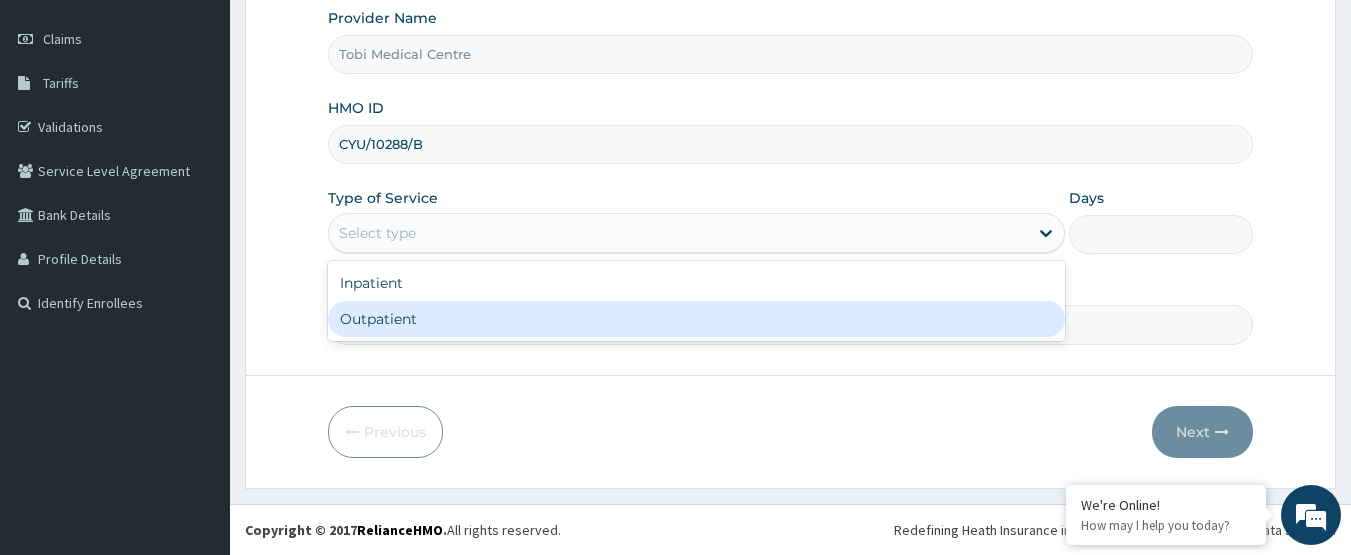click on "Outpatient" at bounding box center [696, 319] 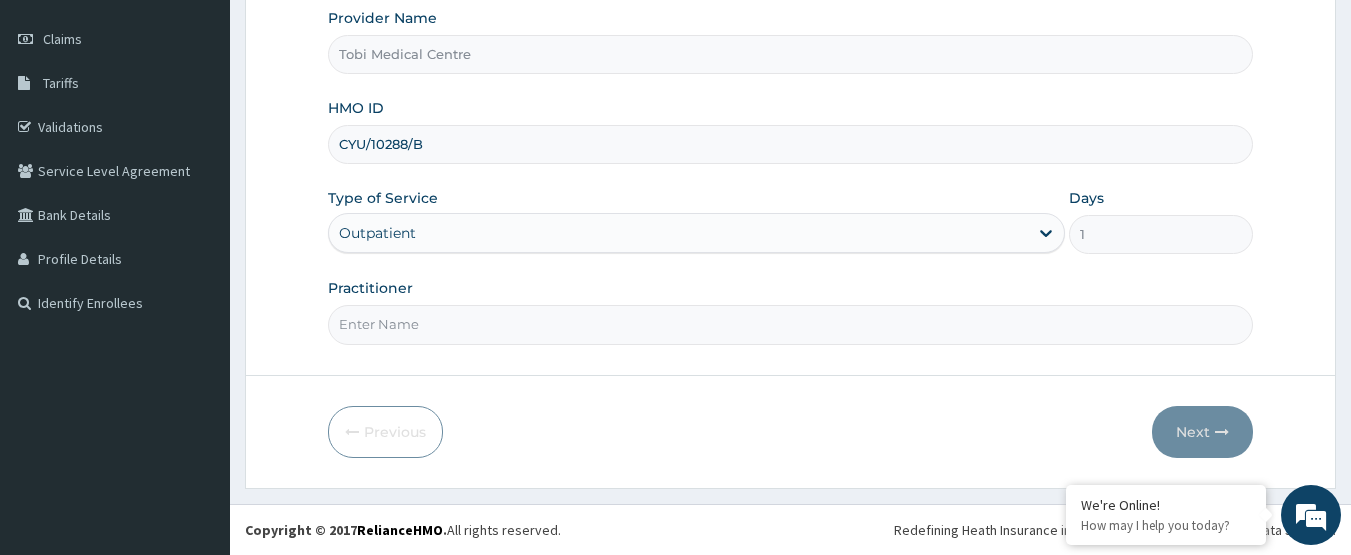 click on "Practitioner" at bounding box center [791, 324] 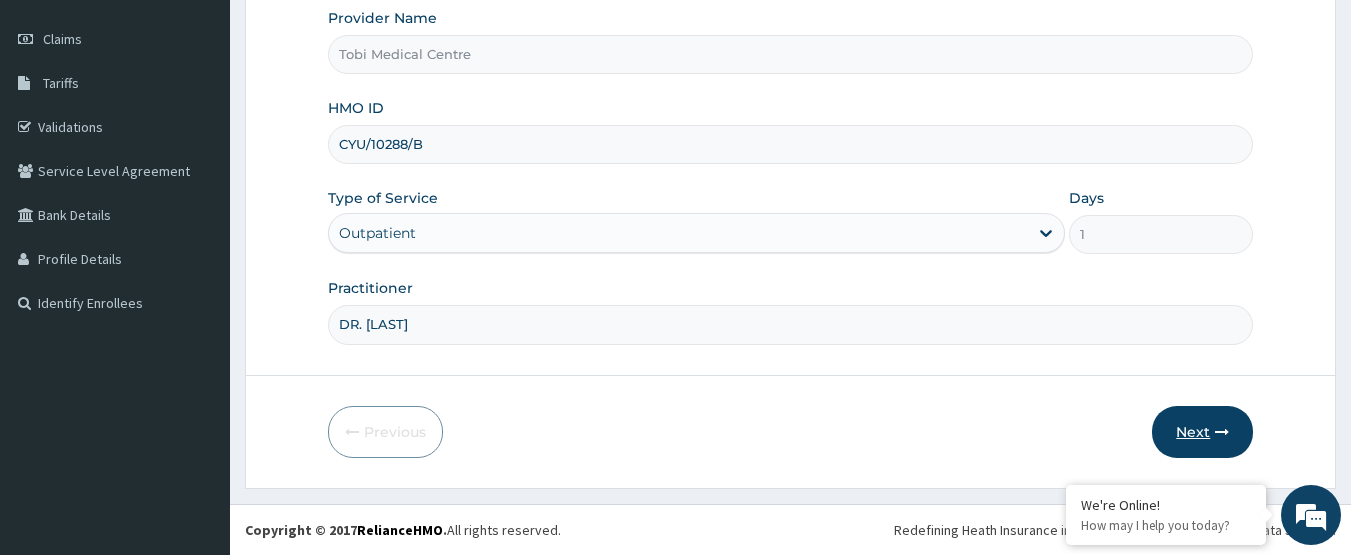 type on "DR. IZUNDU" 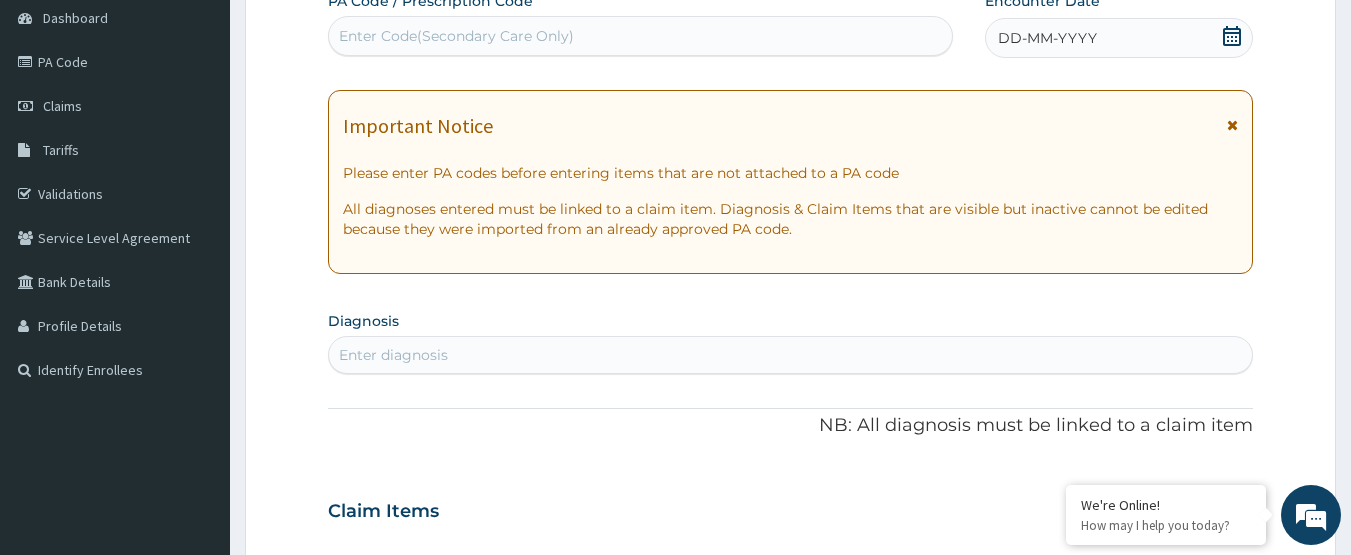 scroll, scrollTop: 187, scrollLeft: 0, axis: vertical 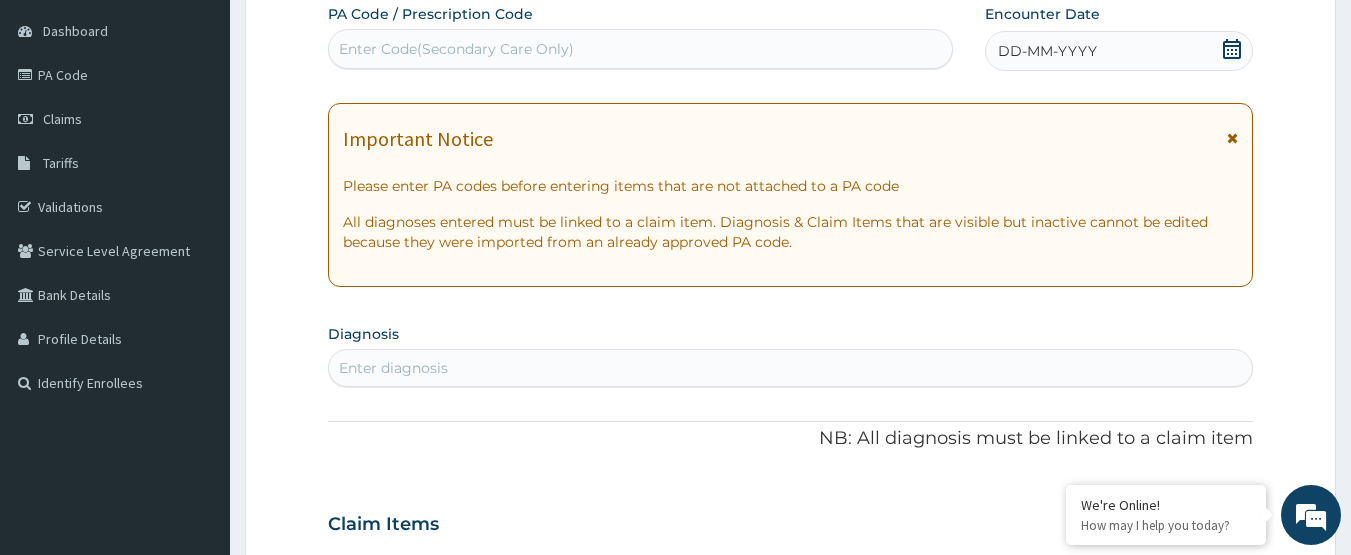 click on "Enter Code(Secondary Care Only)" at bounding box center [641, 49] 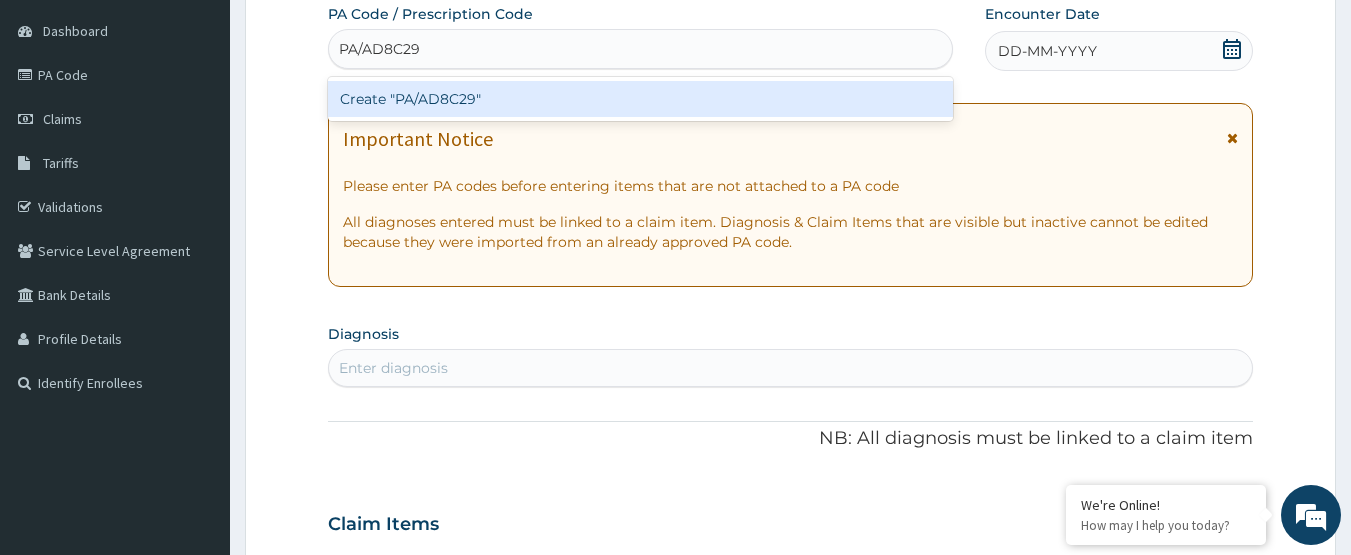 type on "PA/AD8C29" 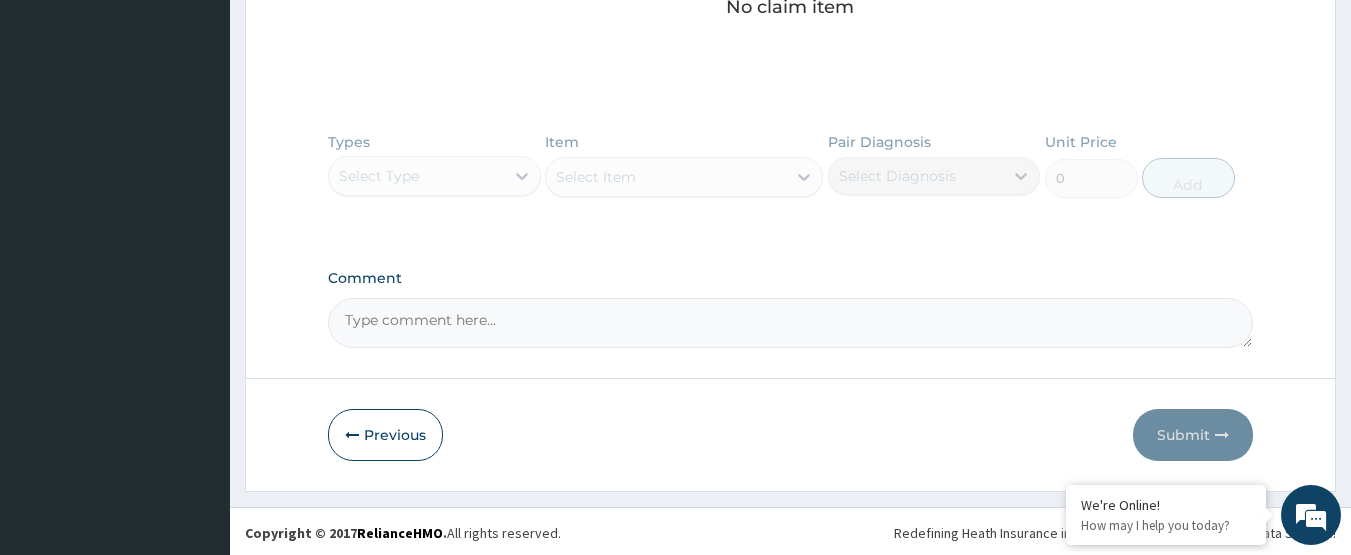 scroll, scrollTop: 899, scrollLeft: 0, axis: vertical 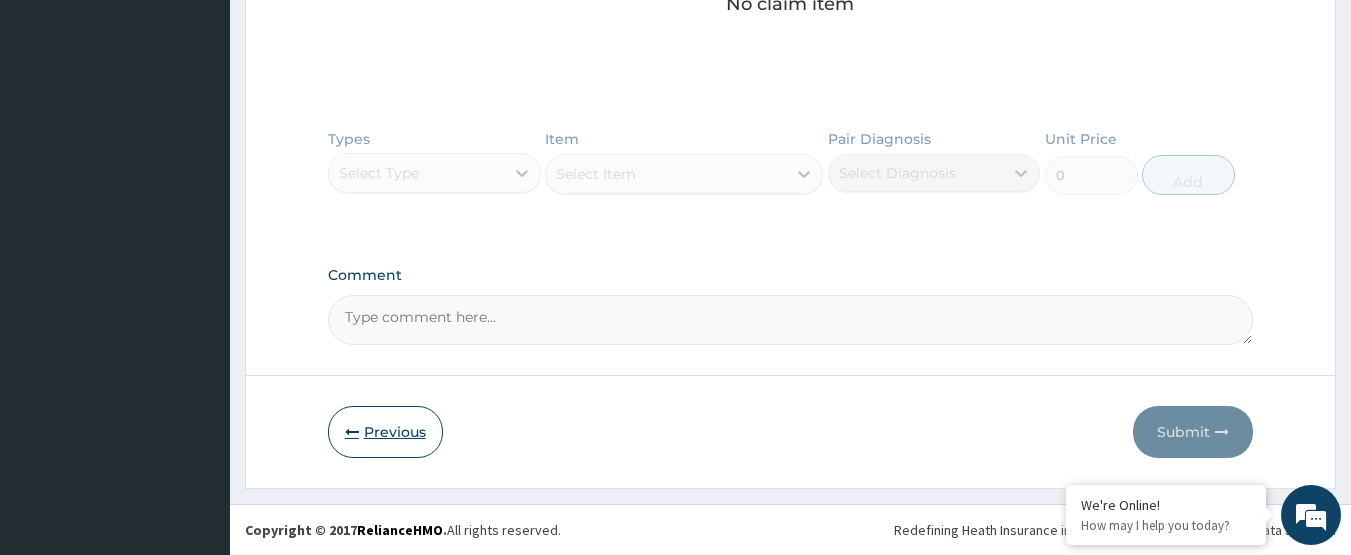 click on "Previous" at bounding box center (385, 432) 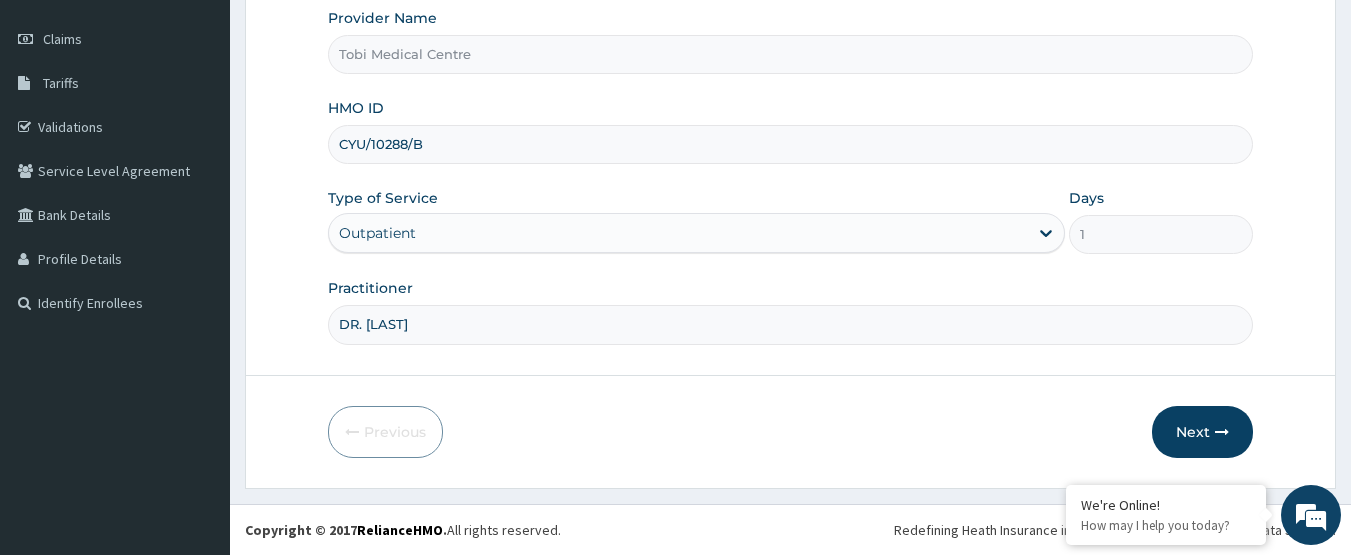 click on "CYU/10288/B" at bounding box center [791, 144] 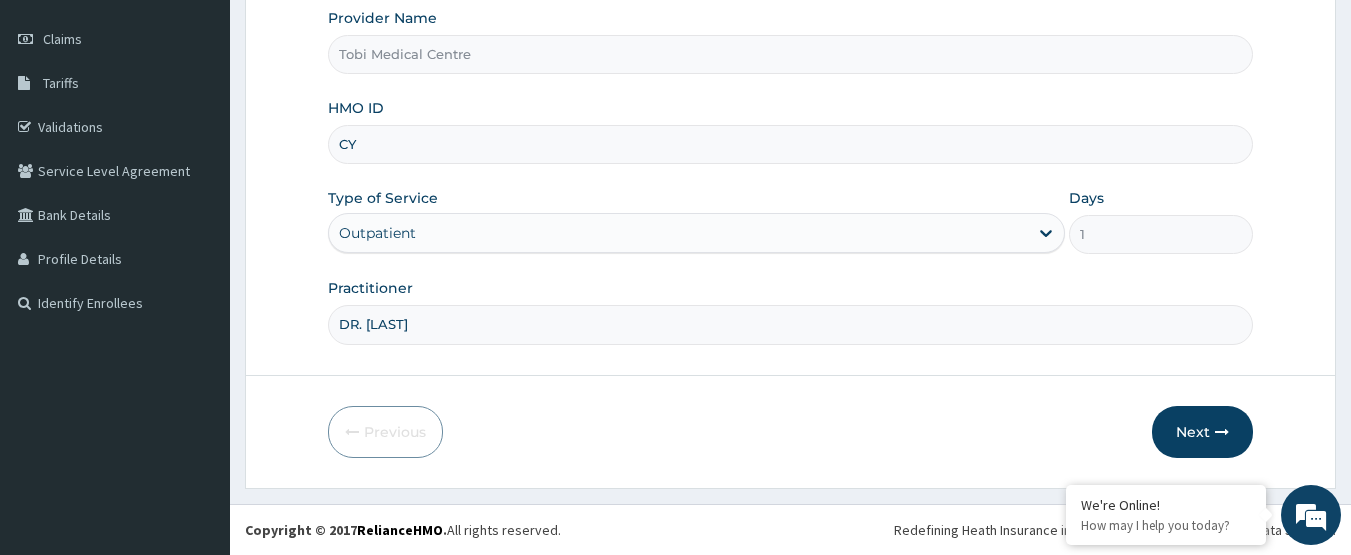 type on "C" 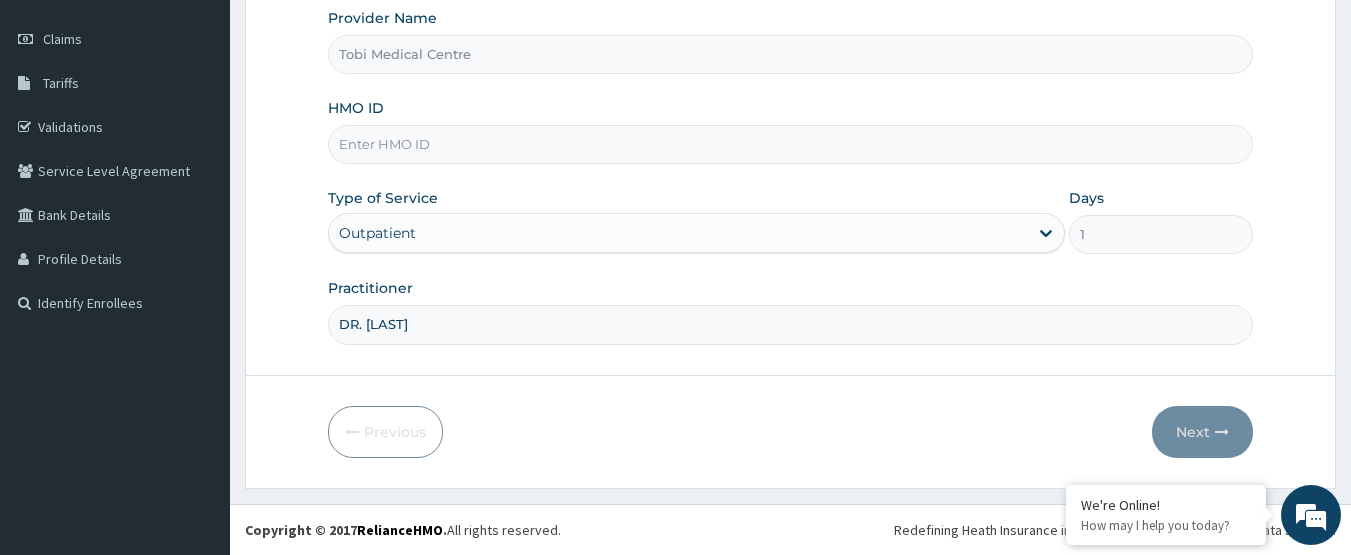 paste on "TDP/10908/A" 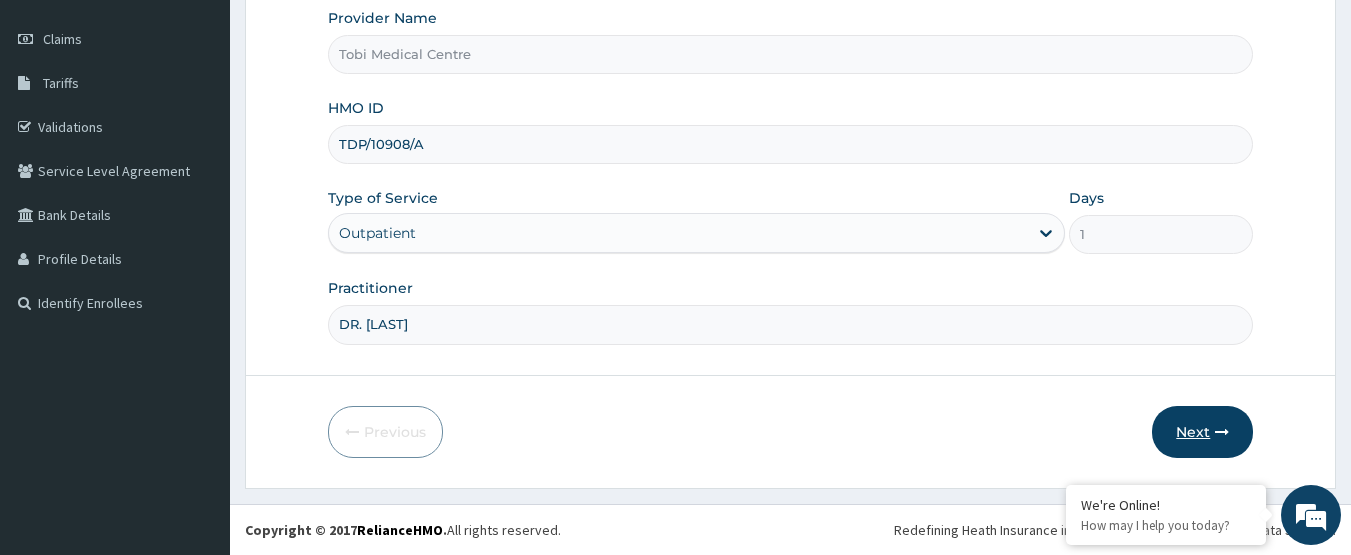 type on "TDP/10908/A" 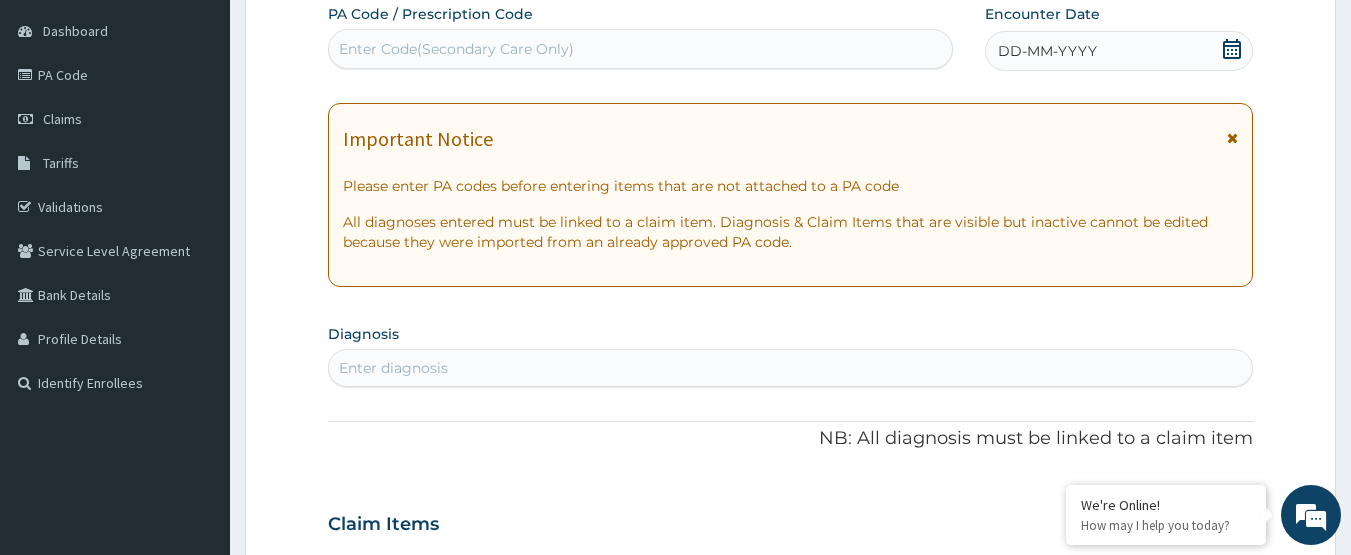 scroll, scrollTop: 147, scrollLeft: 0, axis: vertical 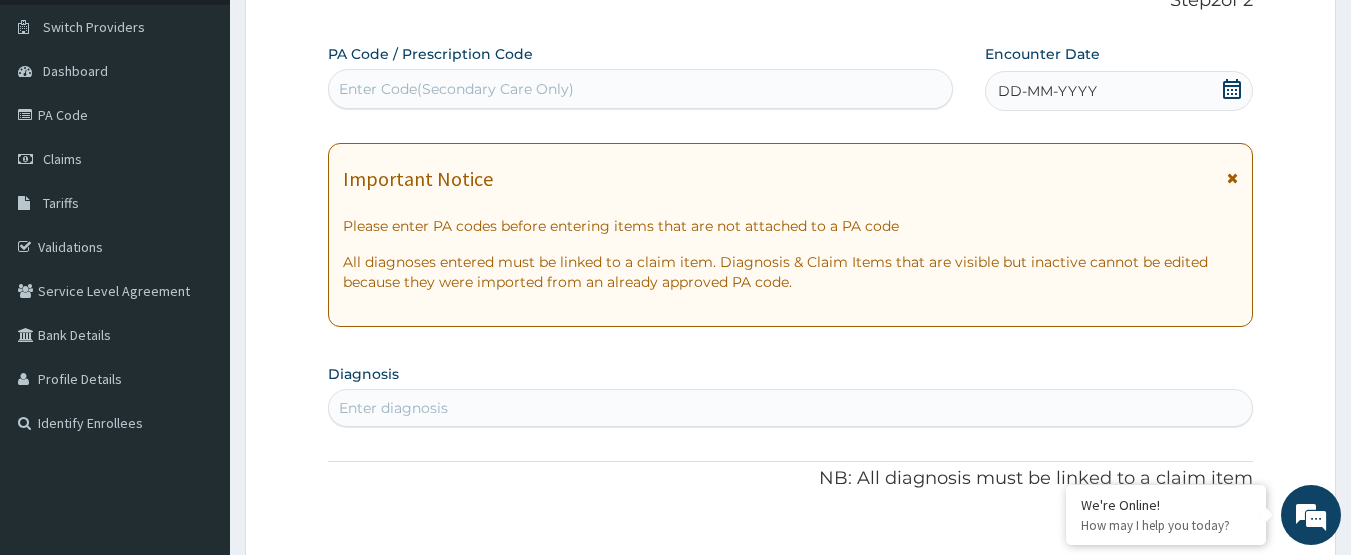 click on "Enter Code(Secondary Care Only)" at bounding box center (641, 89) 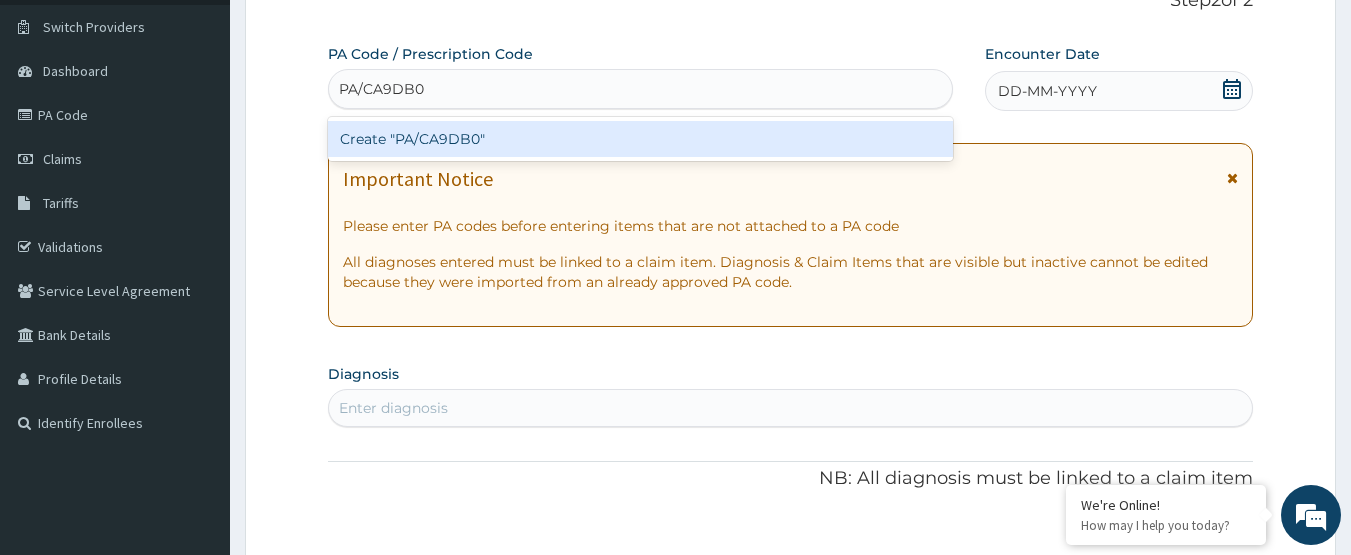 click on "Create "PA/CA9DB0"" at bounding box center [641, 139] 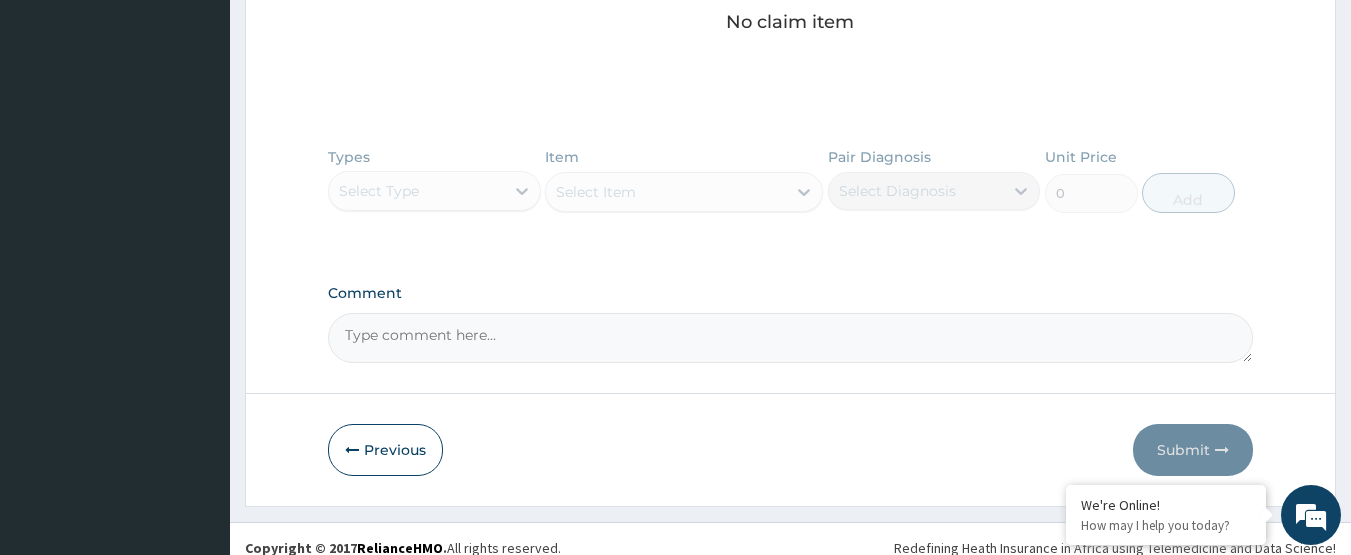 scroll, scrollTop: 899, scrollLeft: 0, axis: vertical 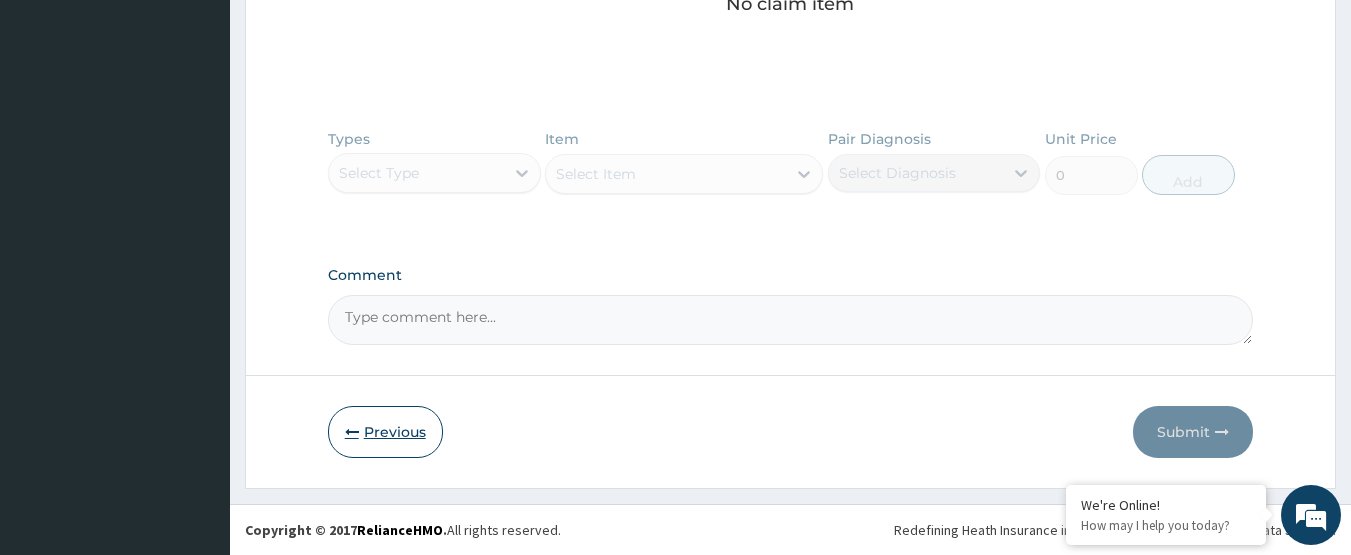 click on "Previous" at bounding box center (385, 432) 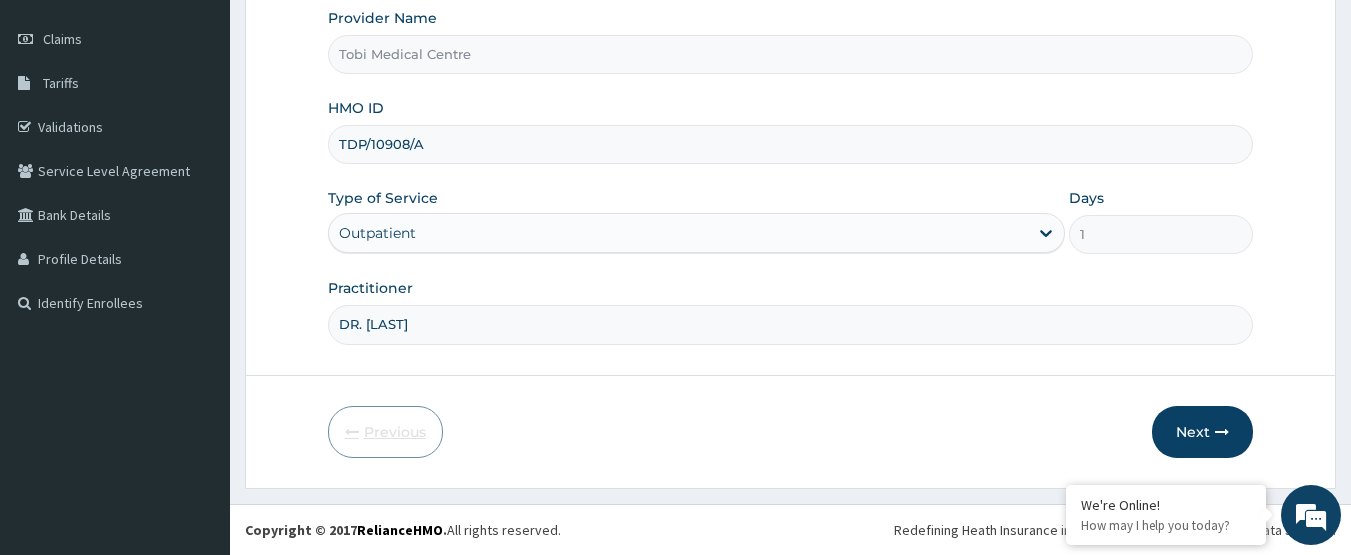 scroll, scrollTop: 267, scrollLeft: 0, axis: vertical 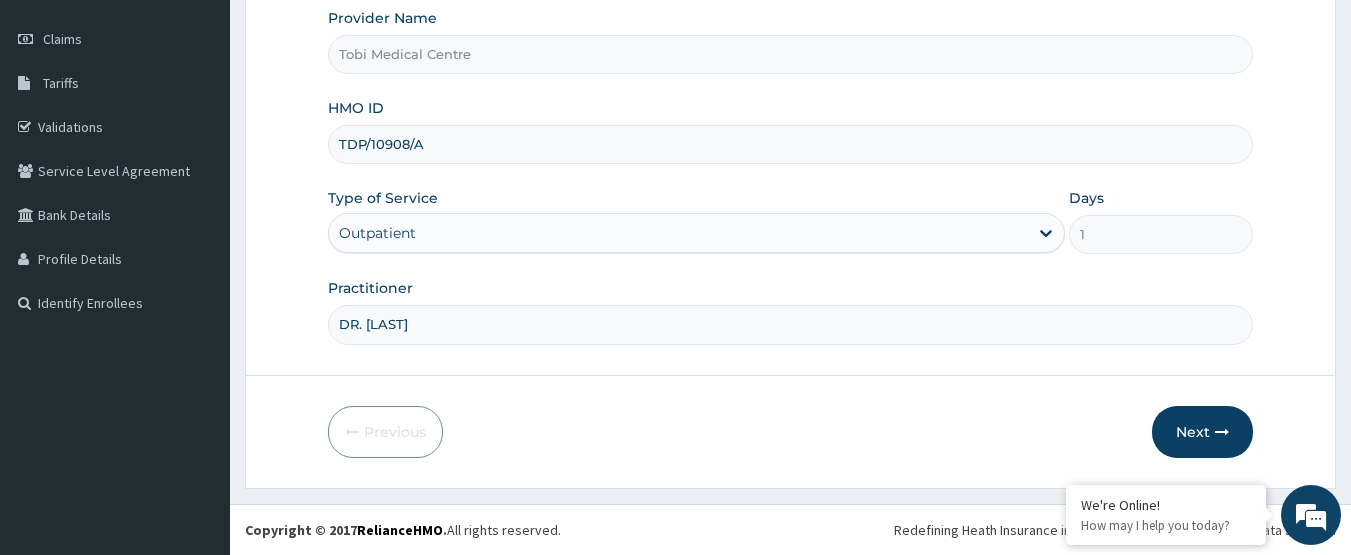 click on "TDP/10908/A" at bounding box center (791, 144) 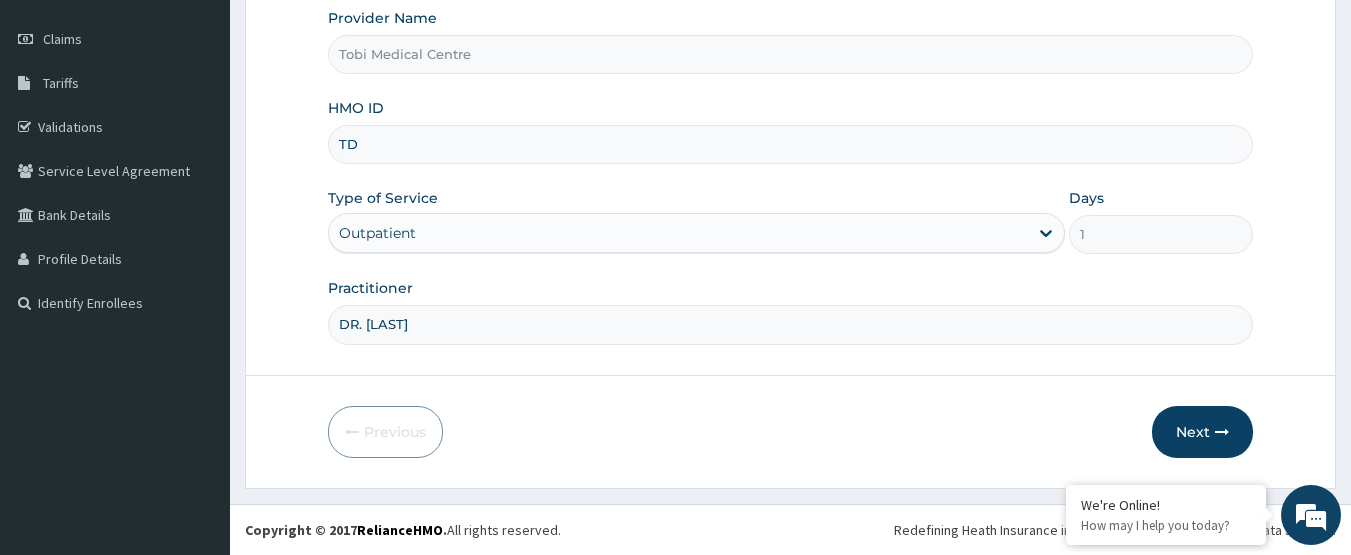 type on "T" 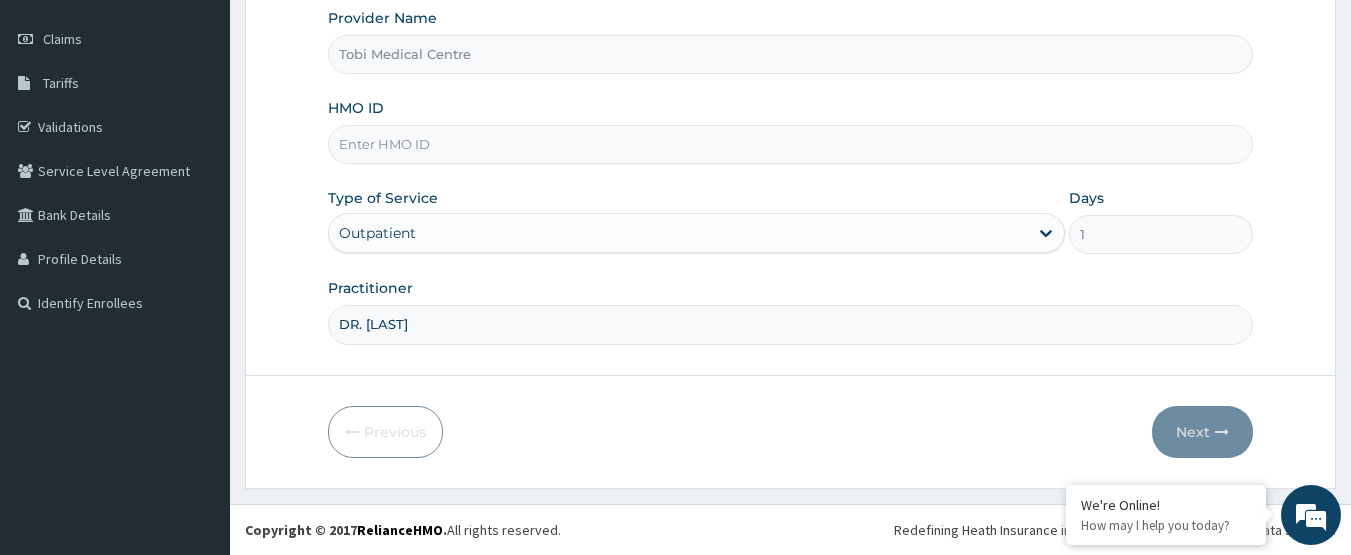 paste on "PFM/10116/C" 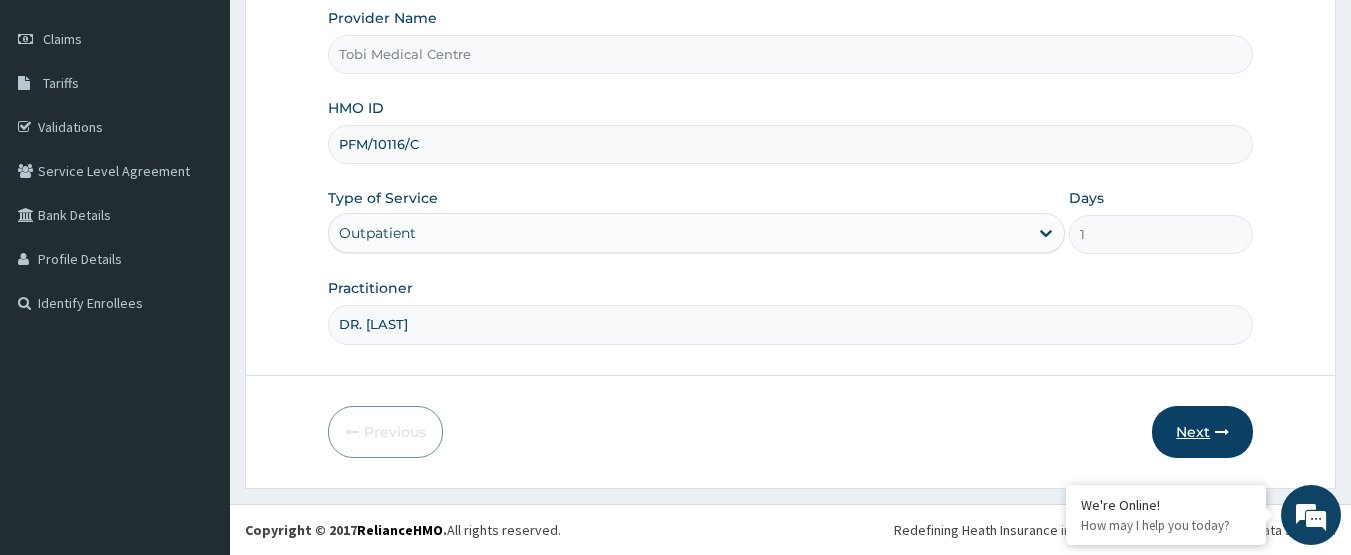 type on "PFM/10116/C" 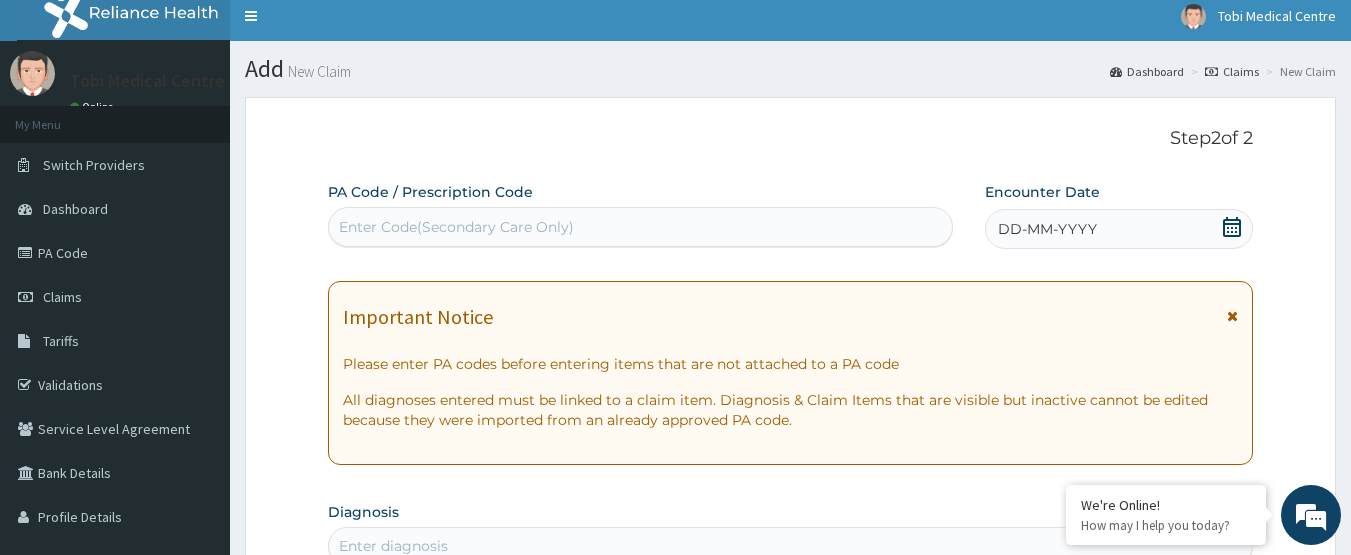 scroll, scrollTop: 0, scrollLeft: 0, axis: both 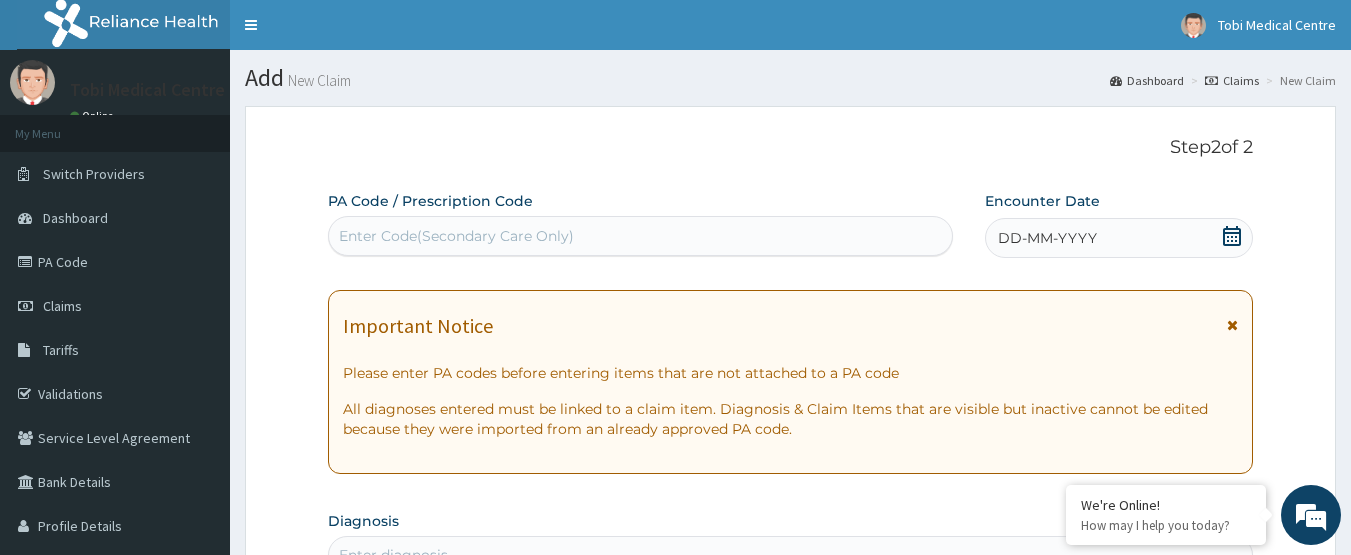 click on "Enter Code(Secondary Care Only)" at bounding box center [641, 236] 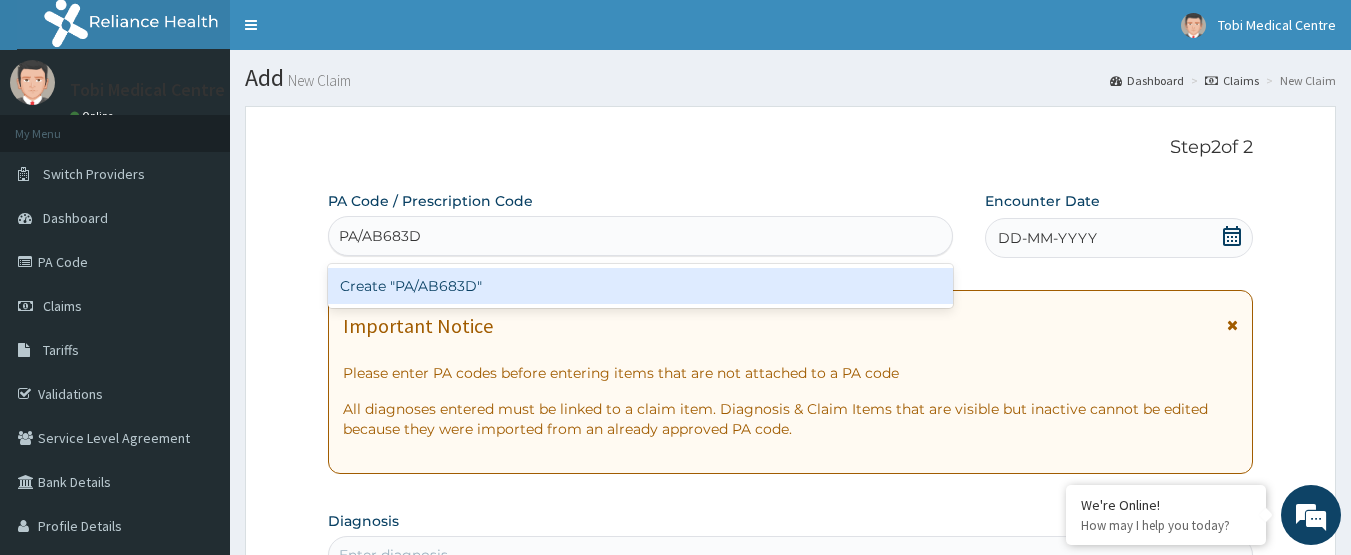 click on "Create "PA/AB683D"" at bounding box center (641, 286) 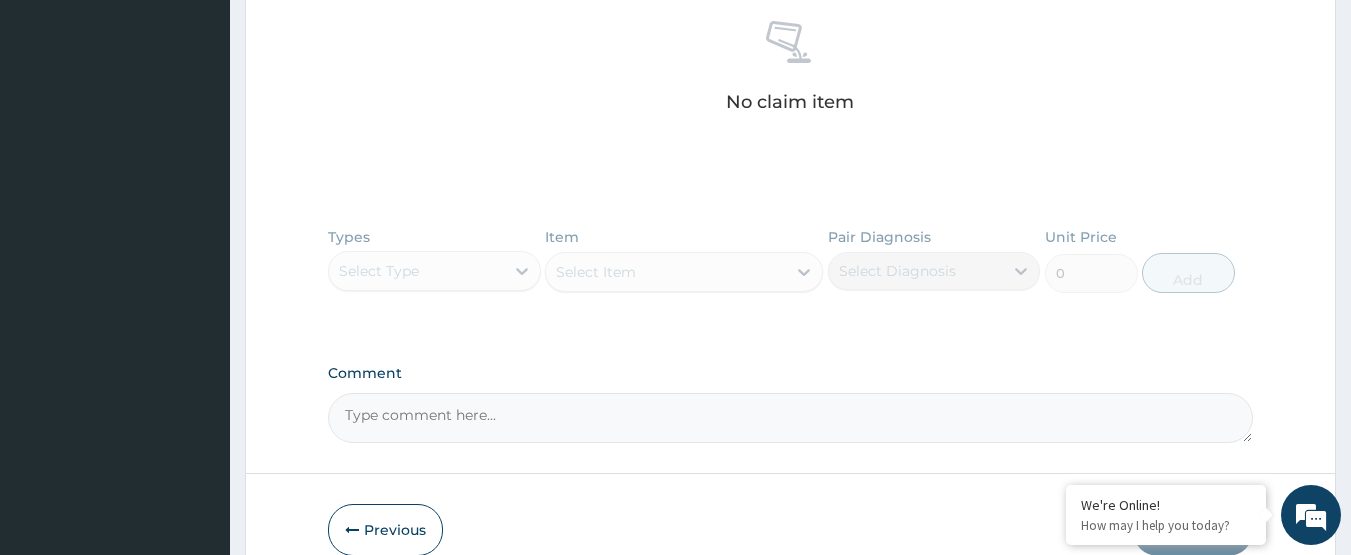 scroll, scrollTop: 899, scrollLeft: 0, axis: vertical 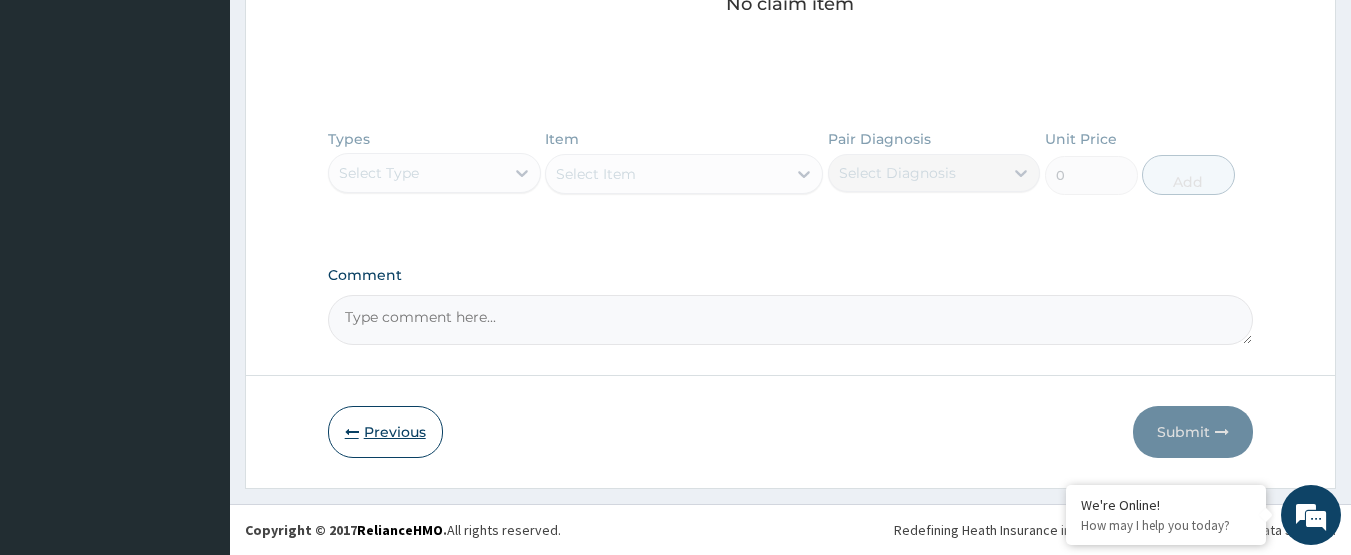 click on "Previous" at bounding box center [385, 432] 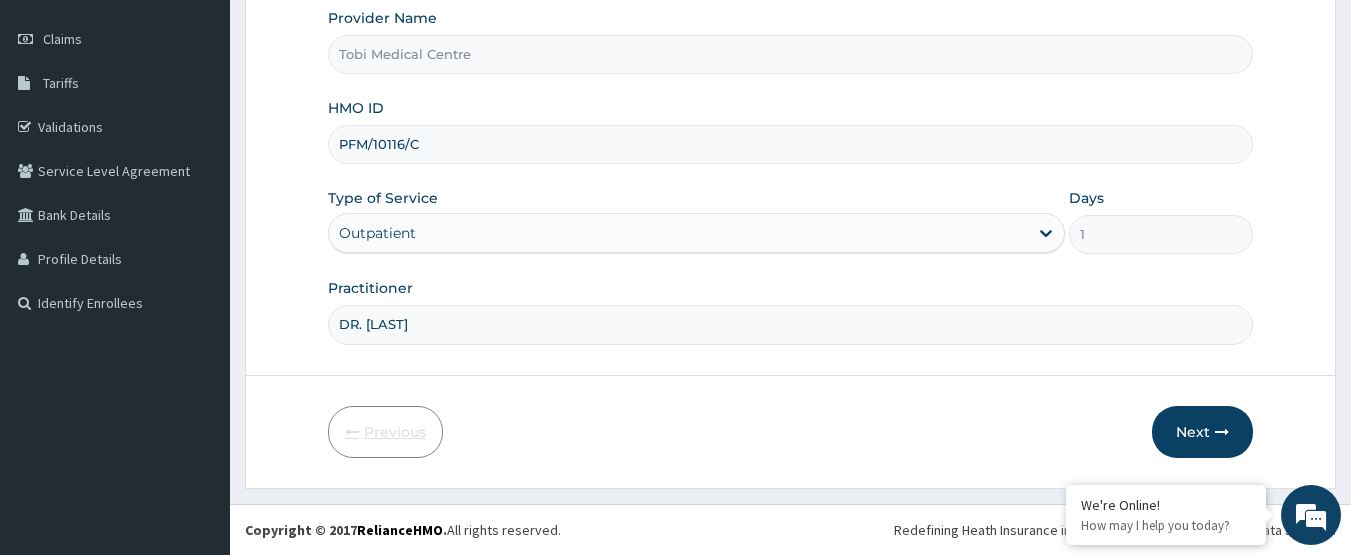 scroll, scrollTop: 267, scrollLeft: 0, axis: vertical 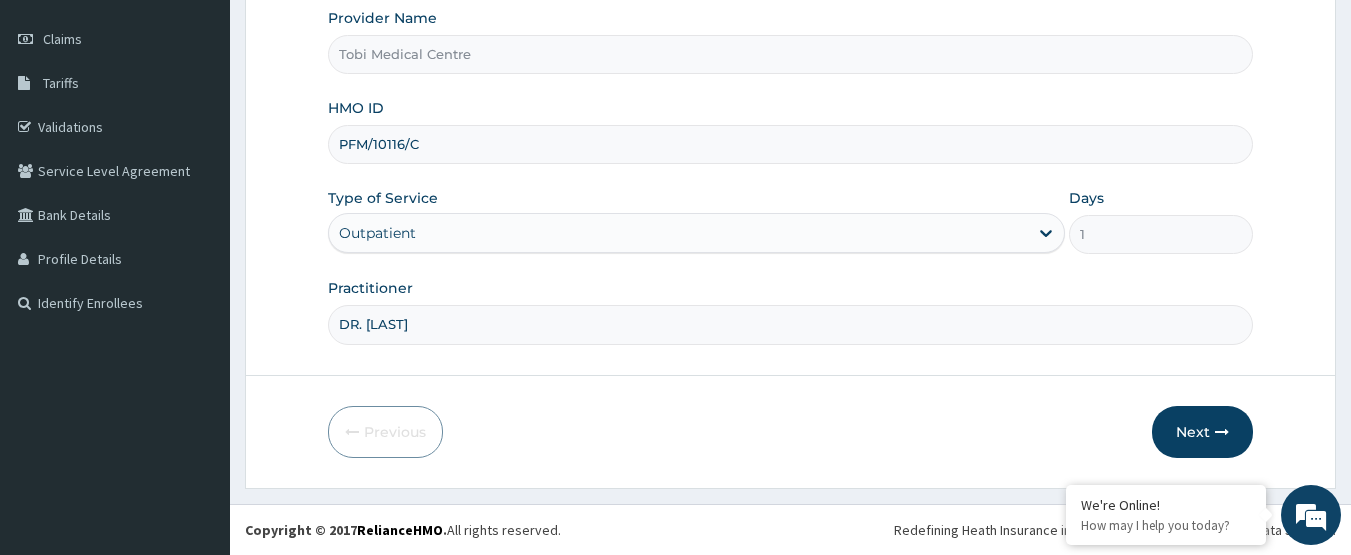 click on "PFM/10116/C" at bounding box center (791, 144) 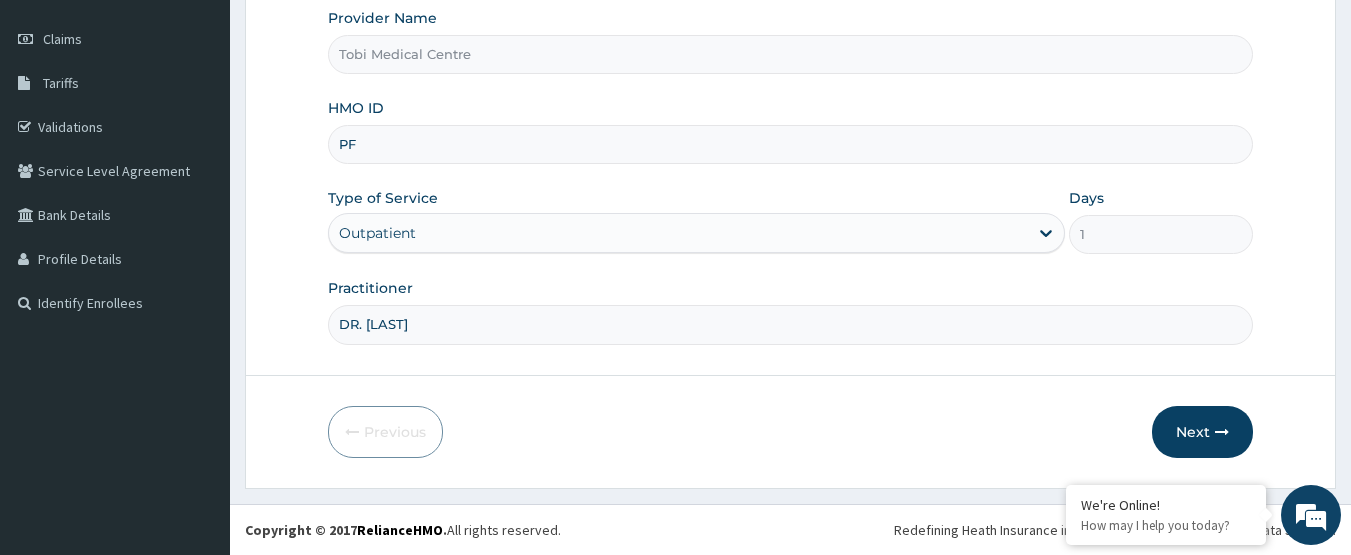 type on "P" 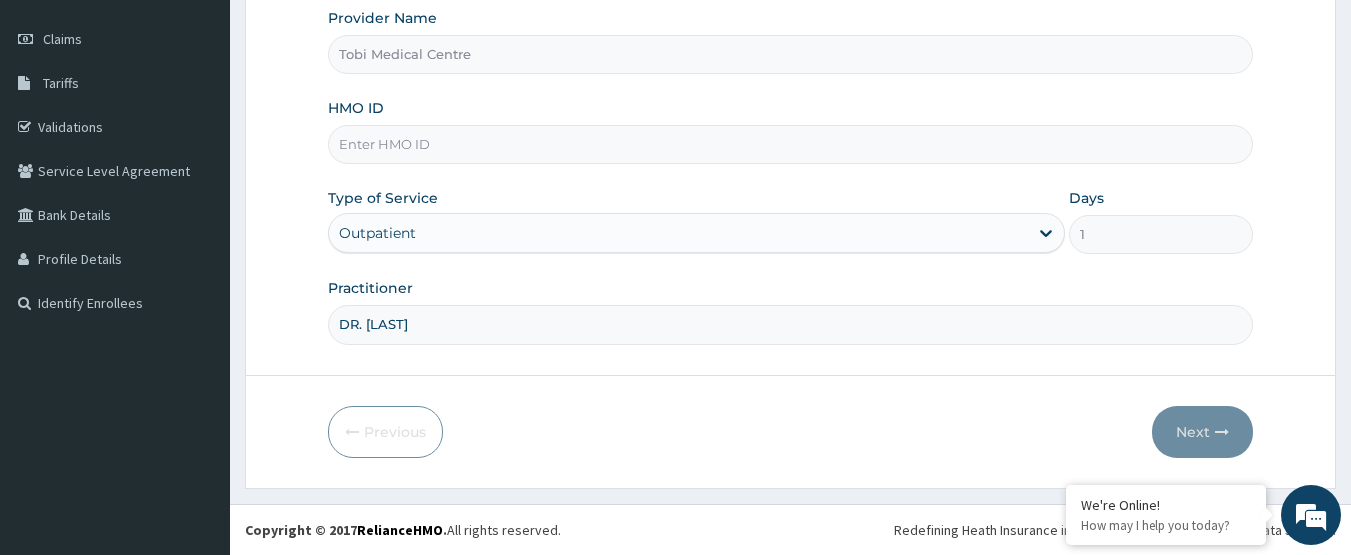 paste on "EFM/10127/B" 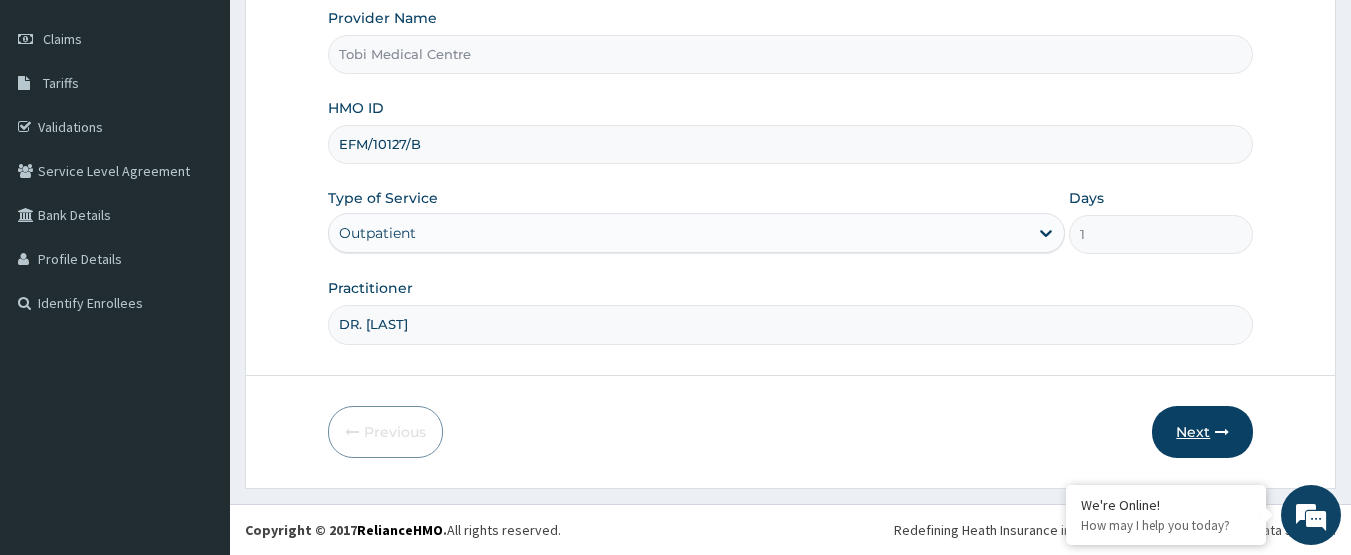 type on "EFM/10127/B" 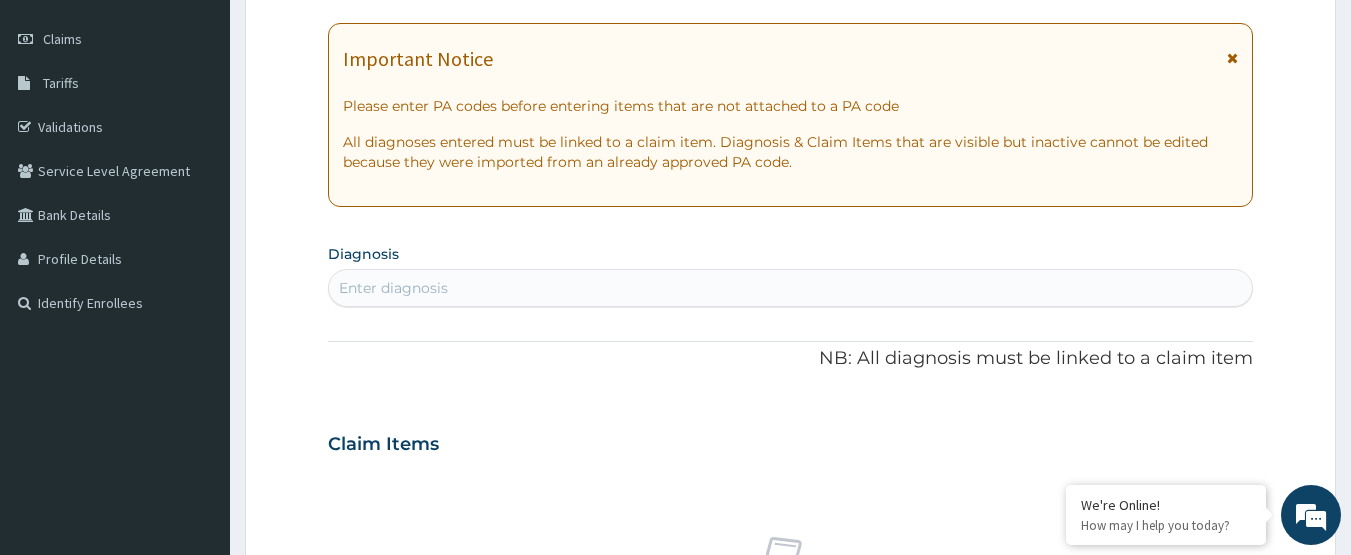 scroll, scrollTop: 0, scrollLeft: 0, axis: both 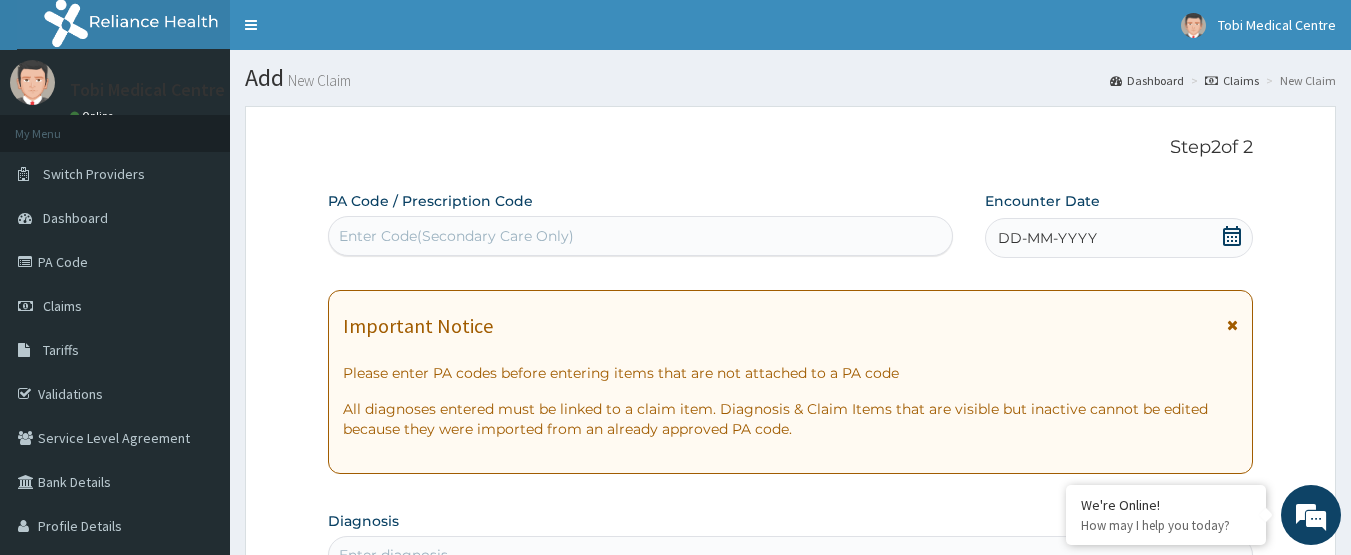 click on "Enter Code(Secondary Care Only)" at bounding box center (641, 236) 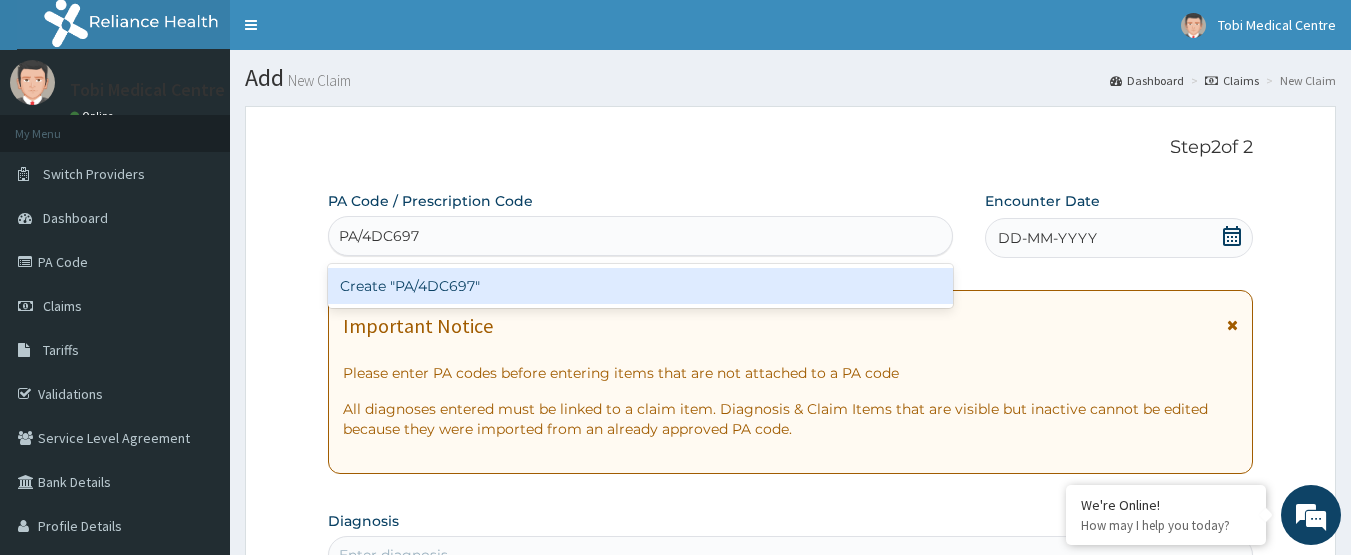 click on "Create "PA/4DC697"" at bounding box center (641, 286) 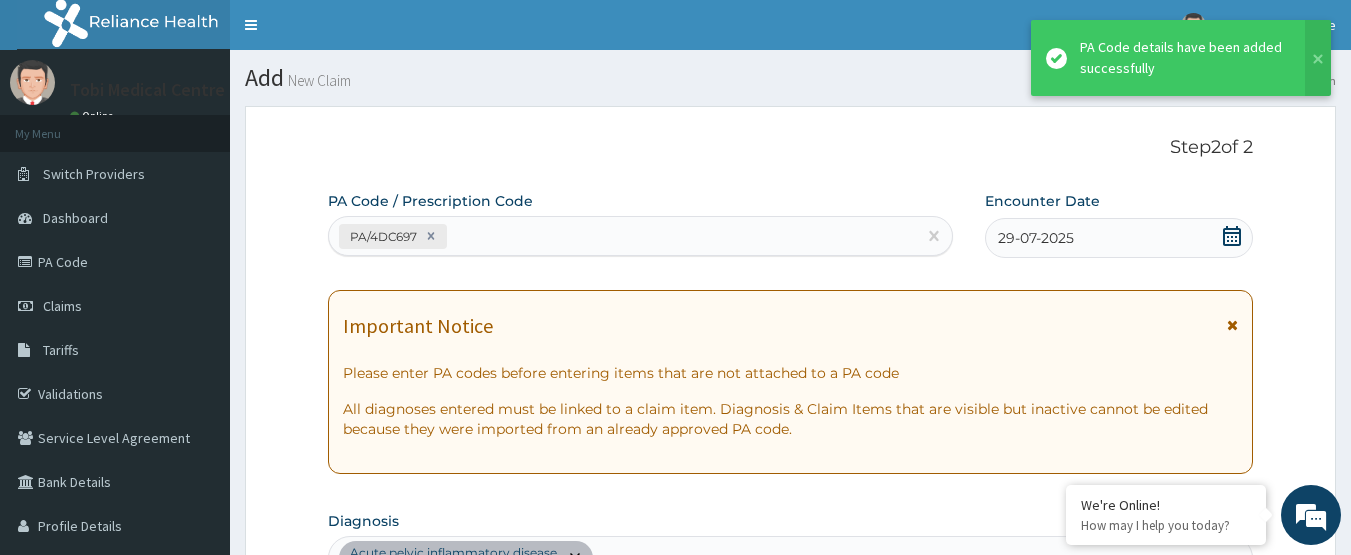 scroll, scrollTop: 555, scrollLeft: 0, axis: vertical 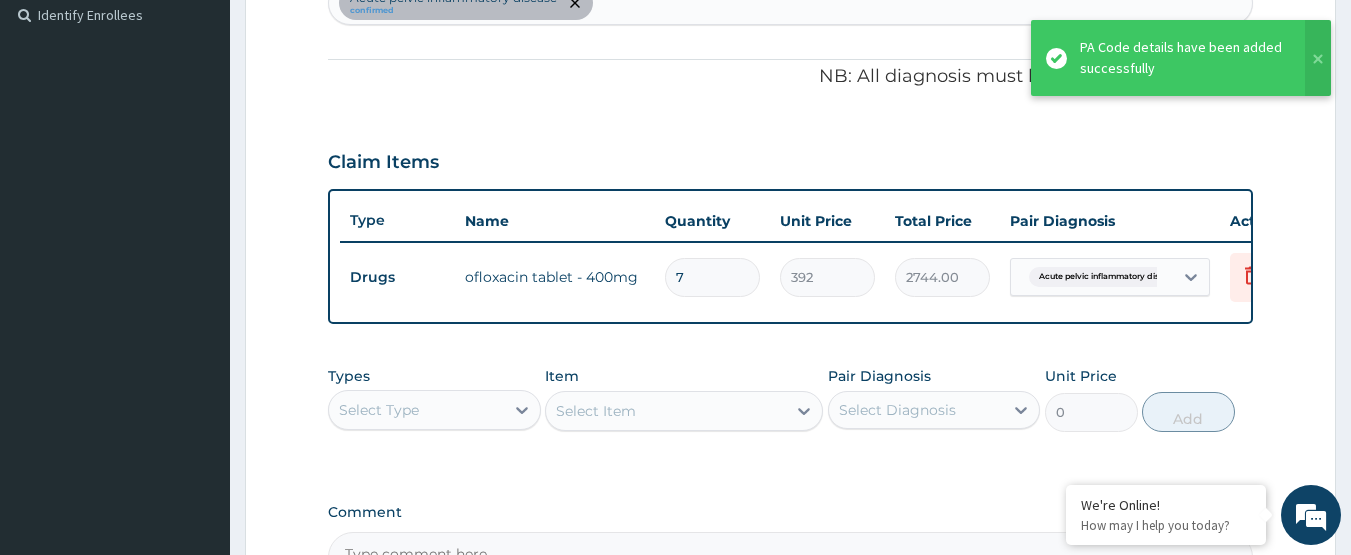 type on "6" 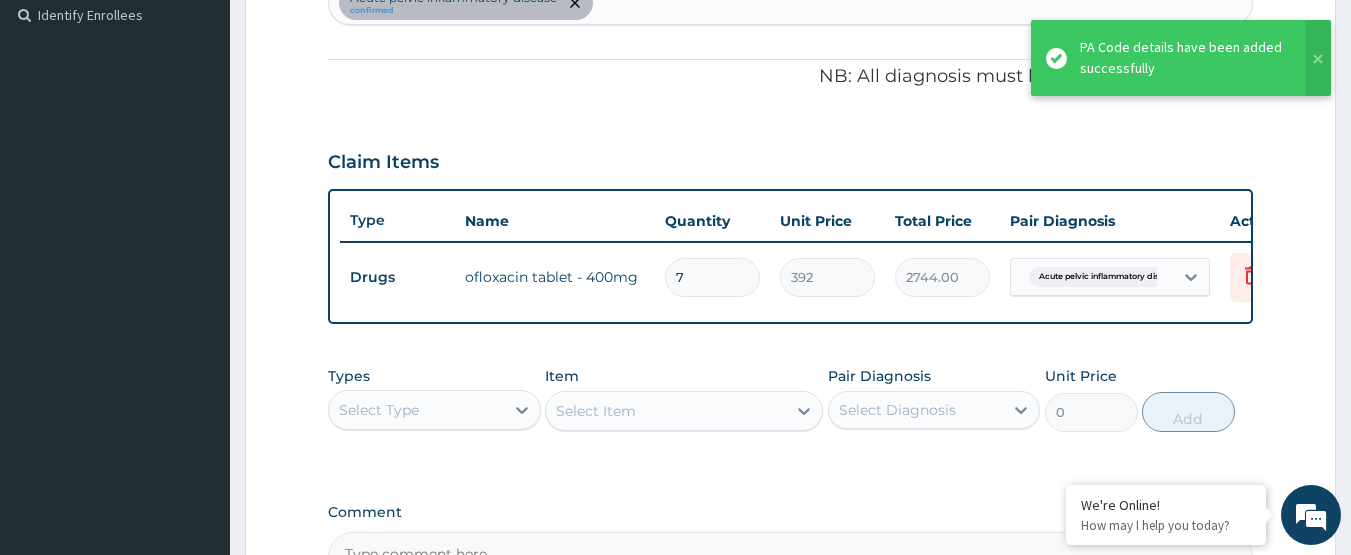 type on "2352.00" 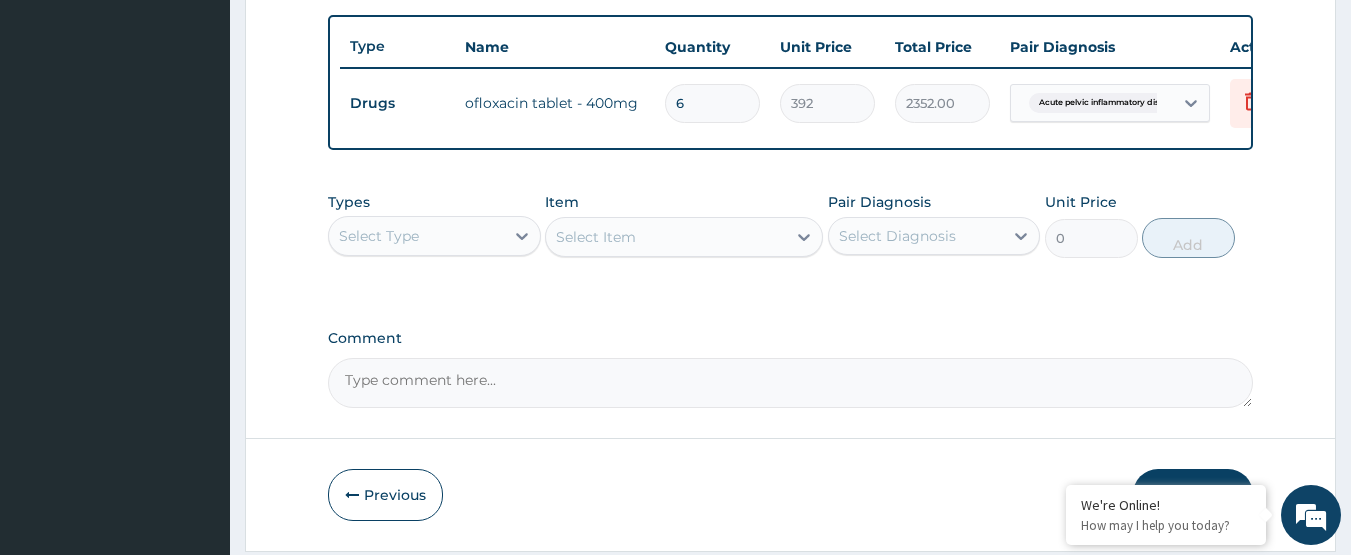 scroll, scrollTop: 607, scrollLeft: 0, axis: vertical 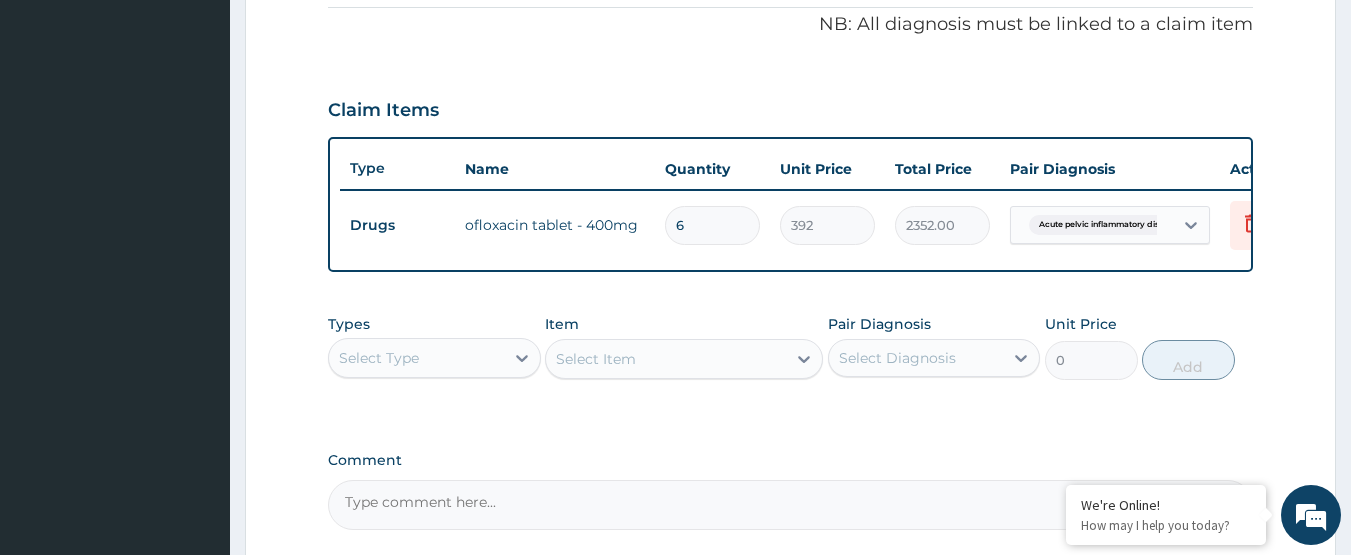 type on "5" 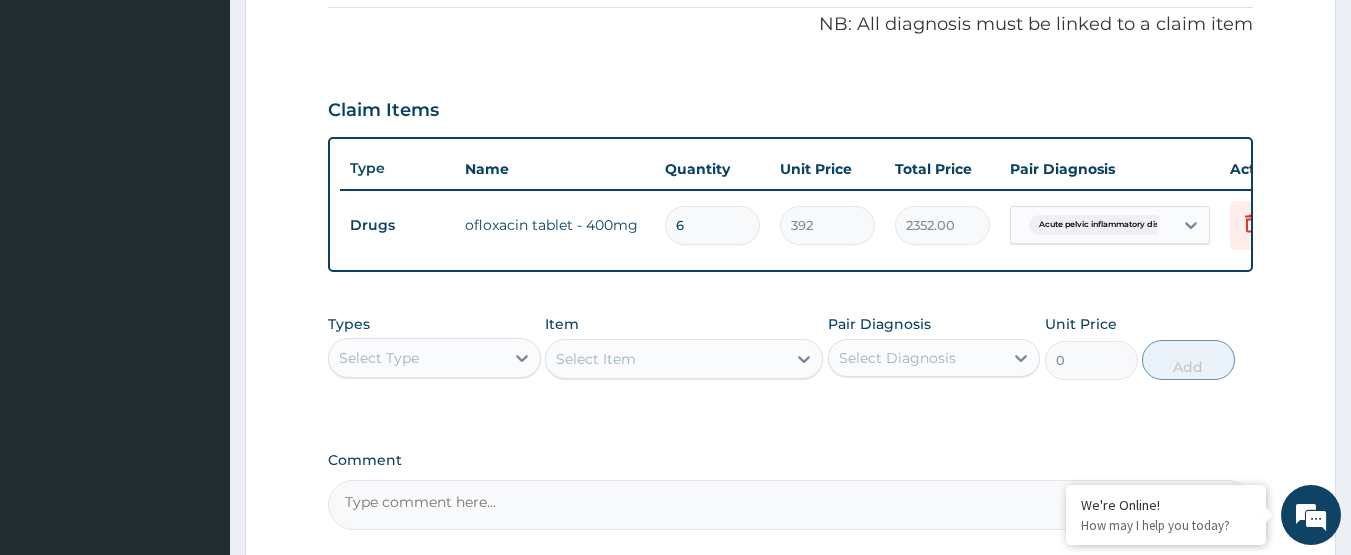type on "1960.00" 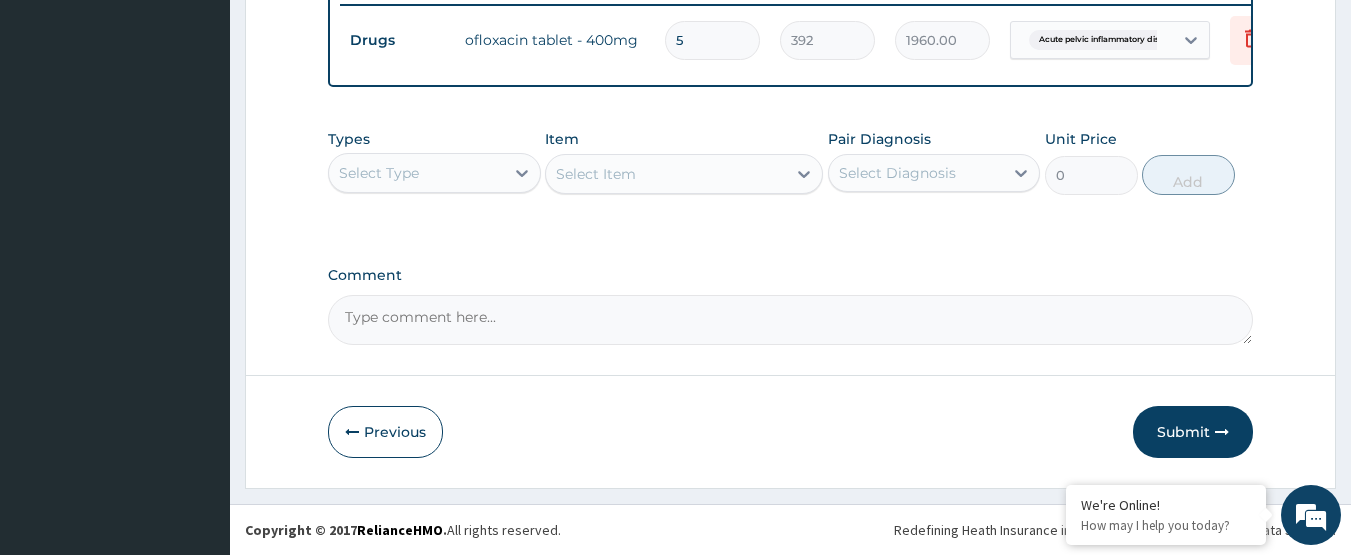 scroll, scrollTop: 807, scrollLeft: 0, axis: vertical 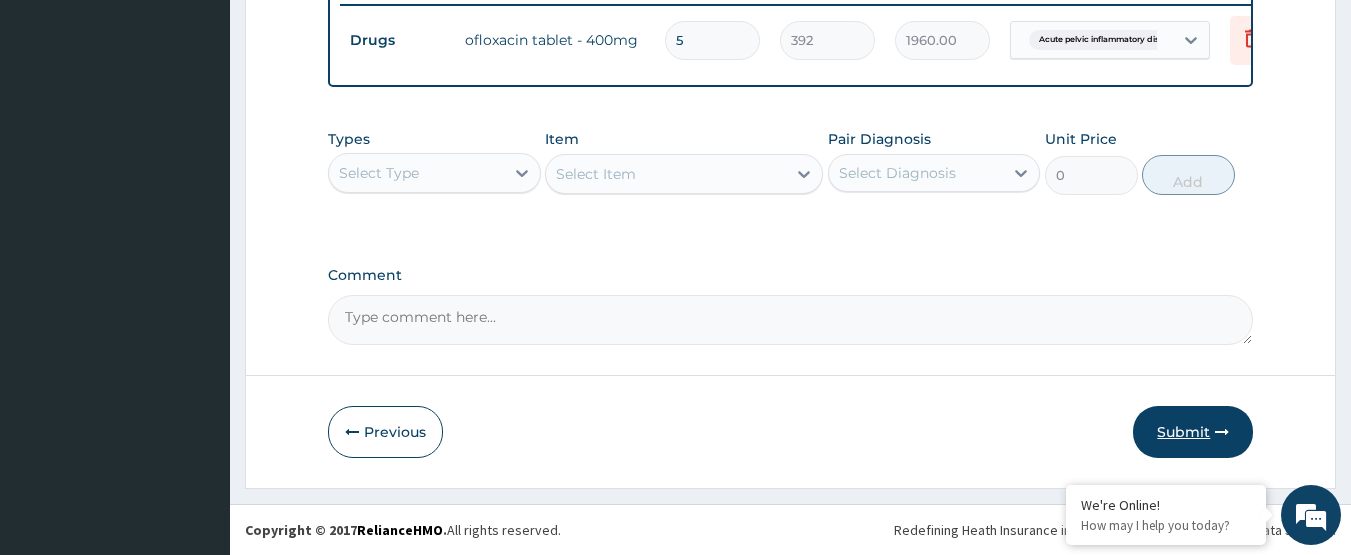 type on "5" 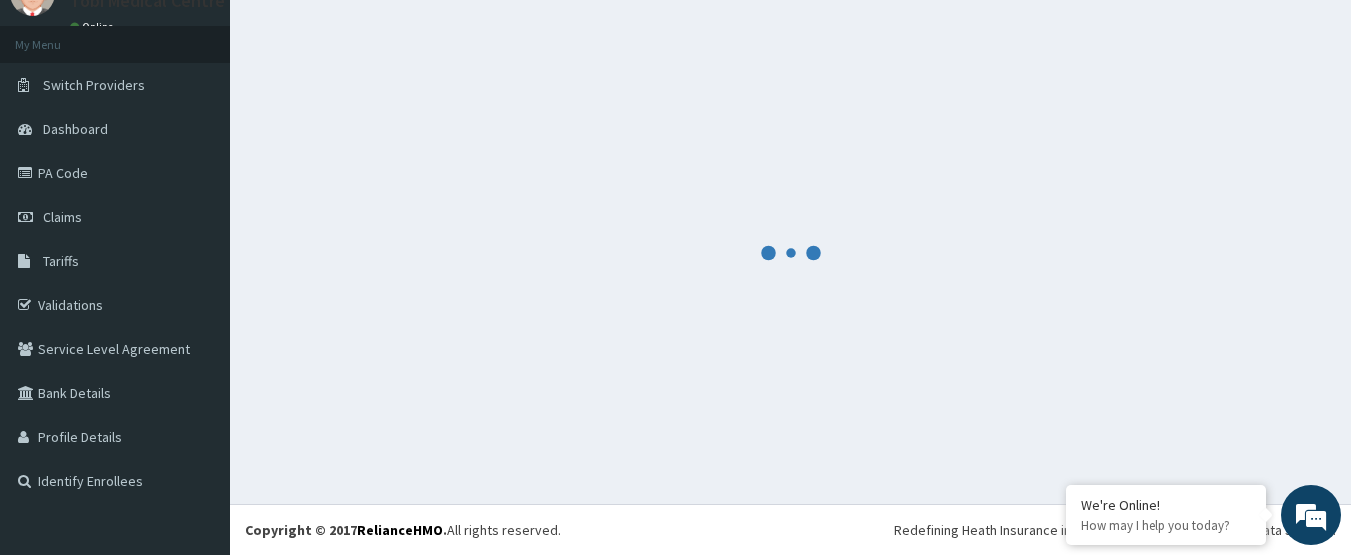 scroll, scrollTop: 807, scrollLeft: 0, axis: vertical 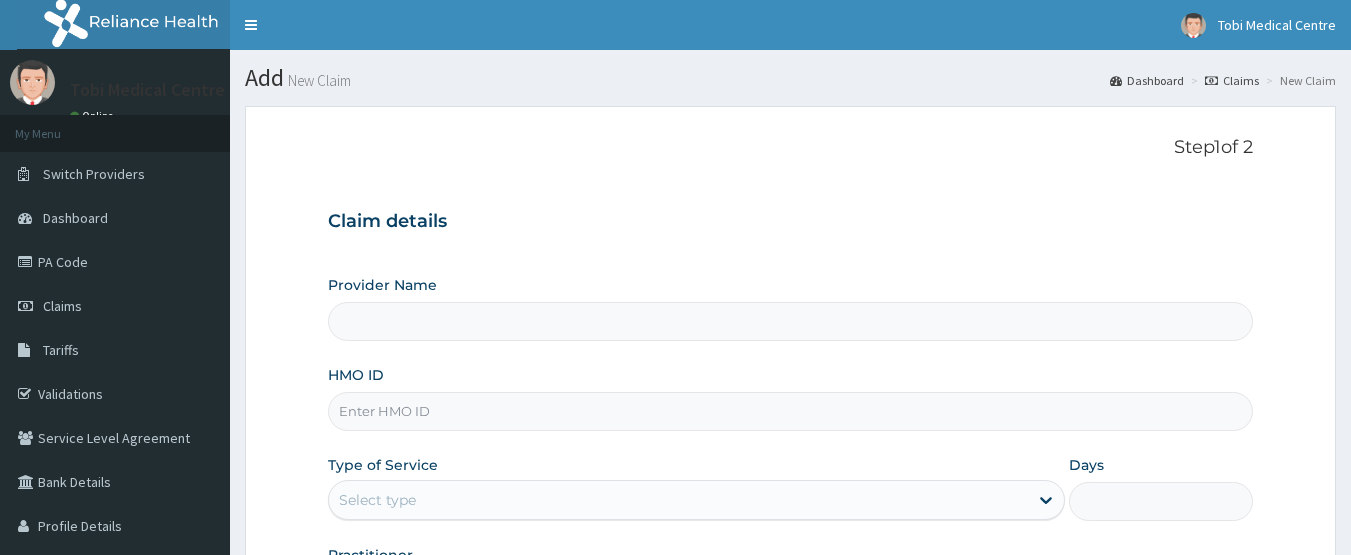type on "Tobi Medical Centre" 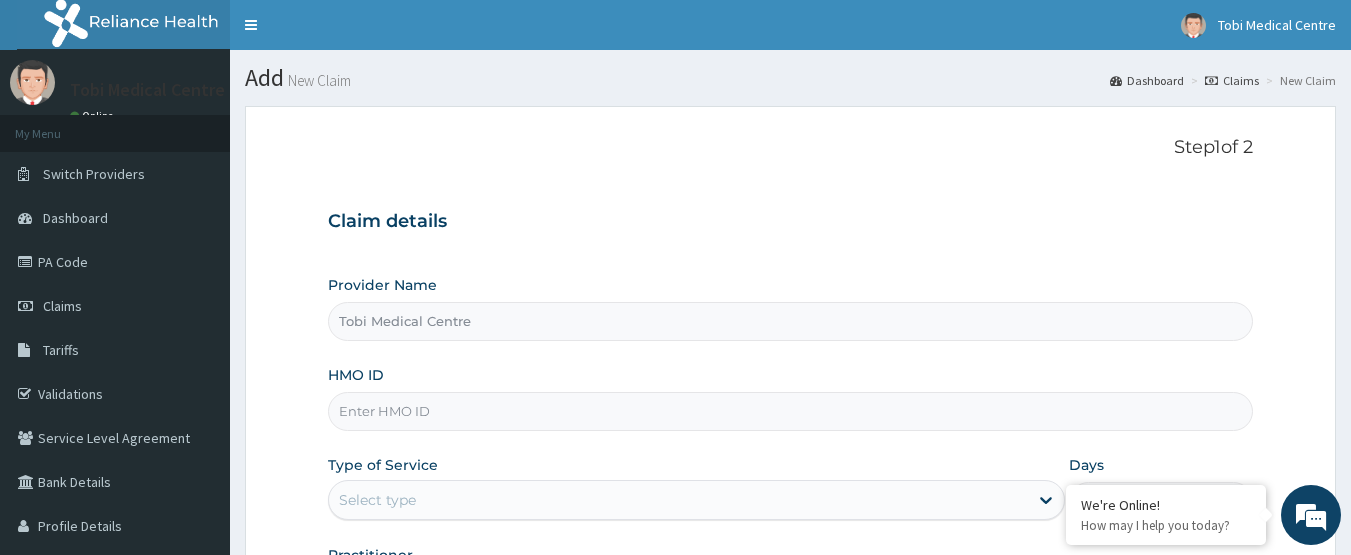 scroll, scrollTop: 0, scrollLeft: 0, axis: both 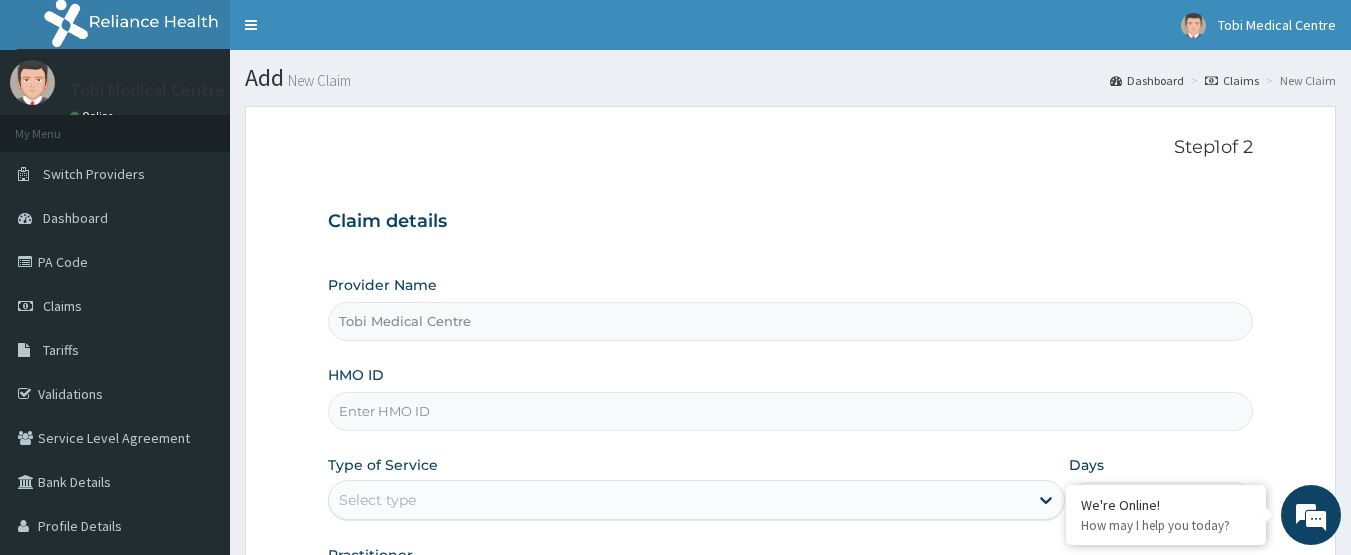click on "HMO ID" at bounding box center (791, 411) 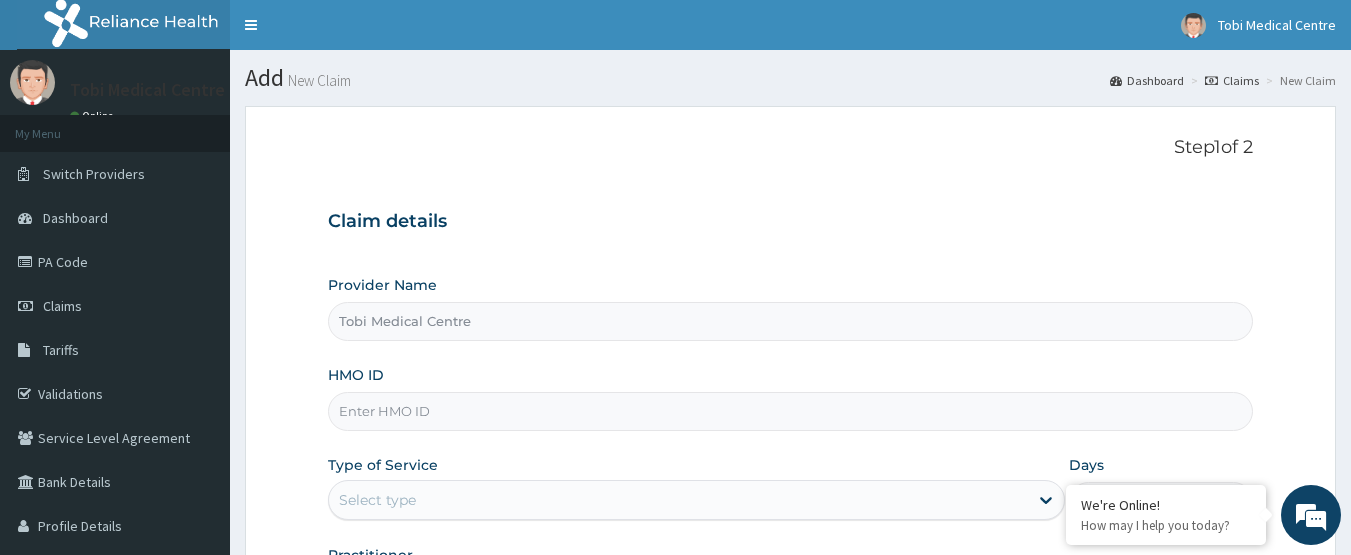 paste on "PFM/10219/C" 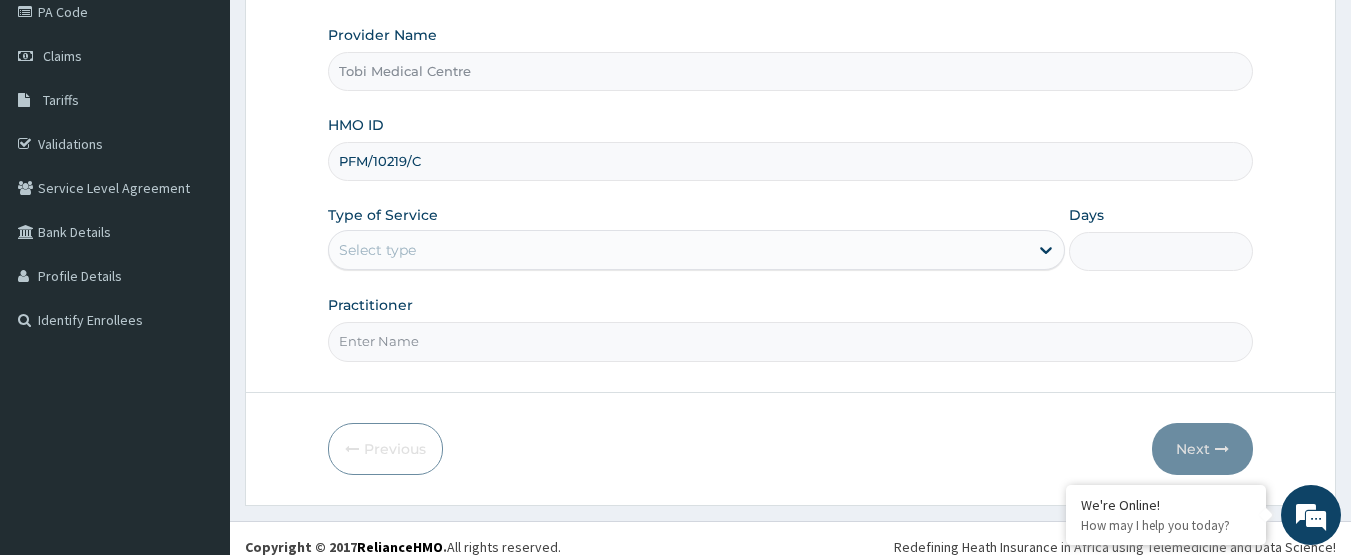 scroll, scrollTop: 267, scrollLeft: 0, axis: vertical 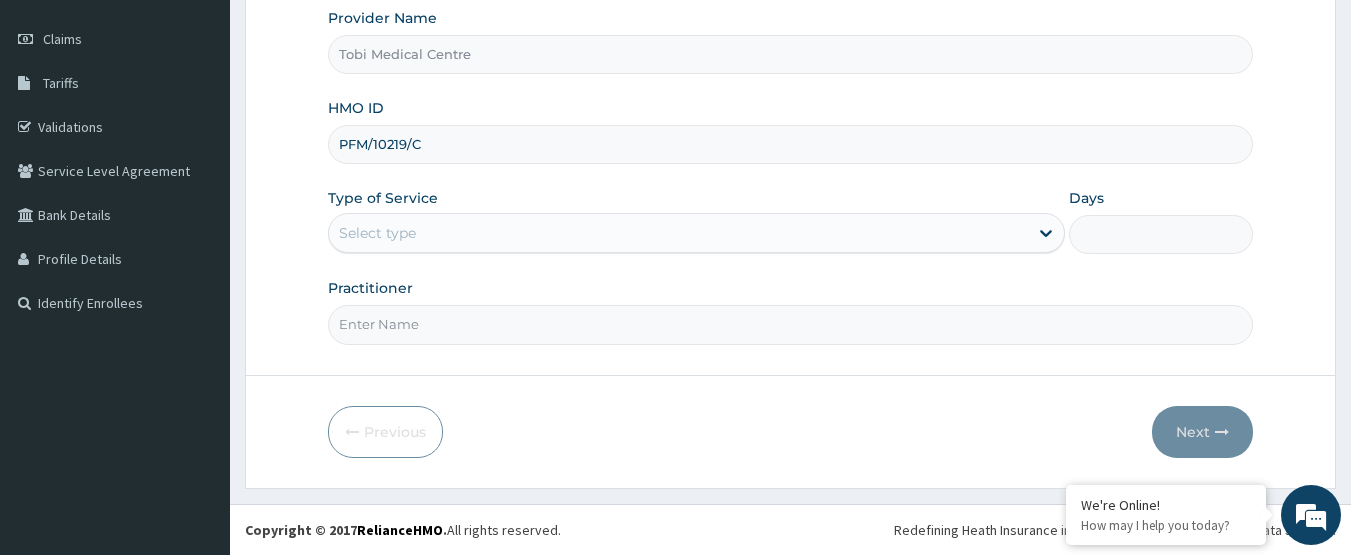 type on "PFM/10219/C" 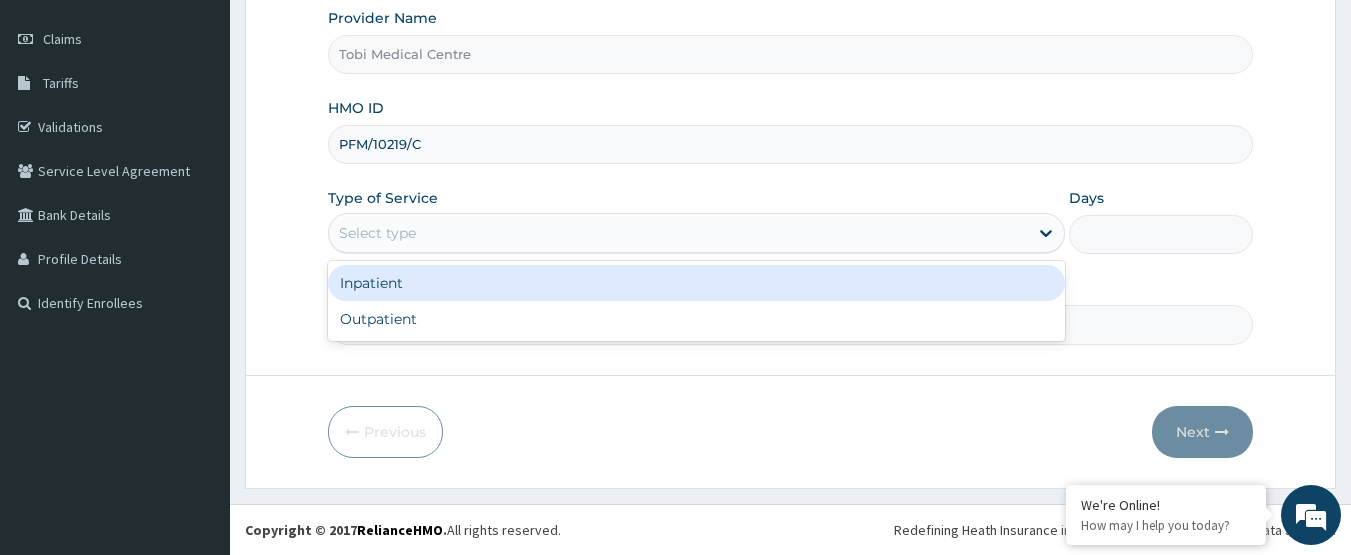 click on "Select type" at bounding box center [678, 233] 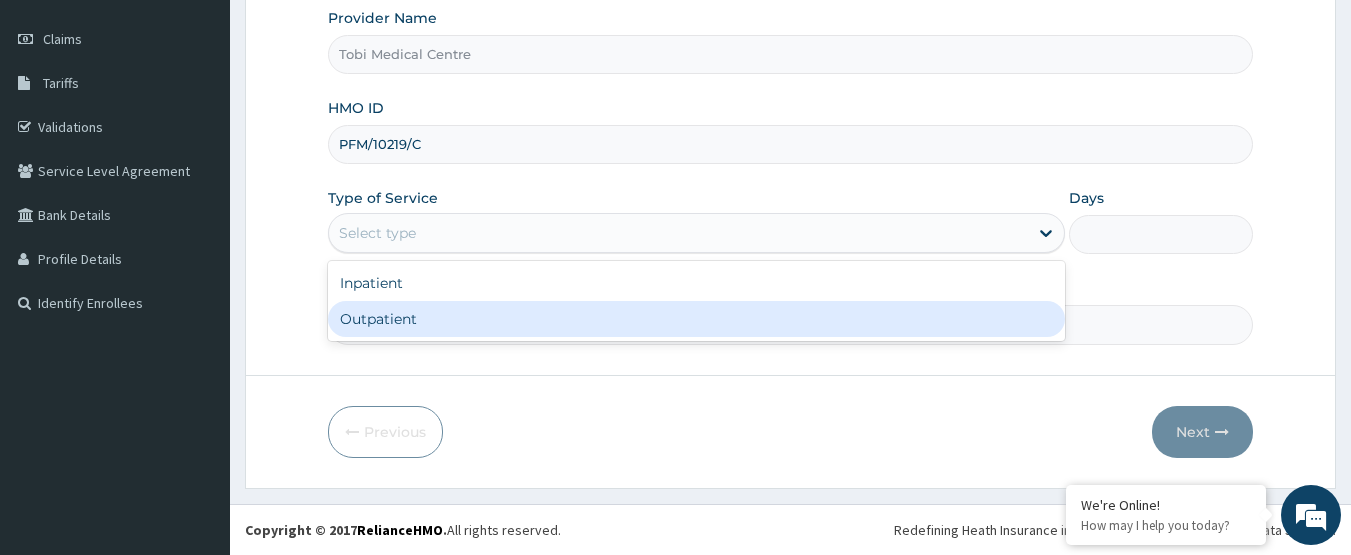 click on "Outpatient" at bounding box center [696, 319] 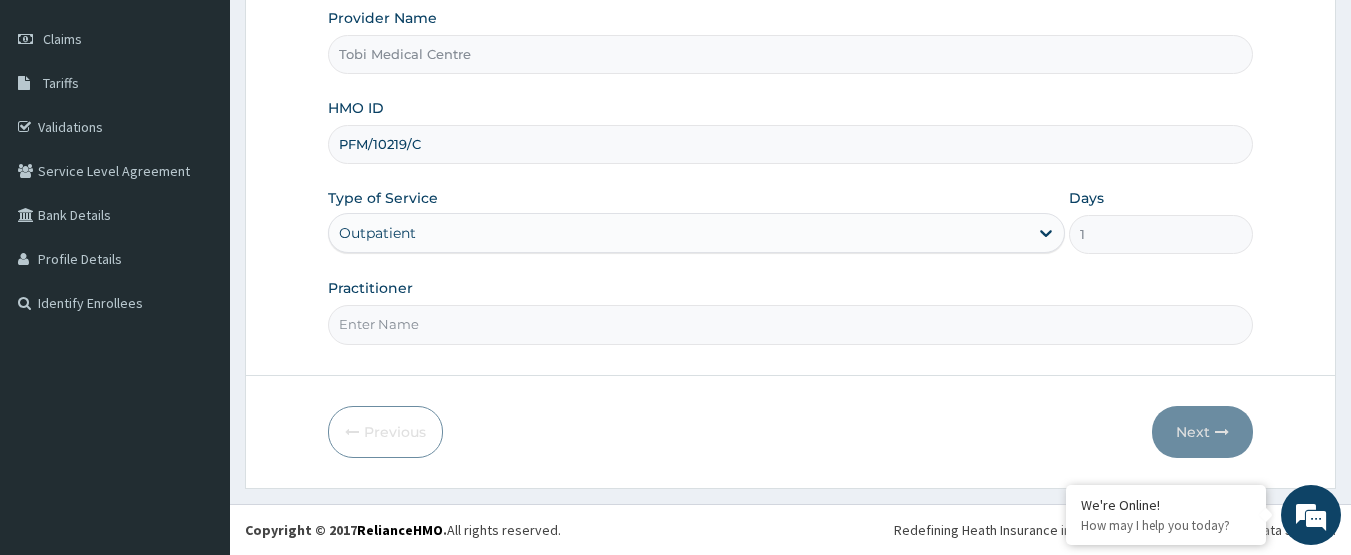 click on "Practitioner" at bounding box center (791, 324) 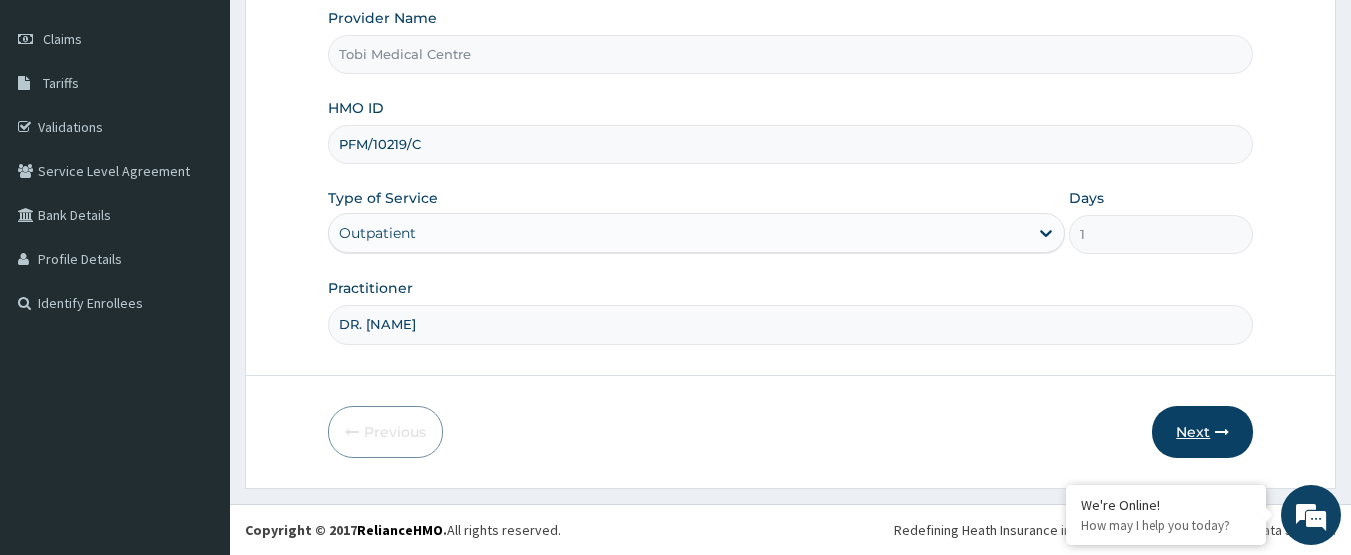 type on "DR. LEWIS" 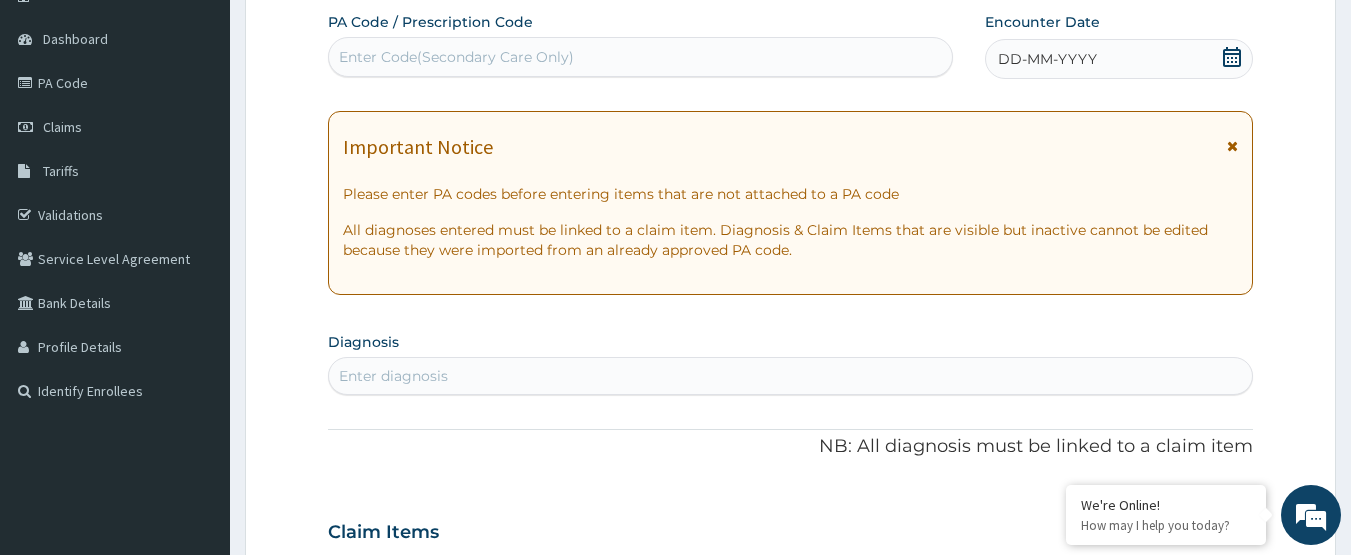 scroll, scrollTop: 67, scrollLeft: 0, axis: vertical 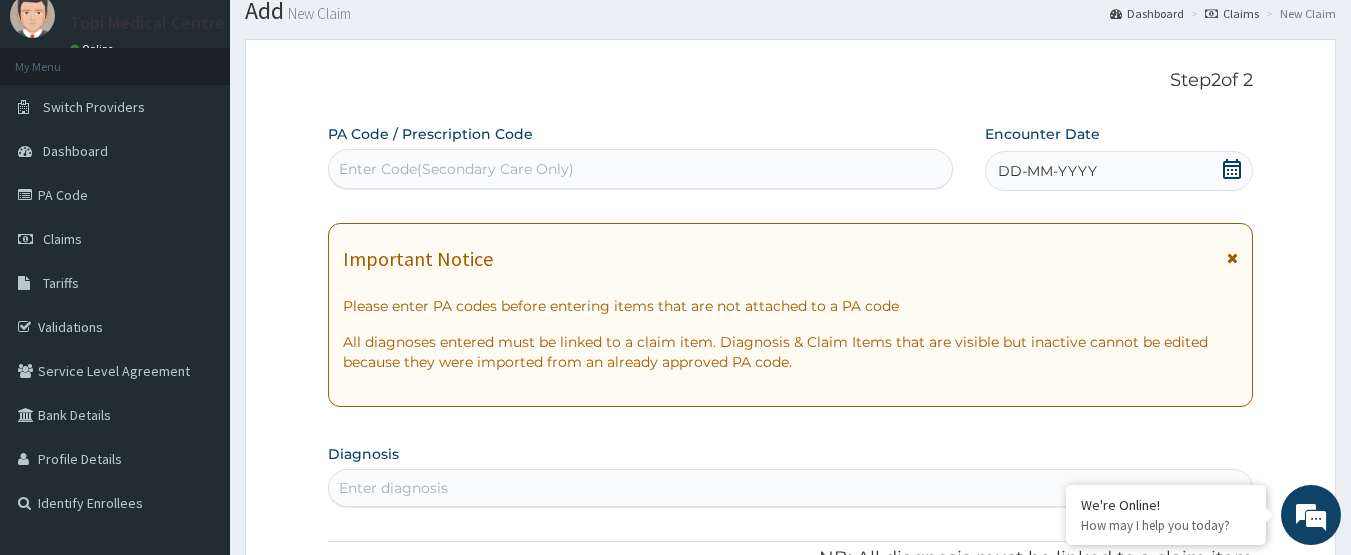 click on "Enter Code(Secondary Care Only)" at bounding box center (641, 169) 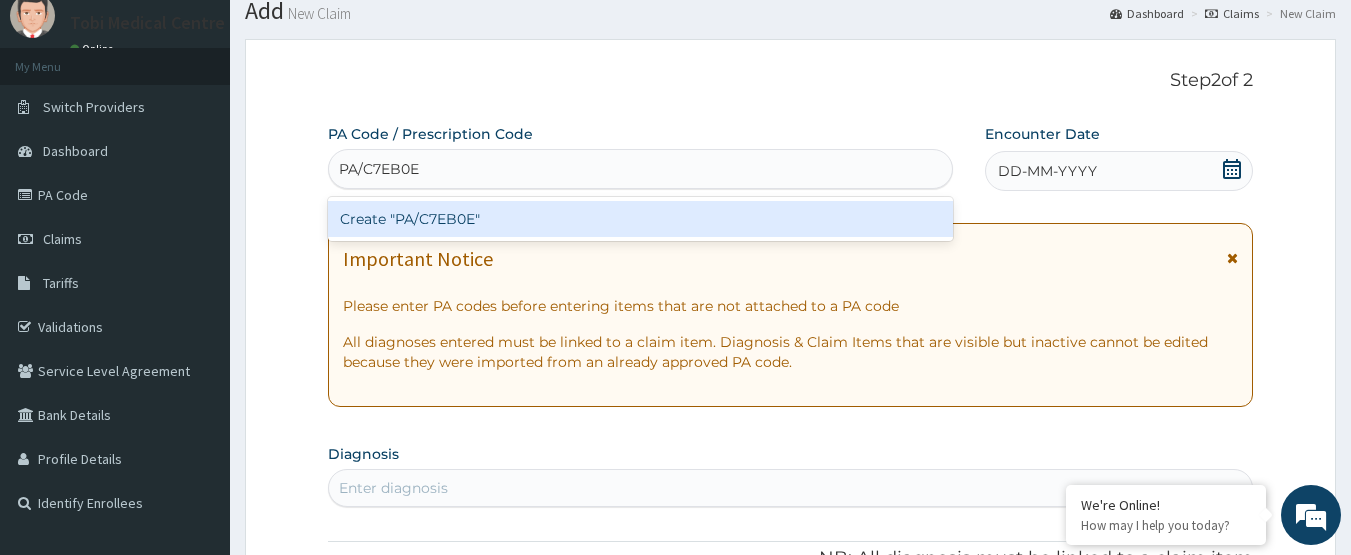click on "Create "PA/C7EB0E"" at bounding box center (641, 219) 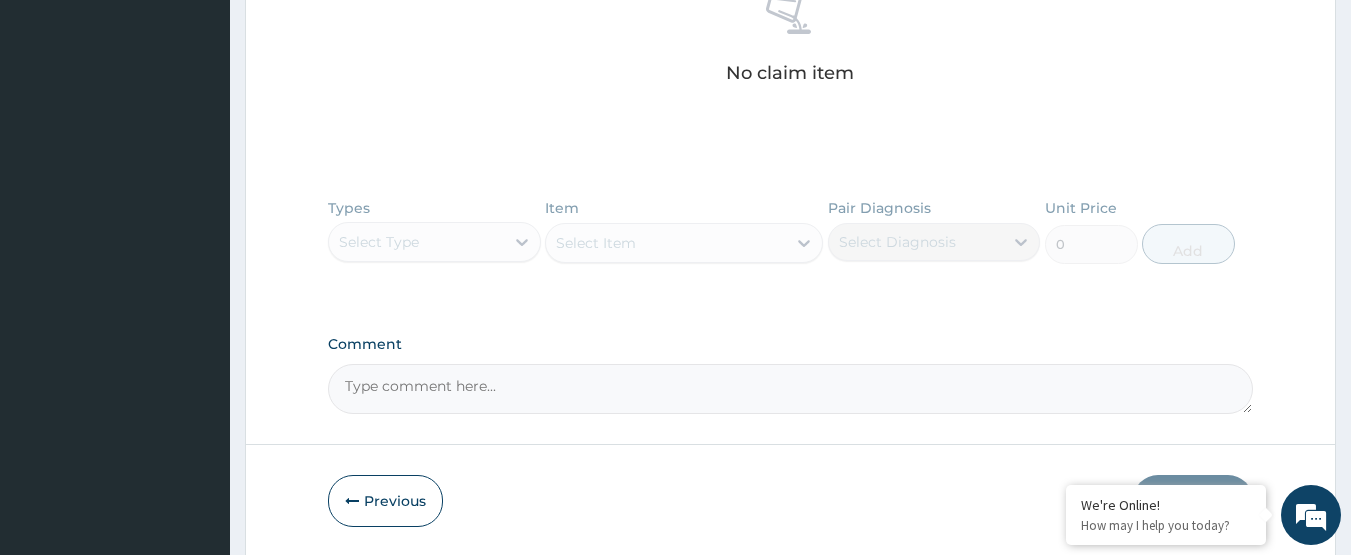 scroll, scrollTop: 899, scrollLeft: 0, axis: vertical 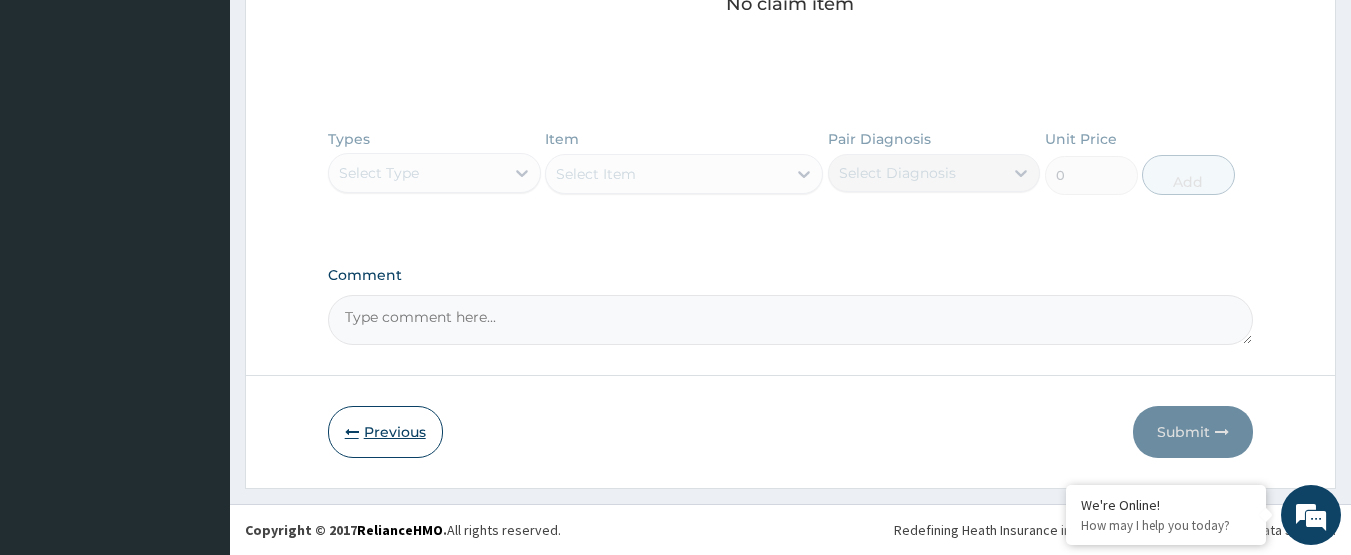 click on "Previous" at bounding box center [385, 432] 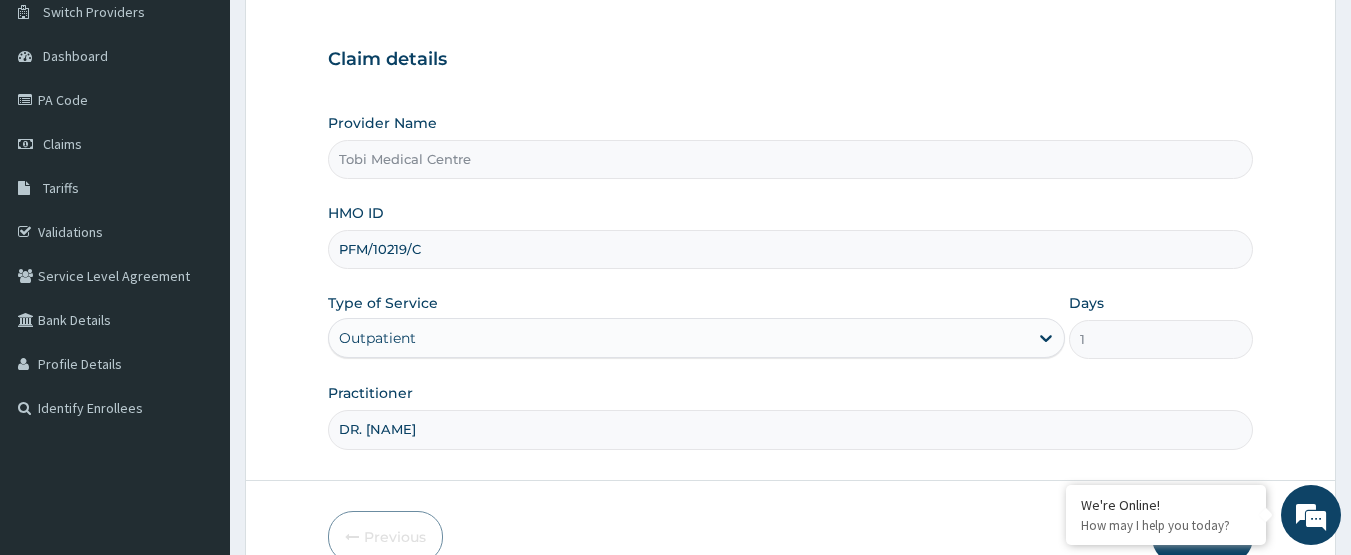 scroll, scrollTop: 267, scrollLeft: 0, axis: vertical 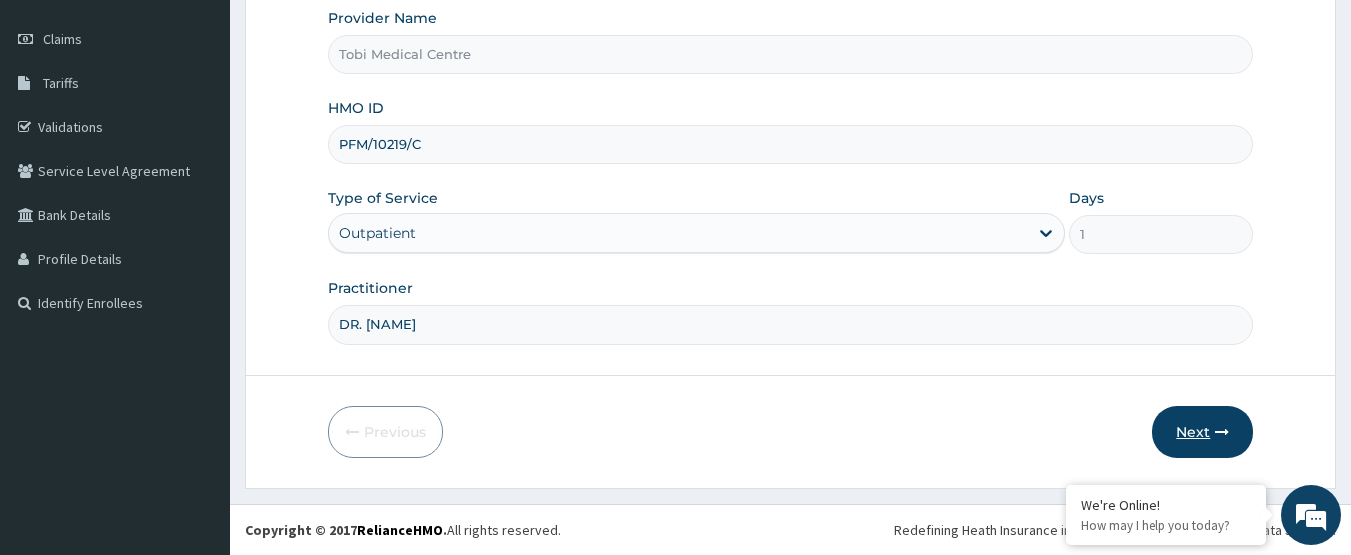 click on "Next" at bounding box center (1202, 432) 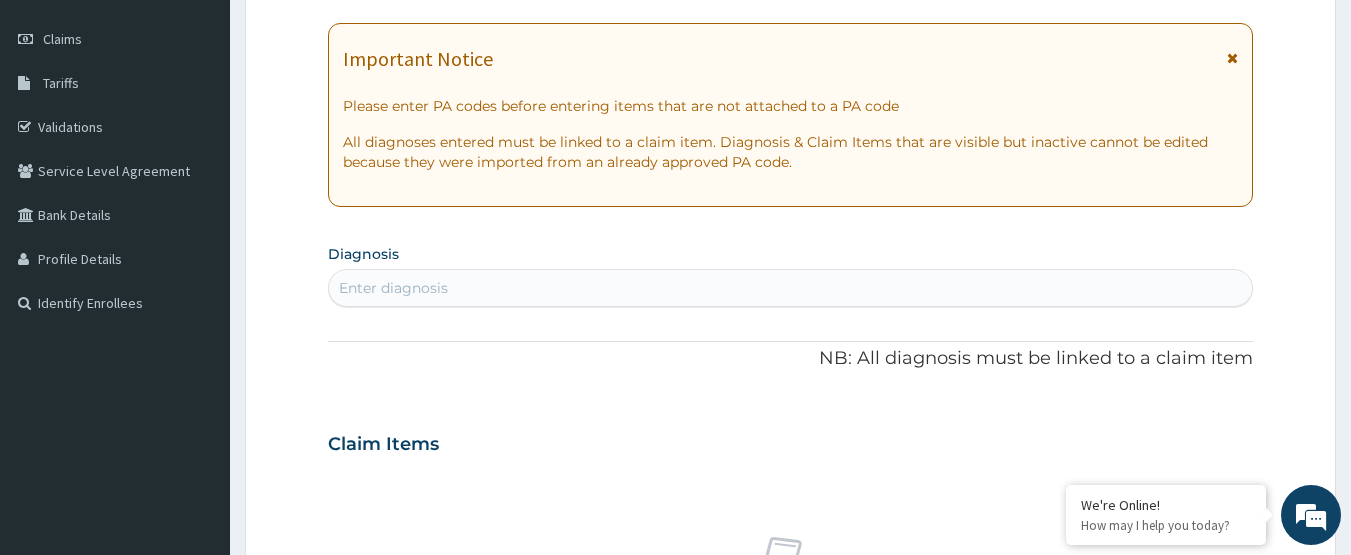 scroll, scrollTop: 0, scrollLeft: 0, axis: both 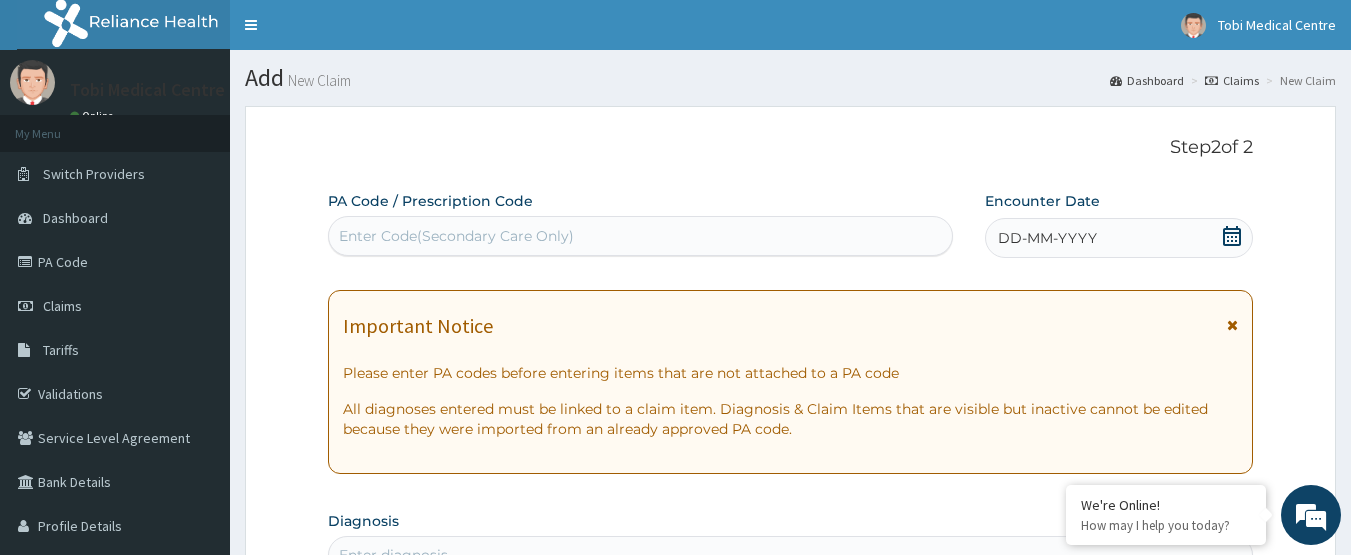 click on "Enter Code(Secondary Care Only)" at bounding box center (641, 236) 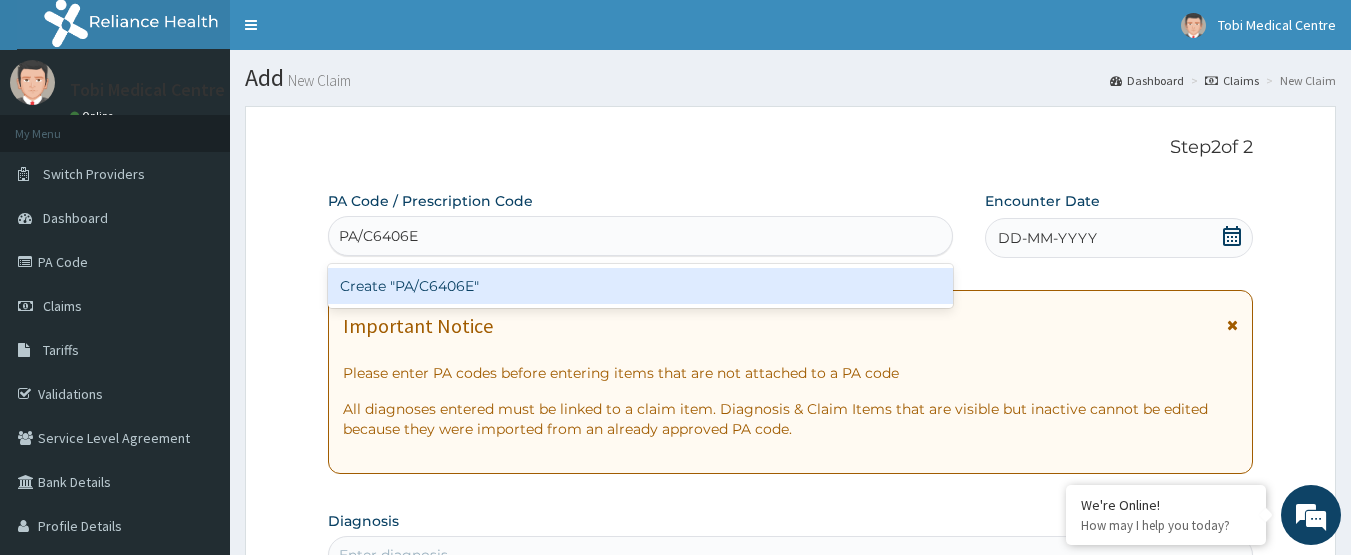 click on "Create "PA/C6406E"" at bounding box center (641, 286) 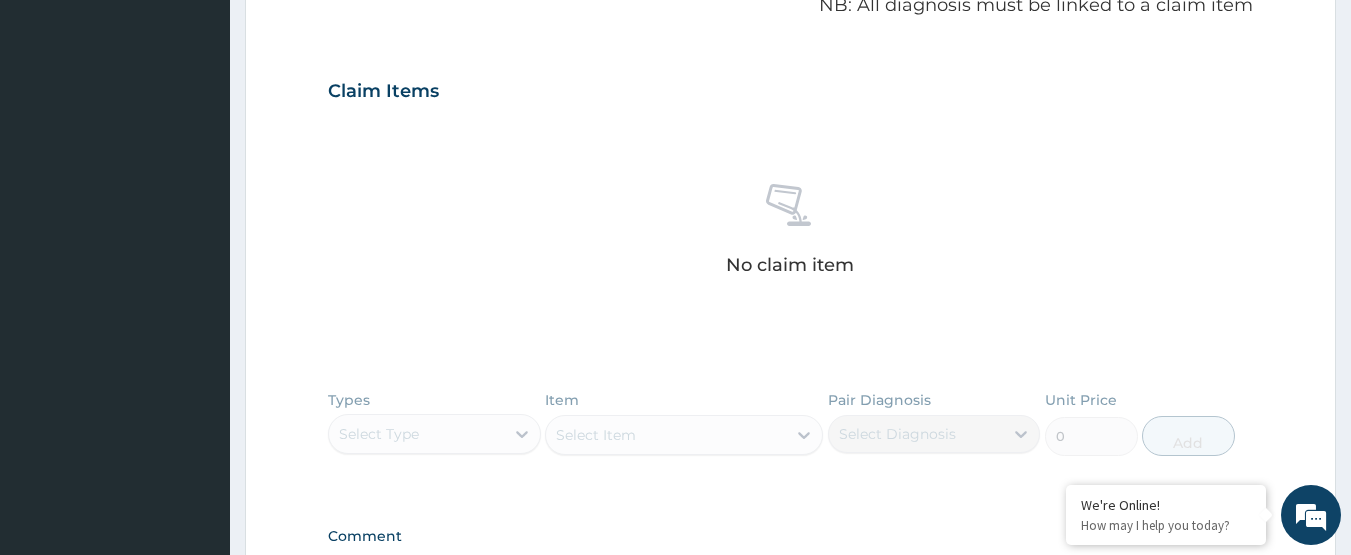 scroll, scrollTop: 899, scrollLeft: 0, axis: vertical 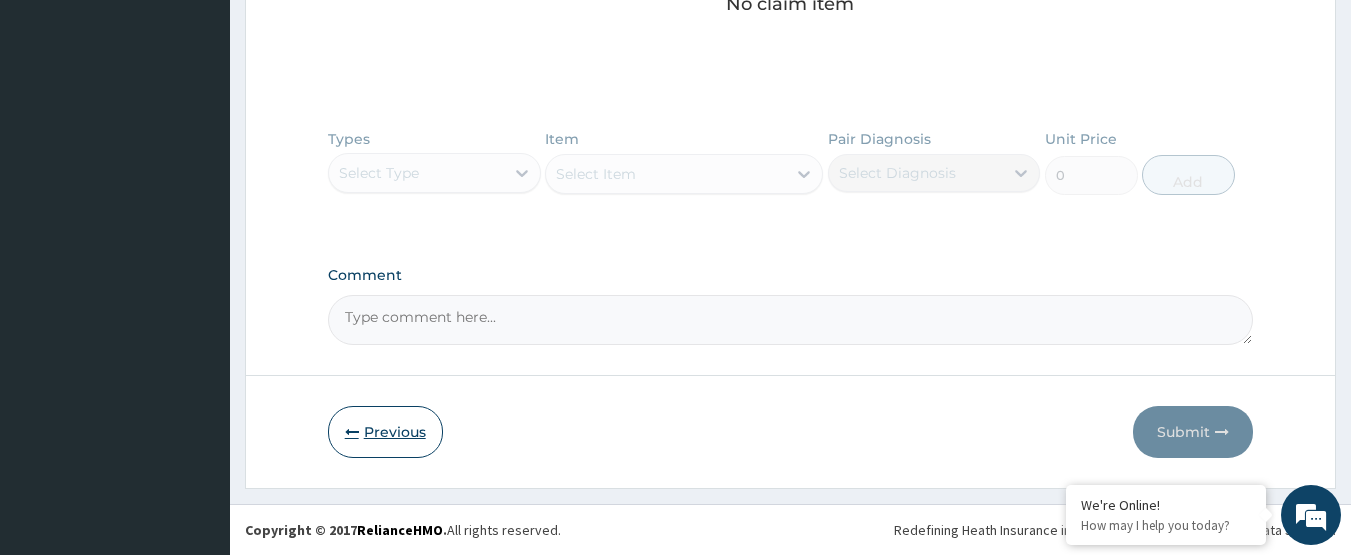 click on "Previous" at bounding box center (385, 432) 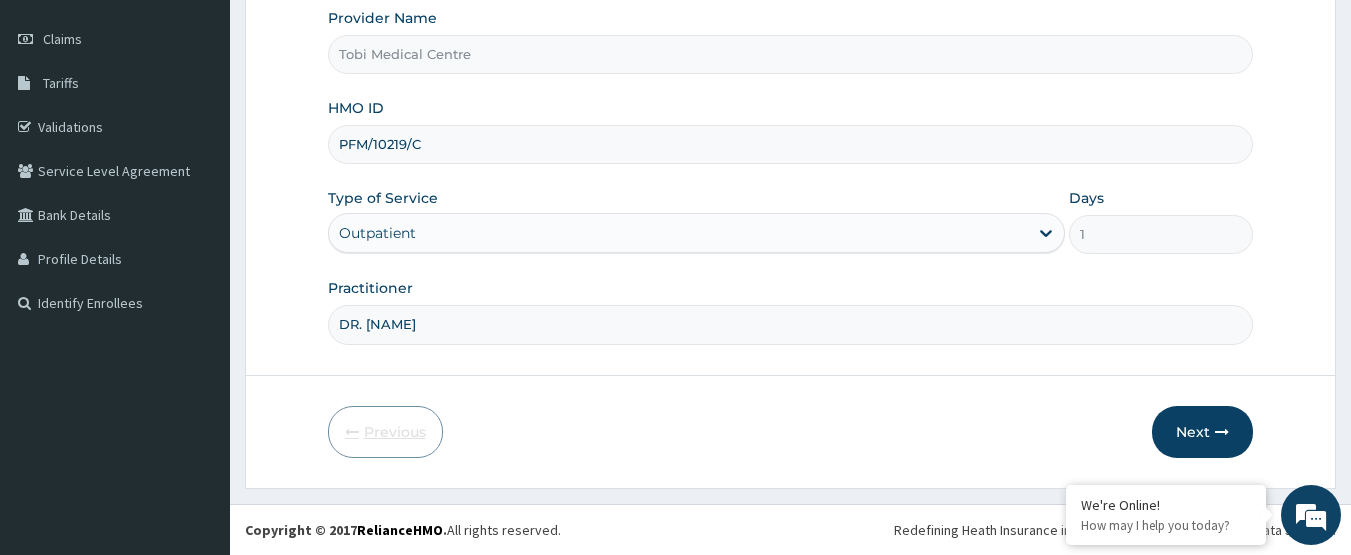 scroll, scrollTop: 267, scrollLeft: 0, axis: vertical 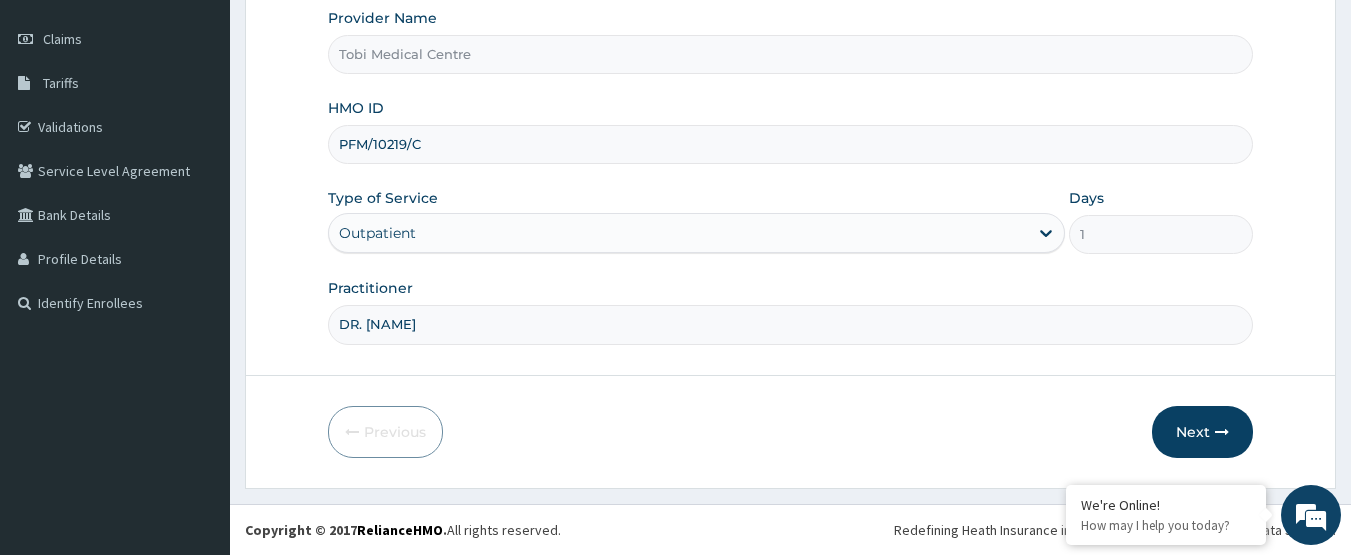 click on "PFM/10219/C" at bounding box center [791, 144] 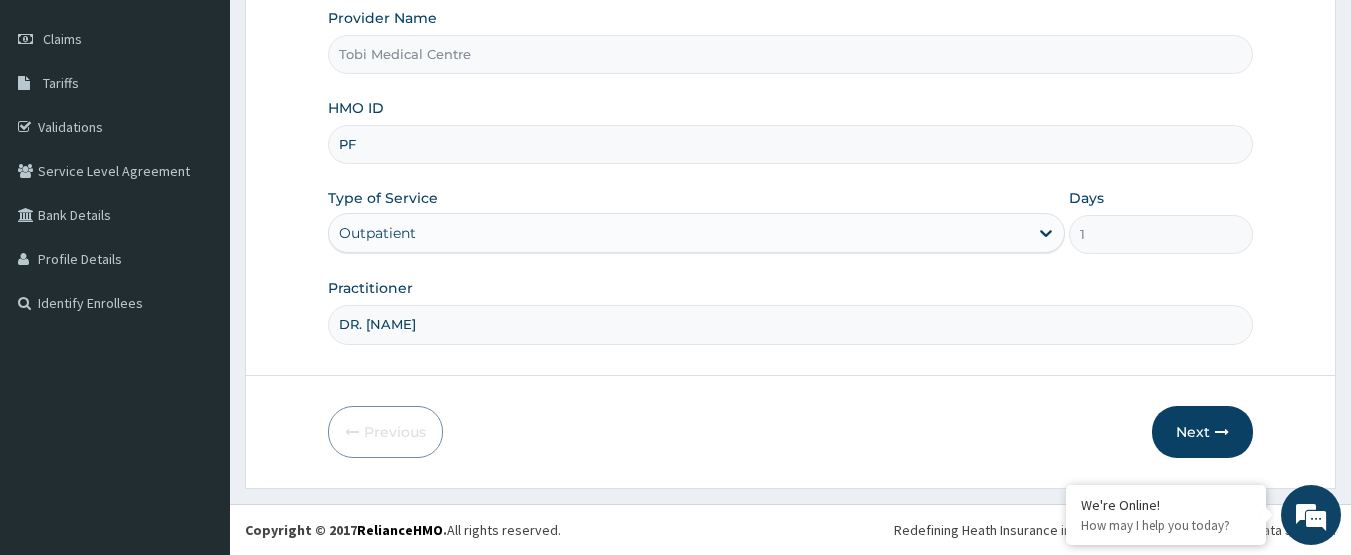 type on "P" 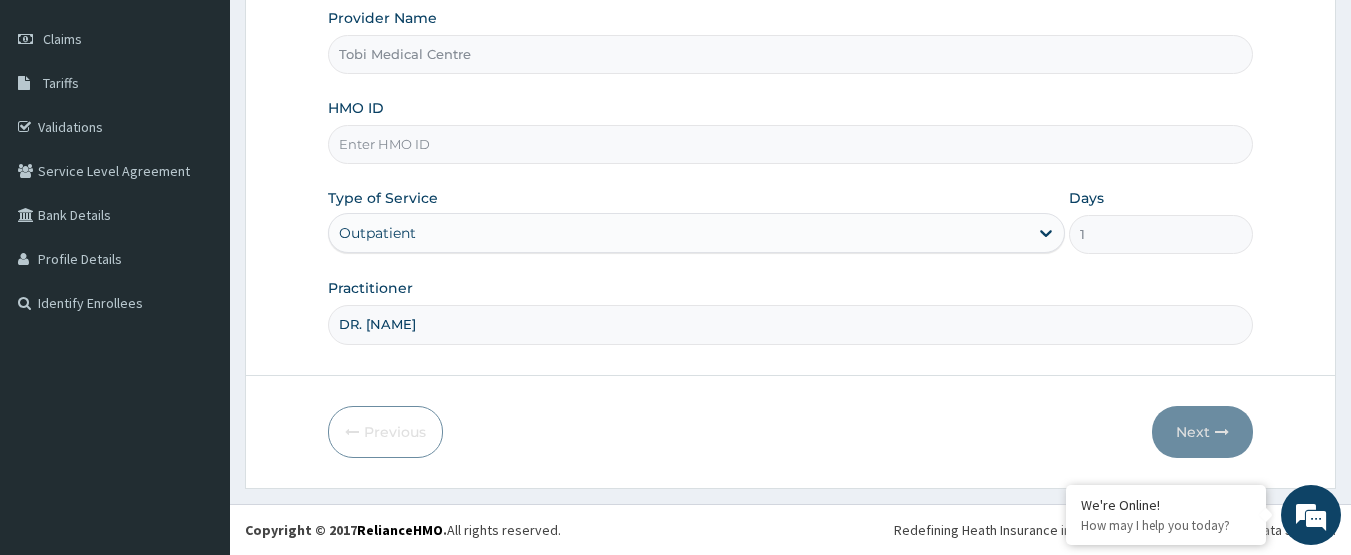 paste on "EFM/10099/C" 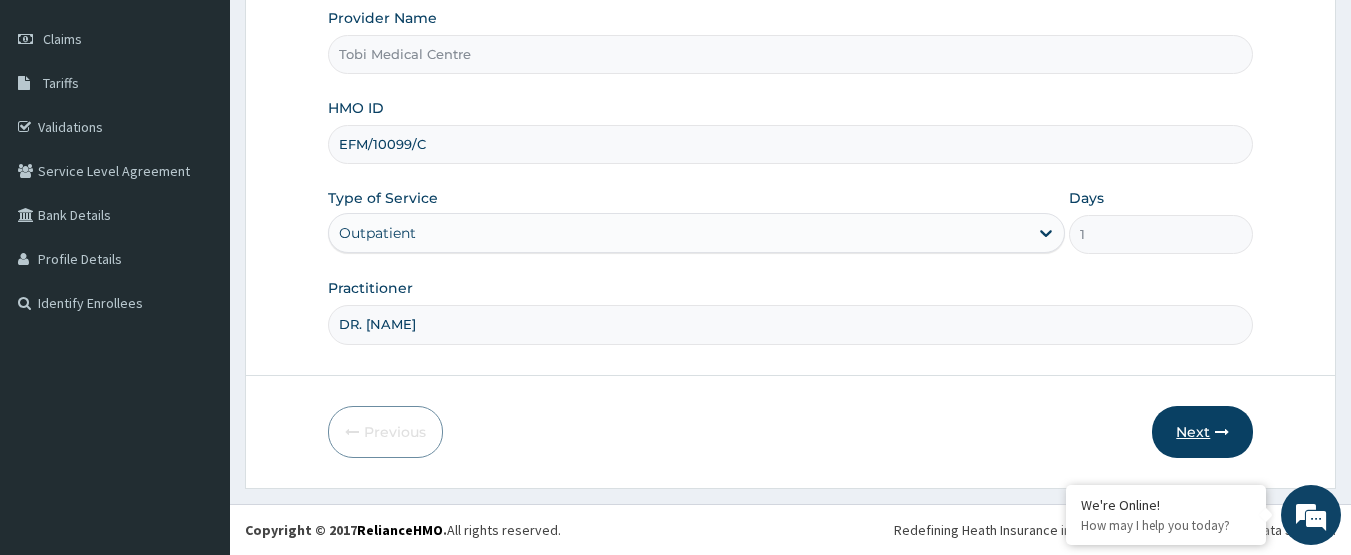 type on "EFM/10099/C" 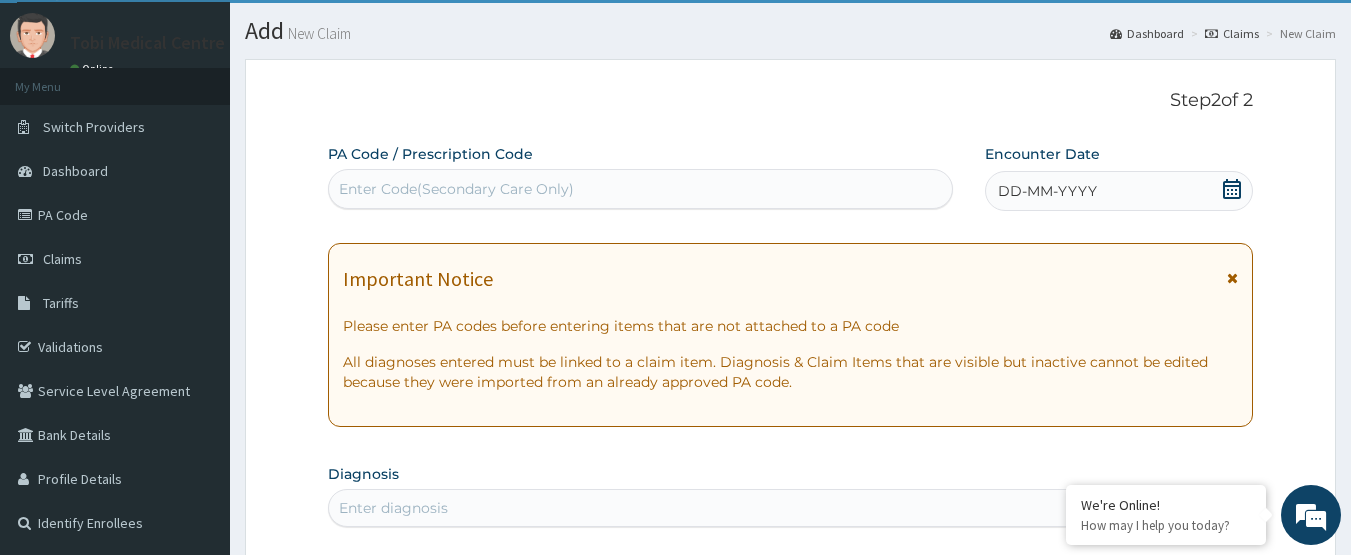 scroll, scrollTop: 0, scrollLeft: 0, axis: both 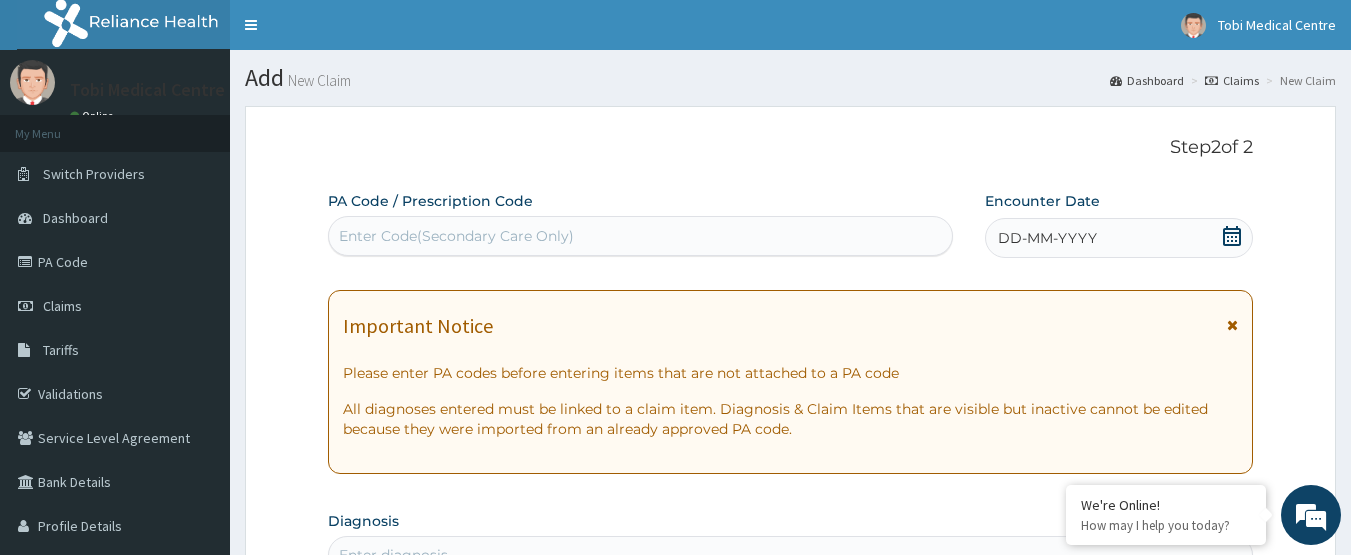 click on "Enter Code(Secondary Care Only)" at bounding box center [641, 236] 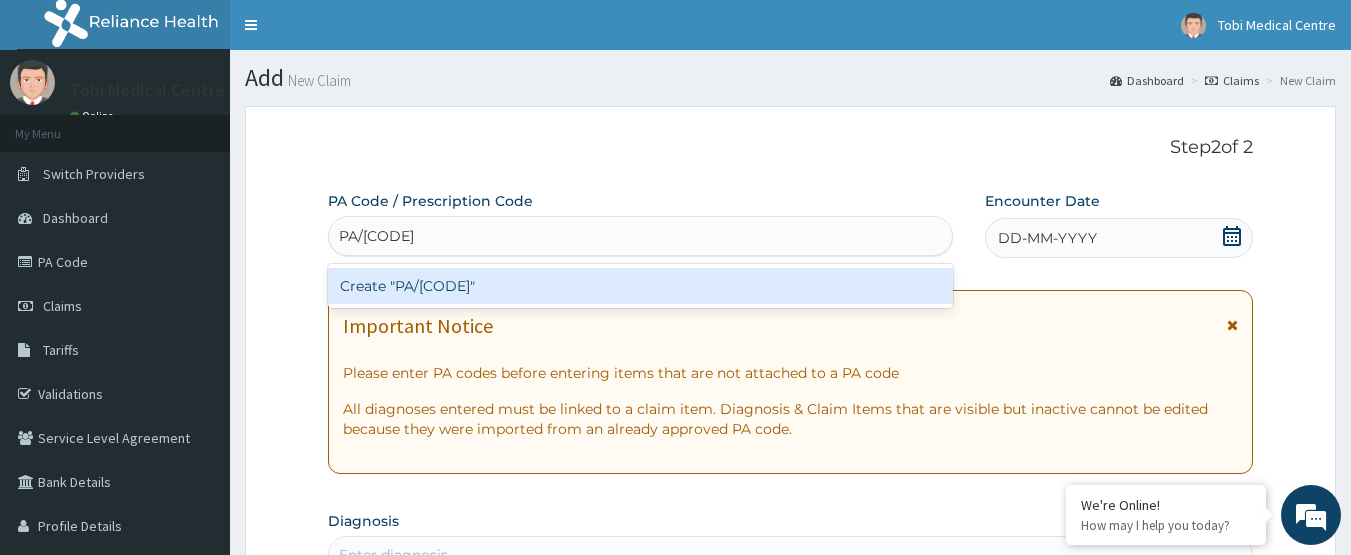 click on "Create "PA/6EF145"" at bounding box center (641, 286) 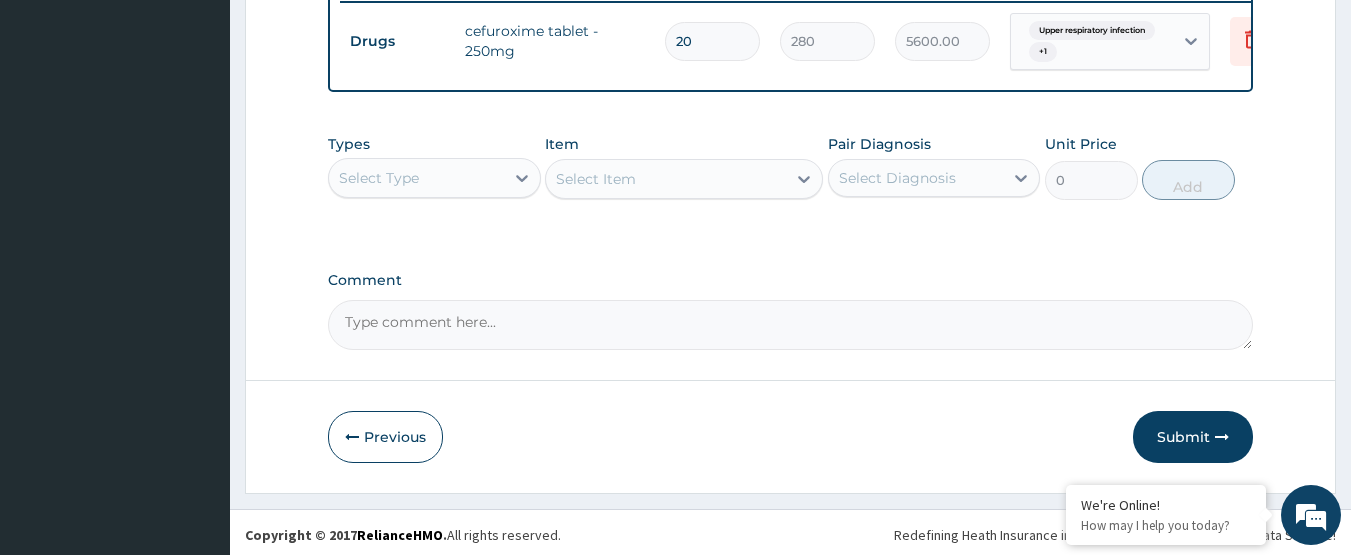 scroll, scrollTop: 815, scrollLeft: 0, axis: vertical 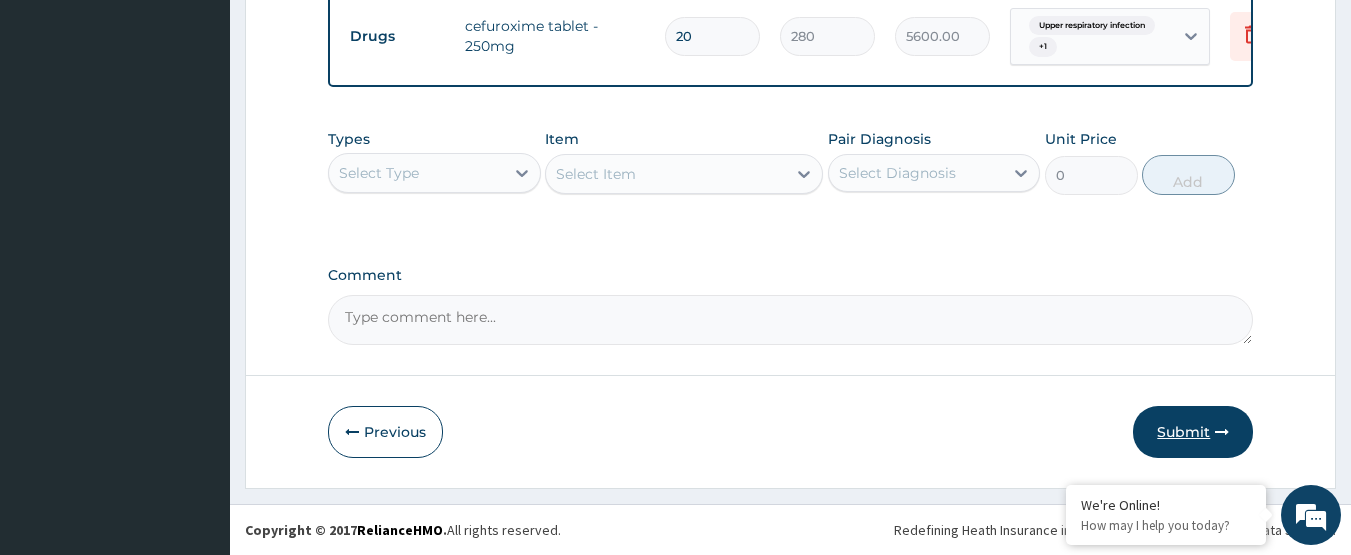click on "Submit" at bounding box center [1193, 432] 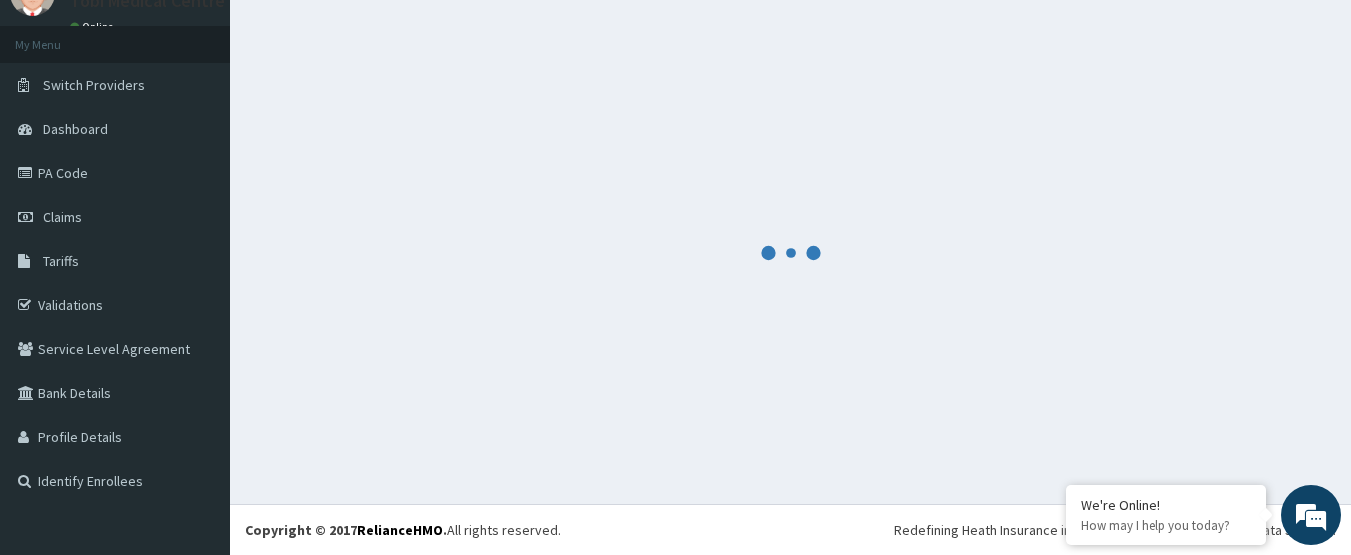 scroll, scrollTop: 815, scrollLeft: 0, axis: vertical 